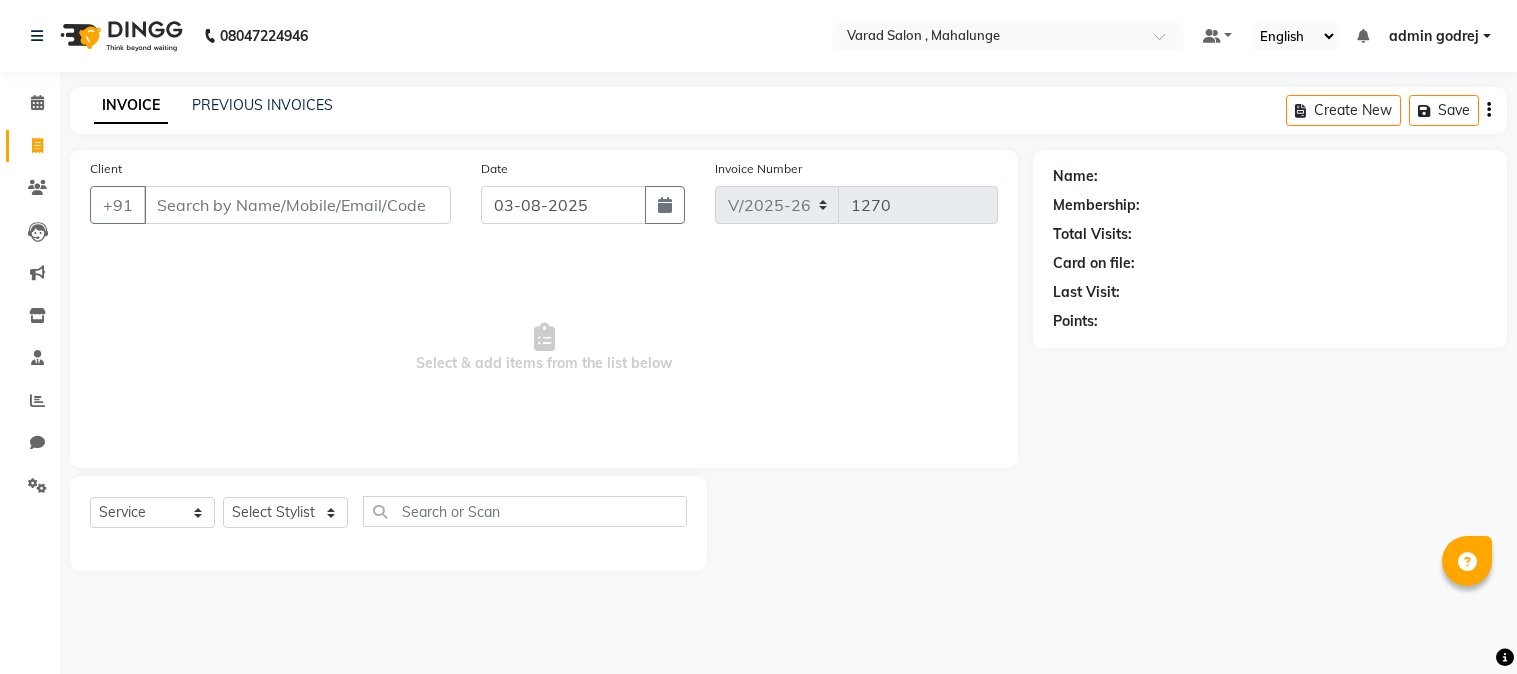 select on "7250" 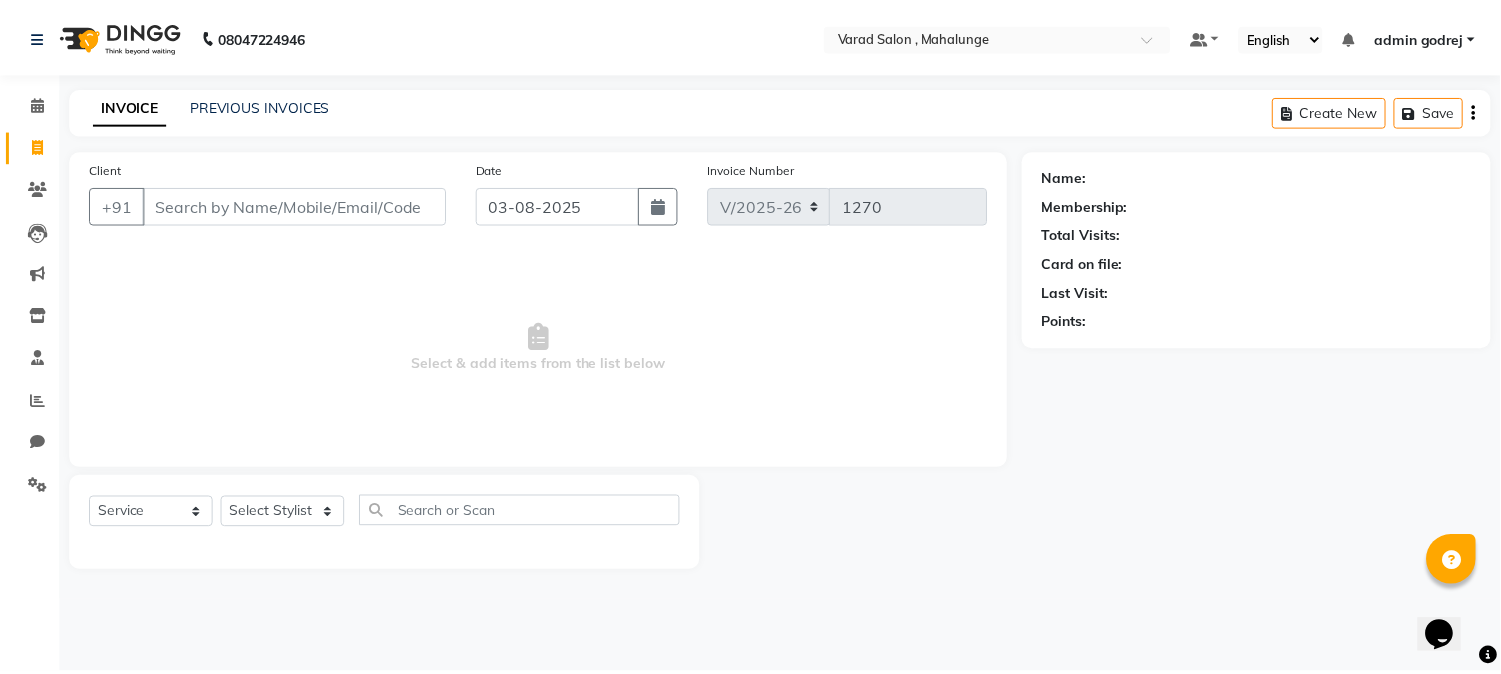 scroll, scrollTop: 0, scrollLeft: 0, axis: both 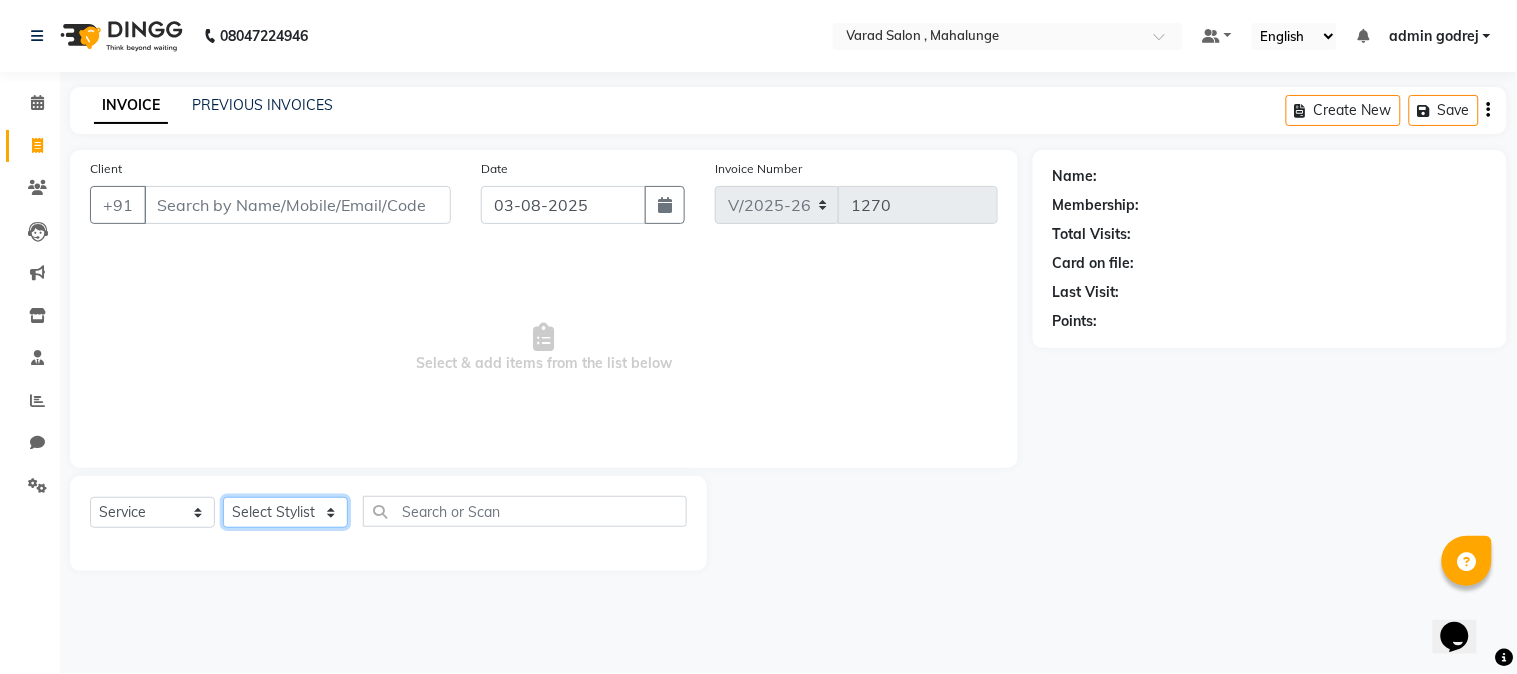 click on "Select Stylist admin godrej Dipak subhash ambhore krushna pandit megha mahajan priya kamble Rishi Gayke Rishikesh  sanket gaikwad shubham lingayat vijay bidve" 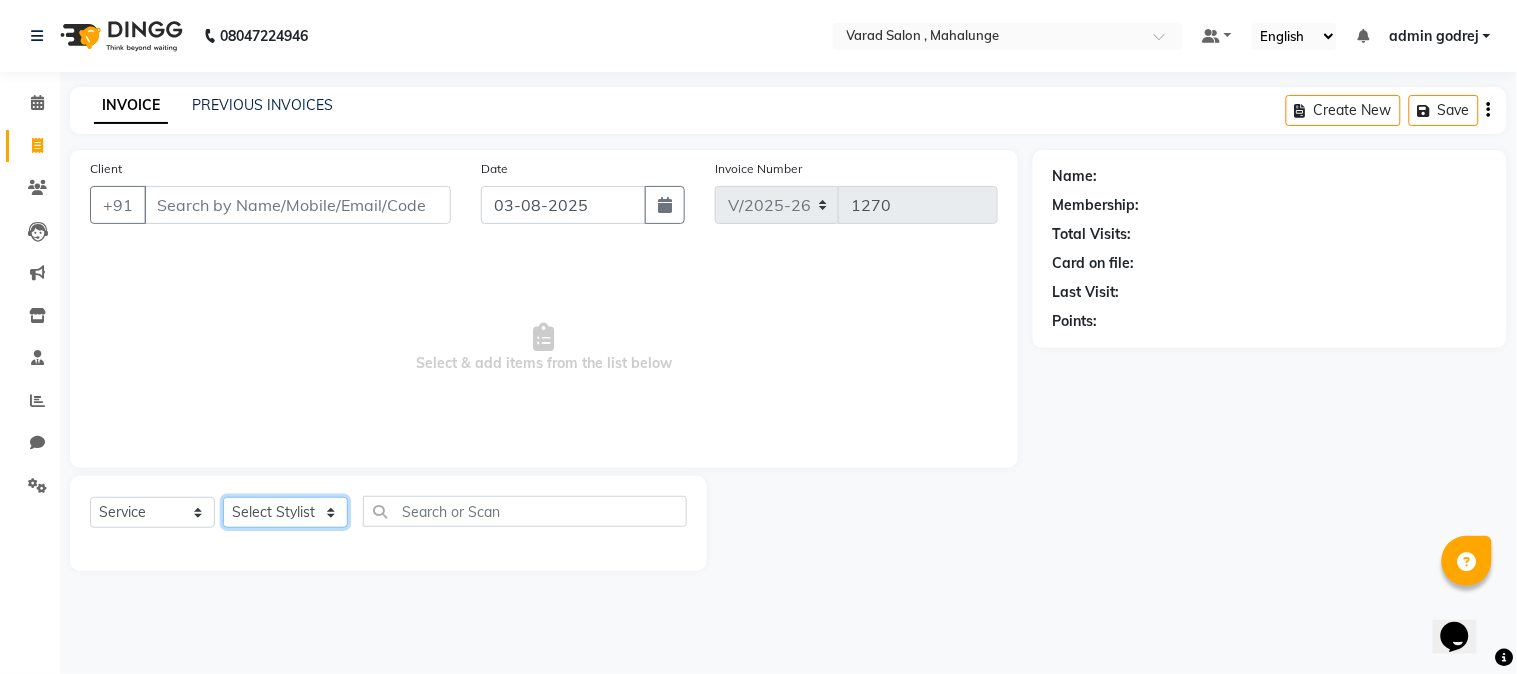 select on "76518" 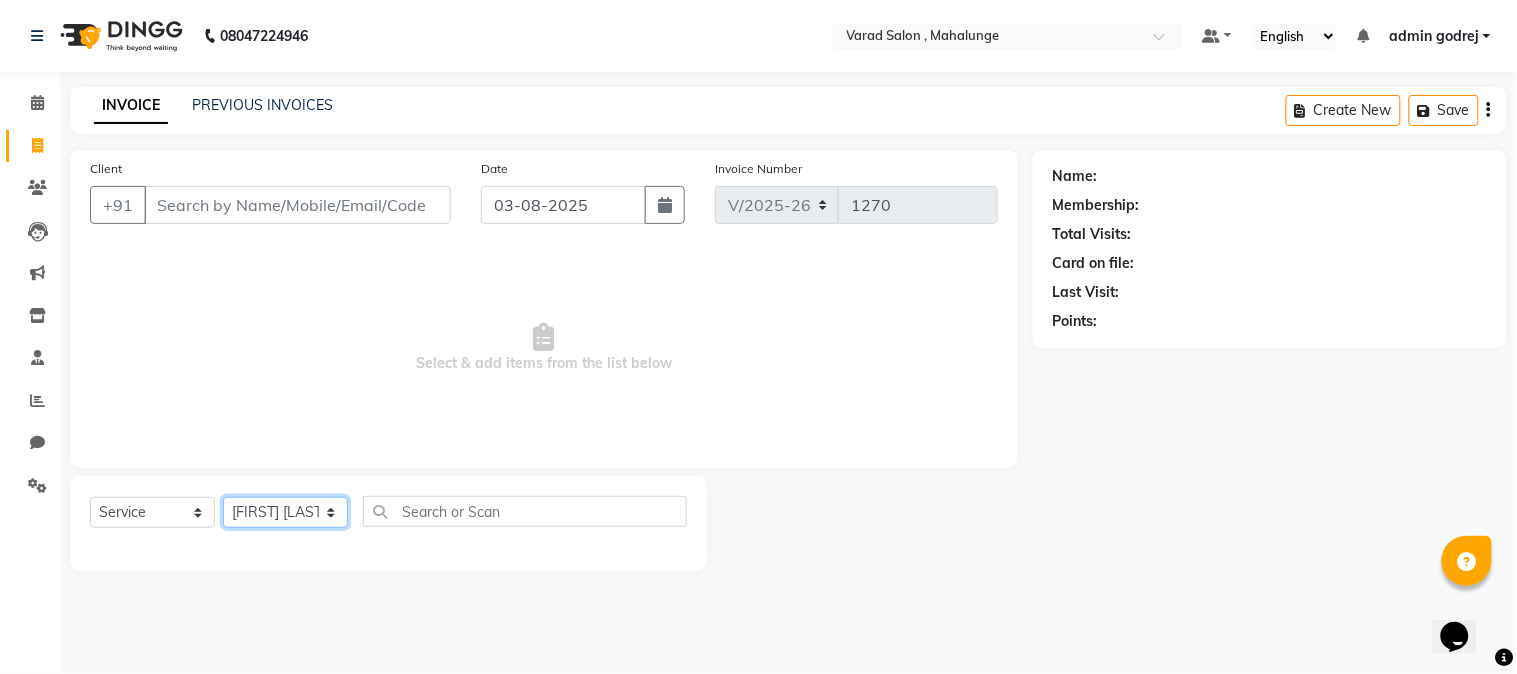 click on "Select Stylist admin godrej Dipak subhash ambhore krushna pandit megha mahajan priya kamble Rishi Gayke Rishikesh  sanket gaikwad shubham lingayat vijay bidve" 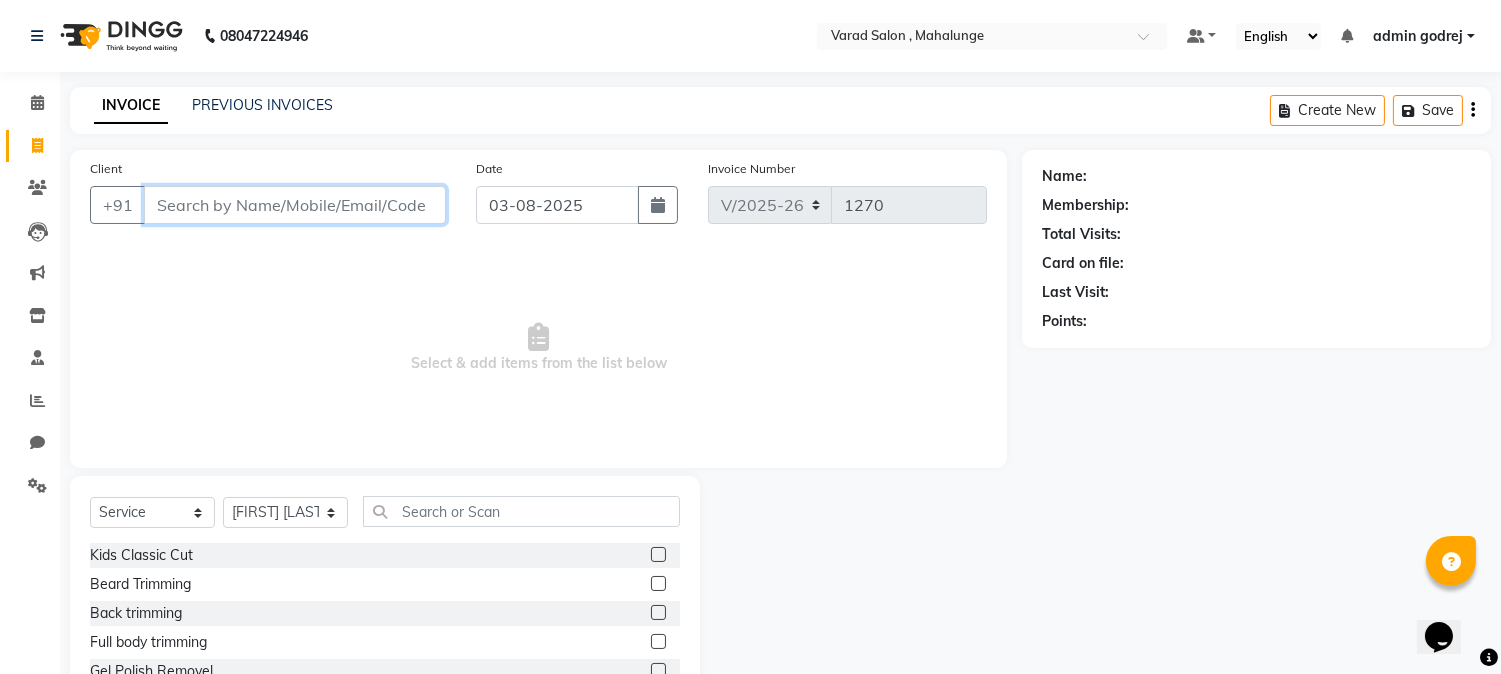 click on "Client" at bounding box center (295, 205) 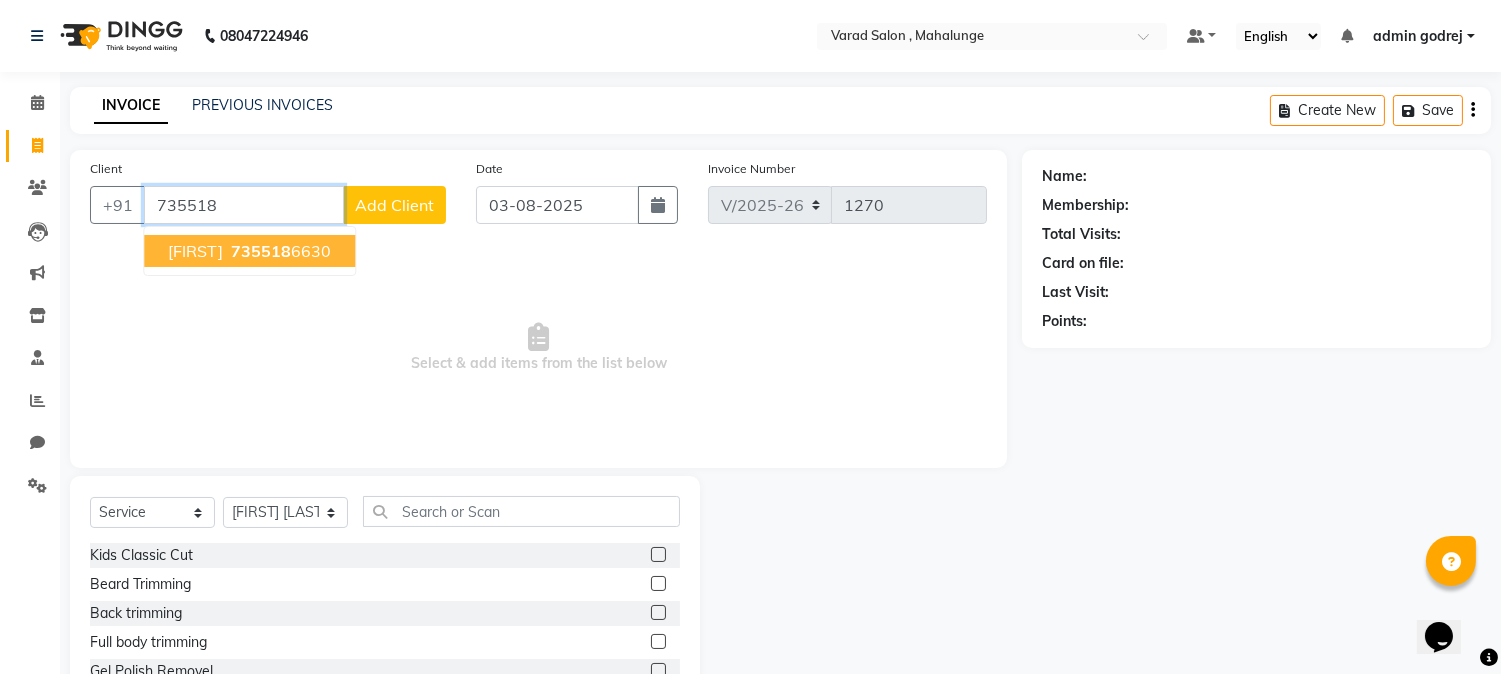 click on "735518" at bounding box center [261, 251] 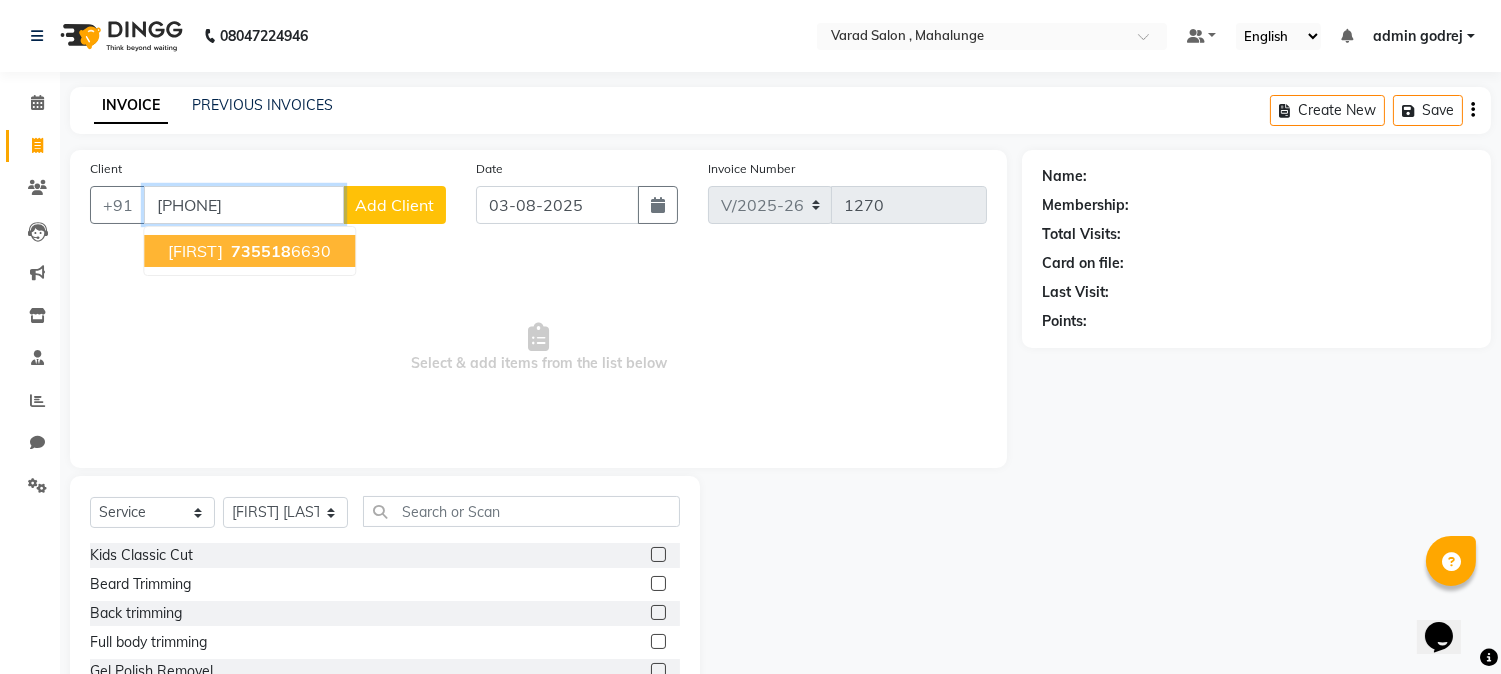 type on "[PHONE]" 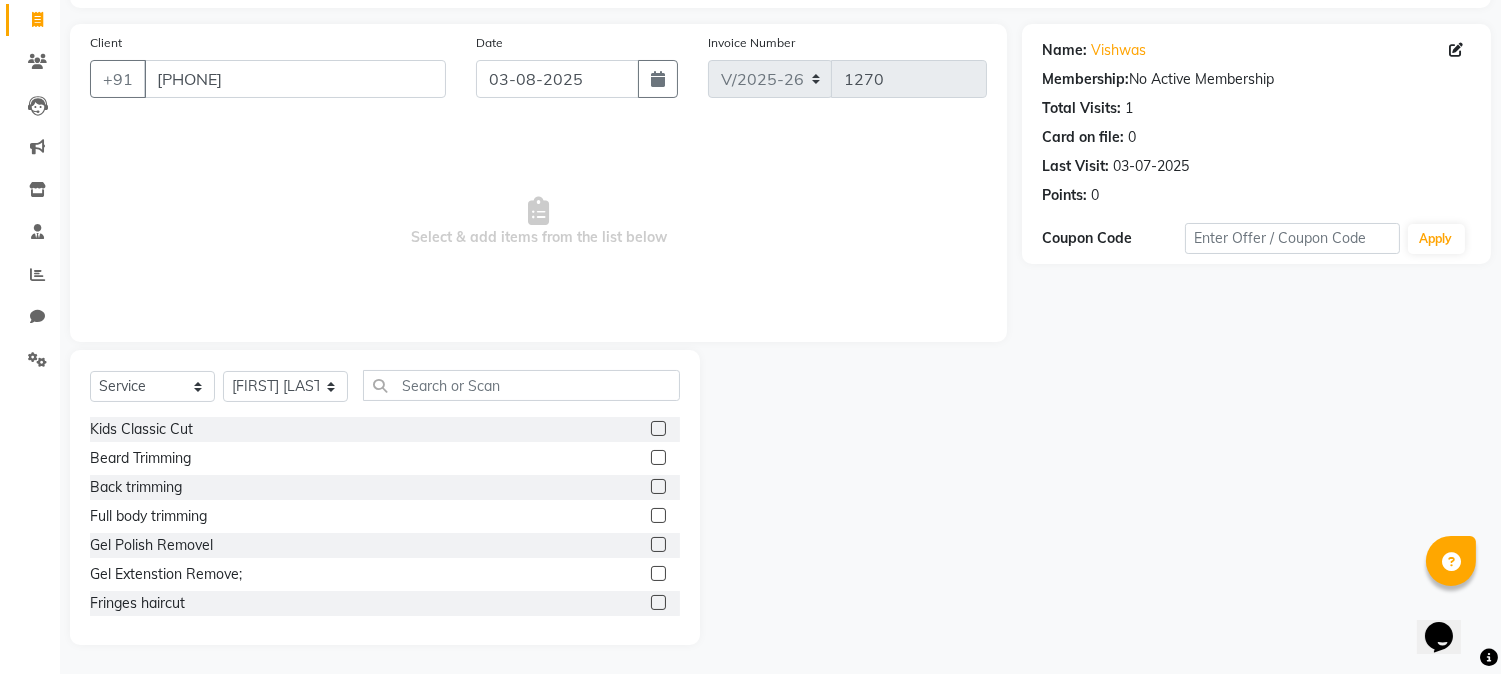 scroll, scrollTop: 0, scrollLeft: 0, axis: both 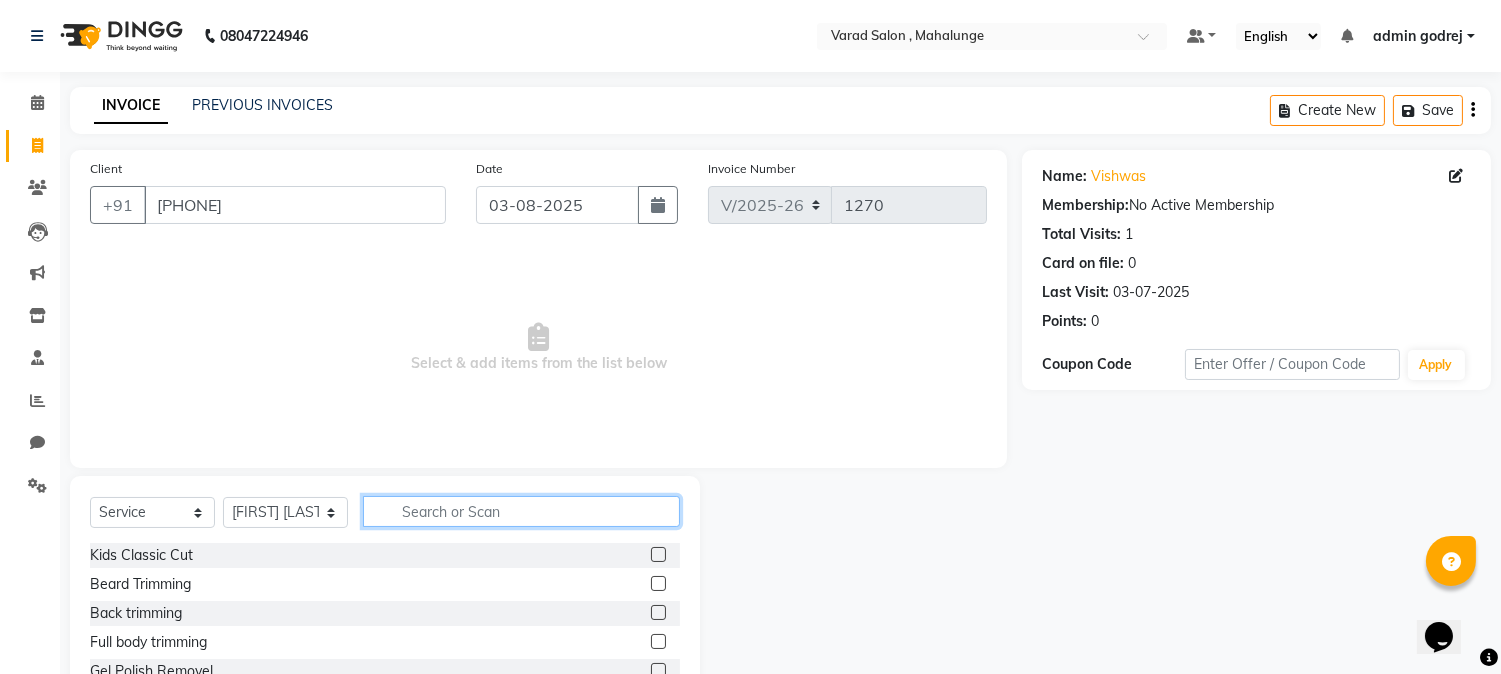 click 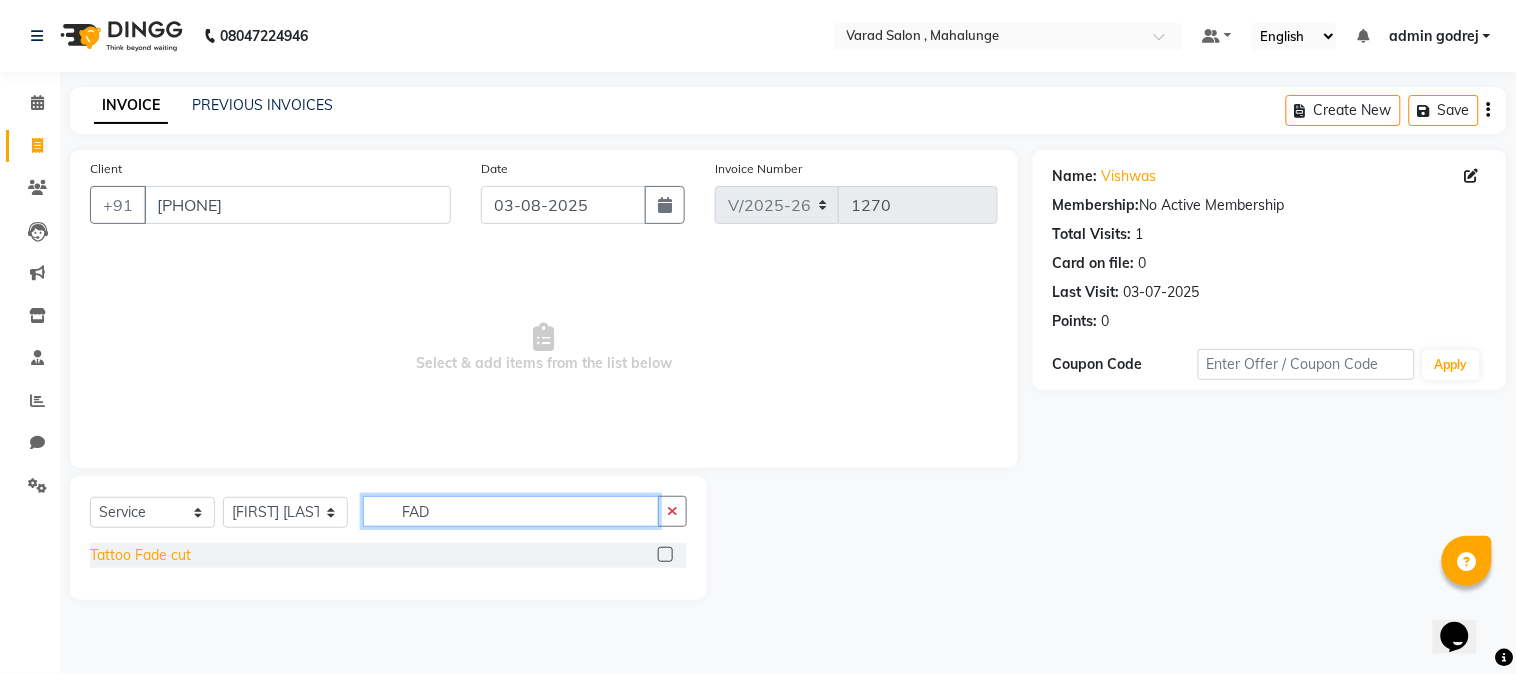 type on "FAD" 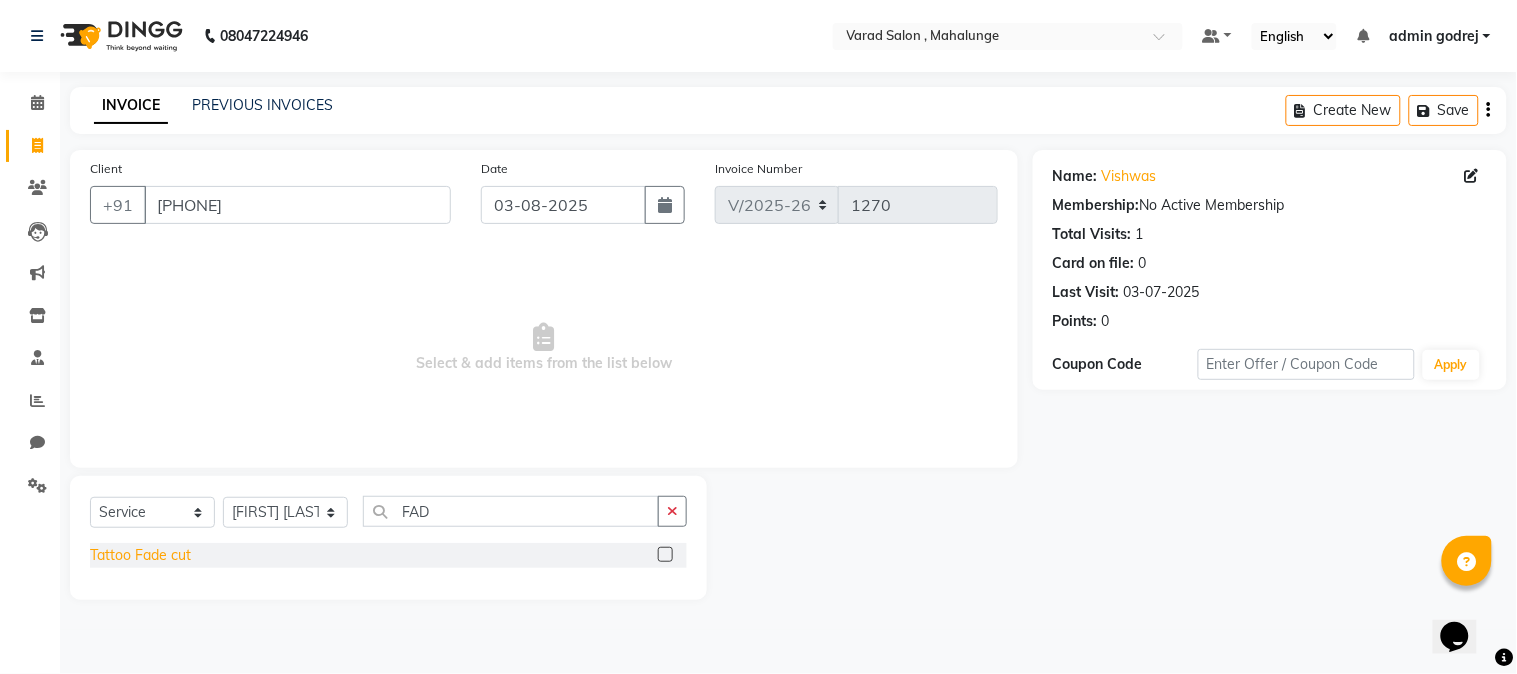 click on "Tattoo Fade cut" 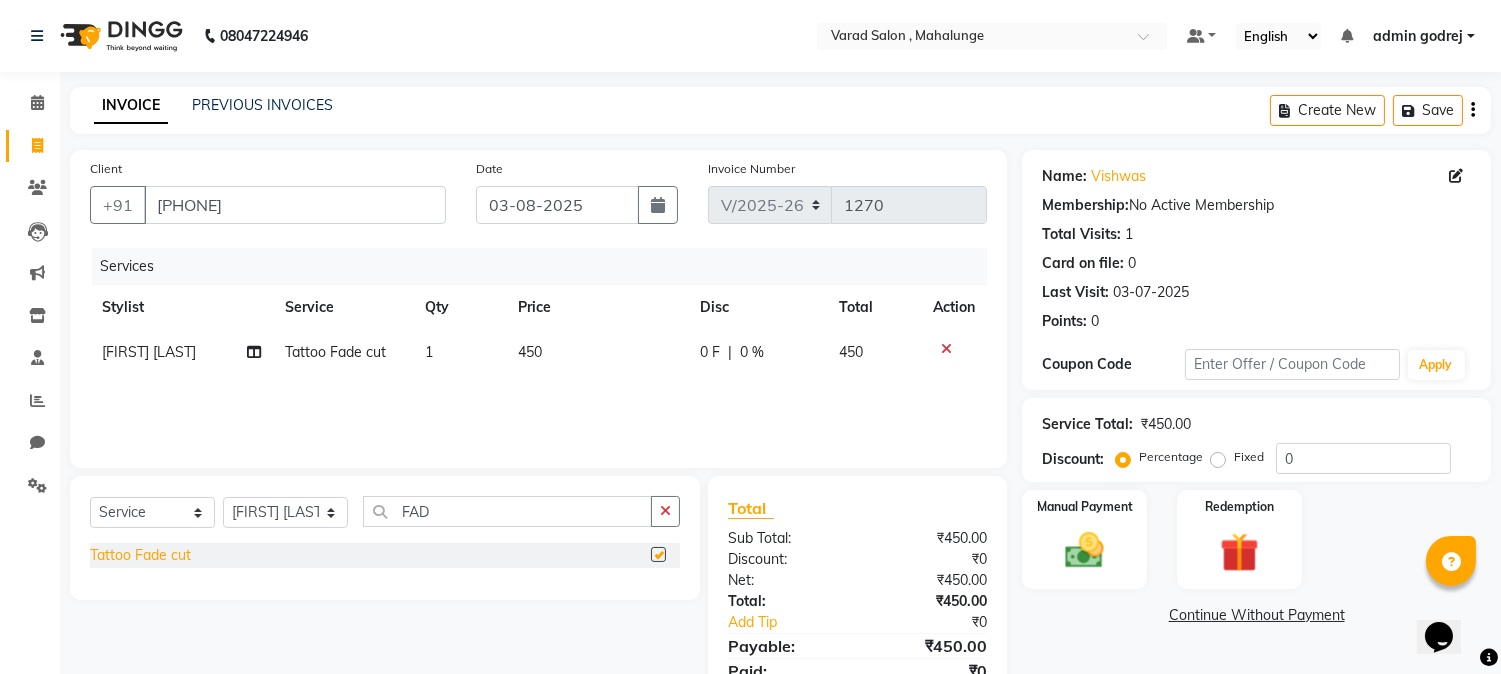 checkbox on "false" 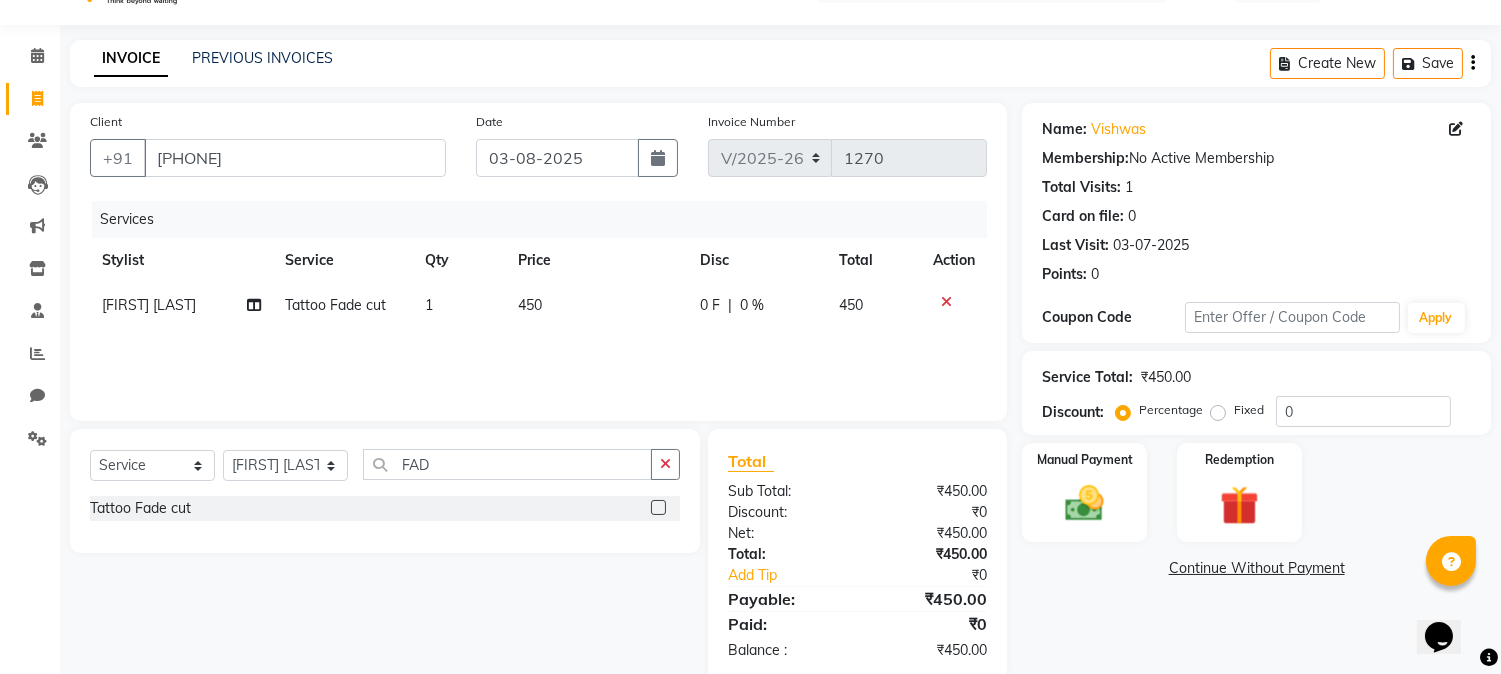 scroll, scrollTop: 84, scrollLeft: 0, axis: vertical 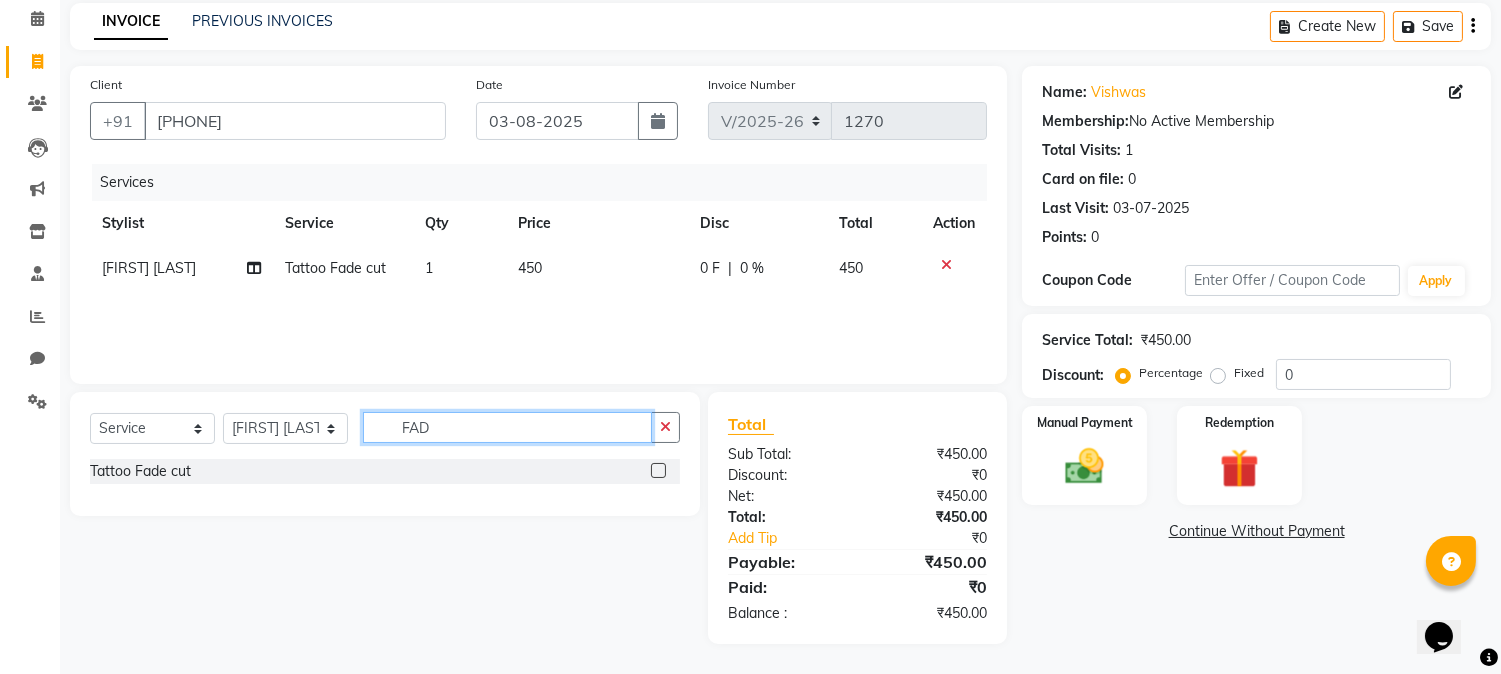 click on "FAD" 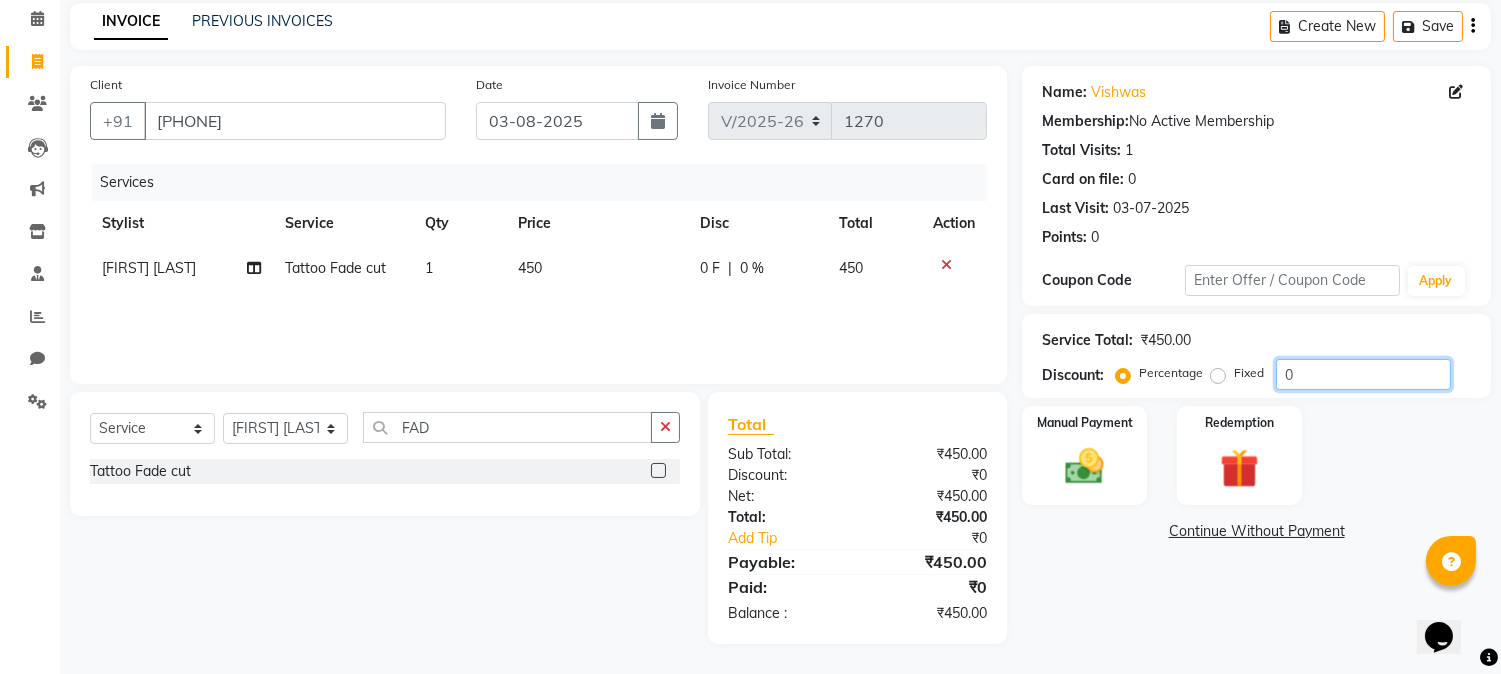 click on "0" 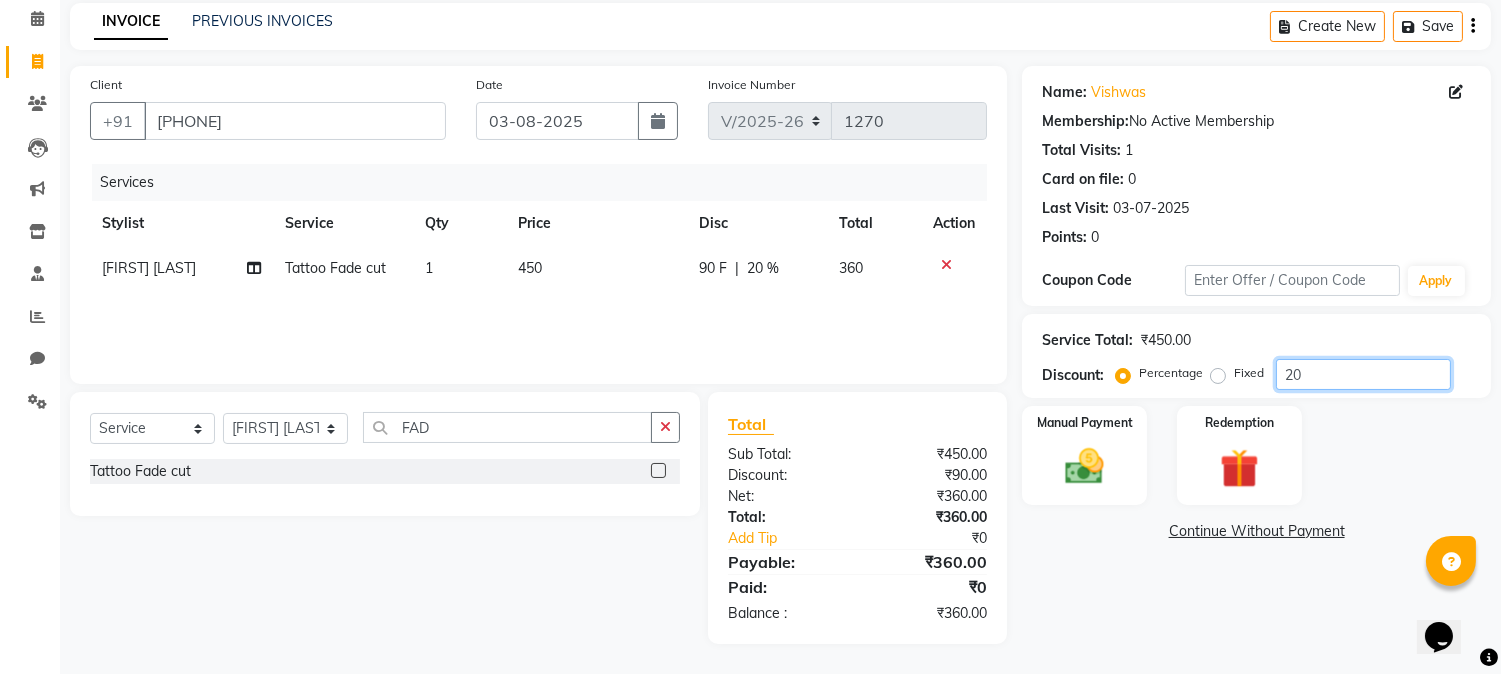 type on "2" 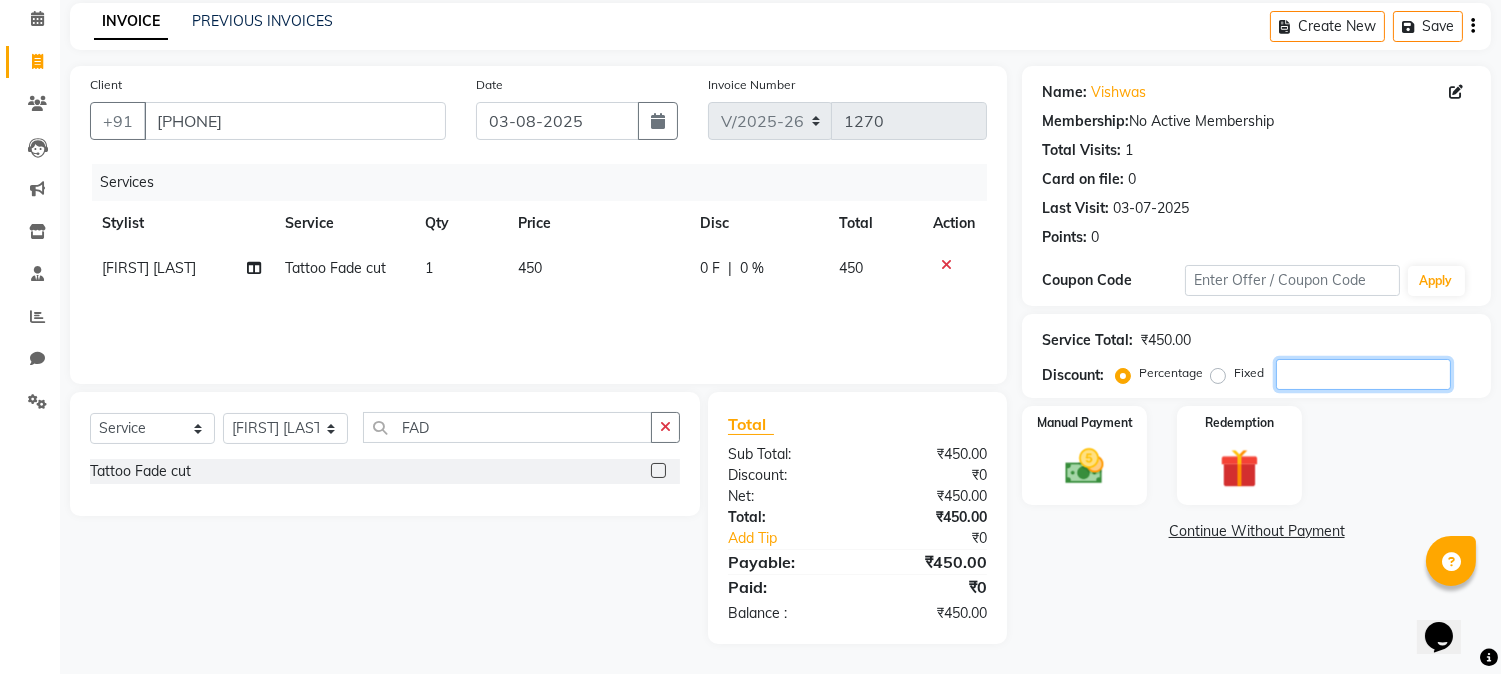 click 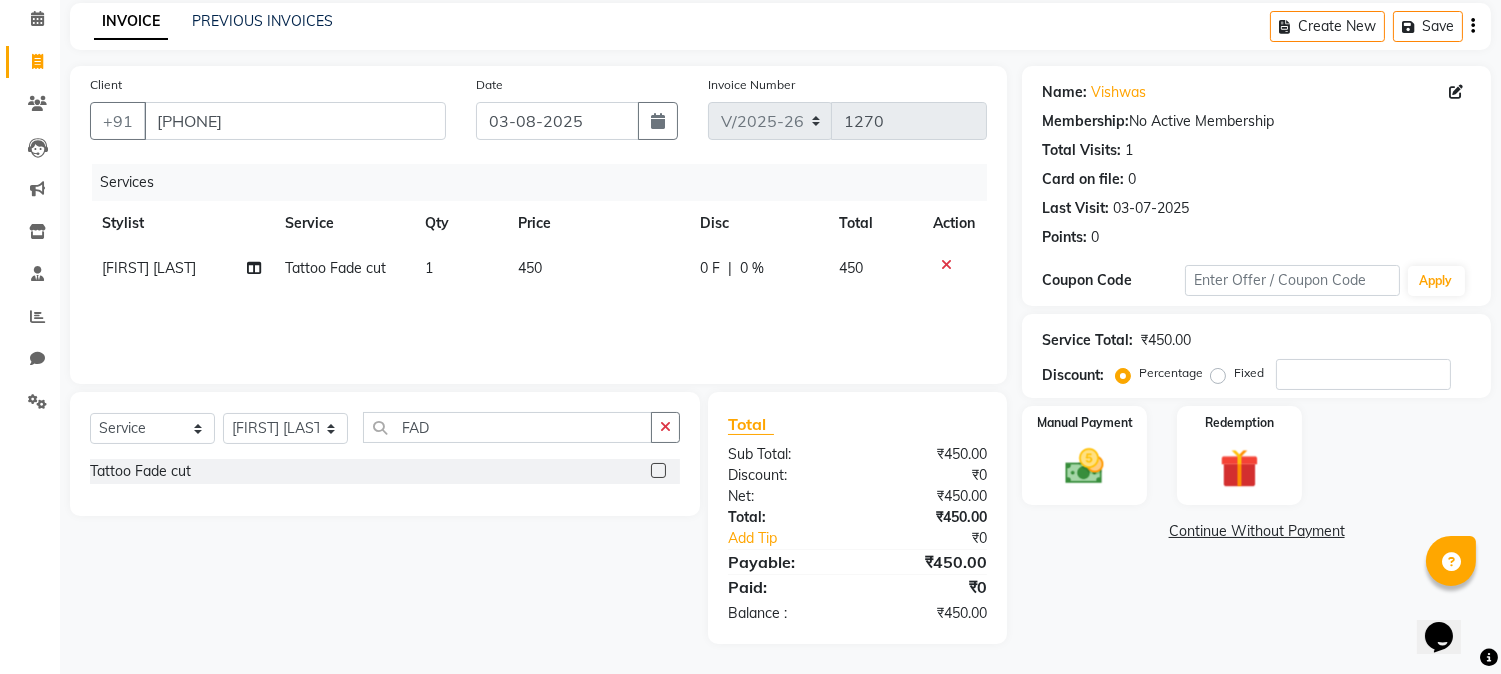 click on "0 F" 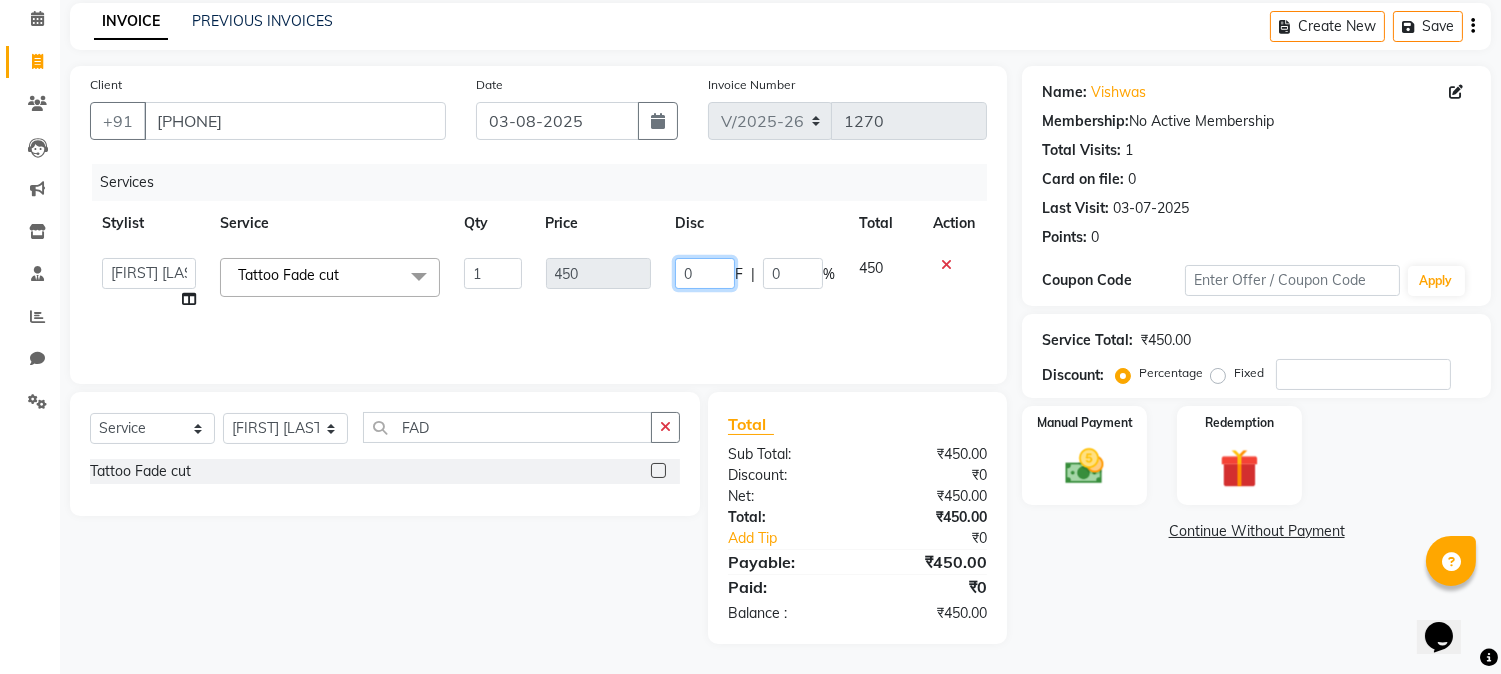 click on "0" 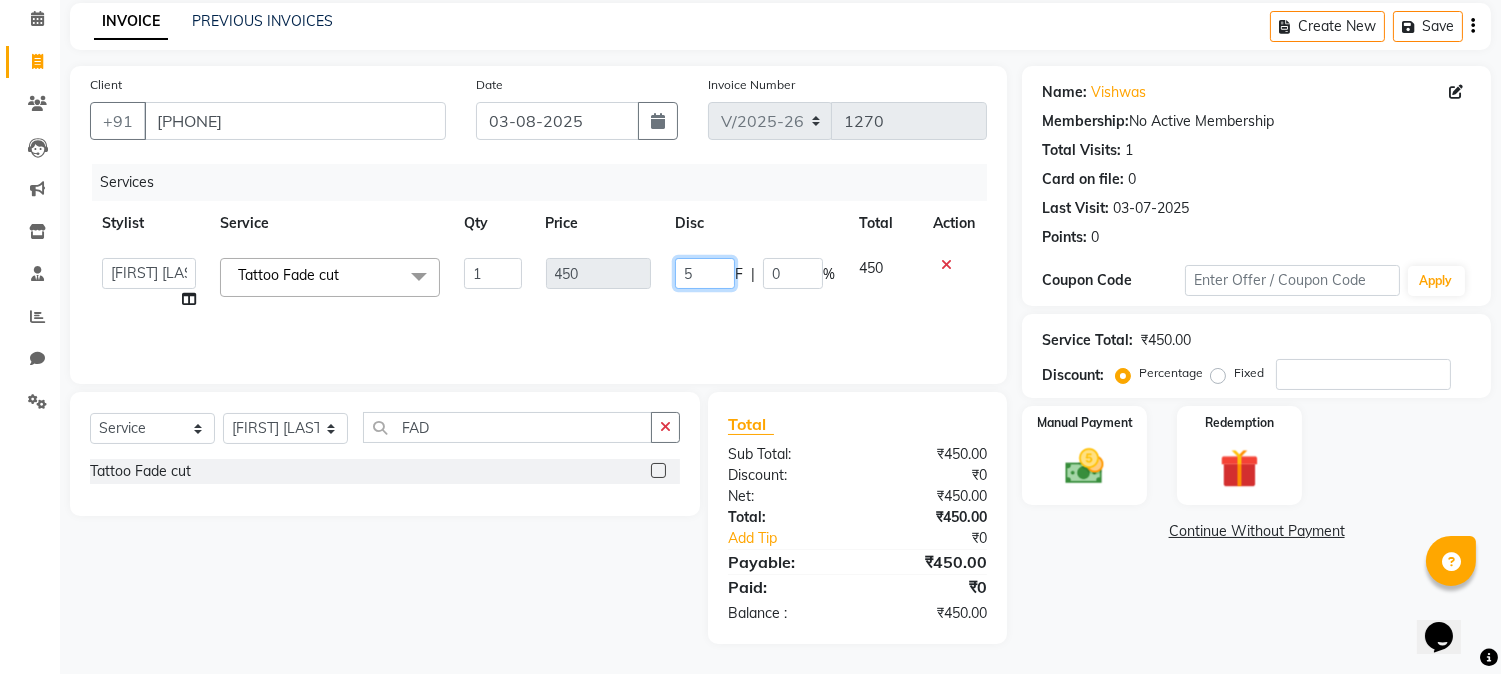 type on "50" 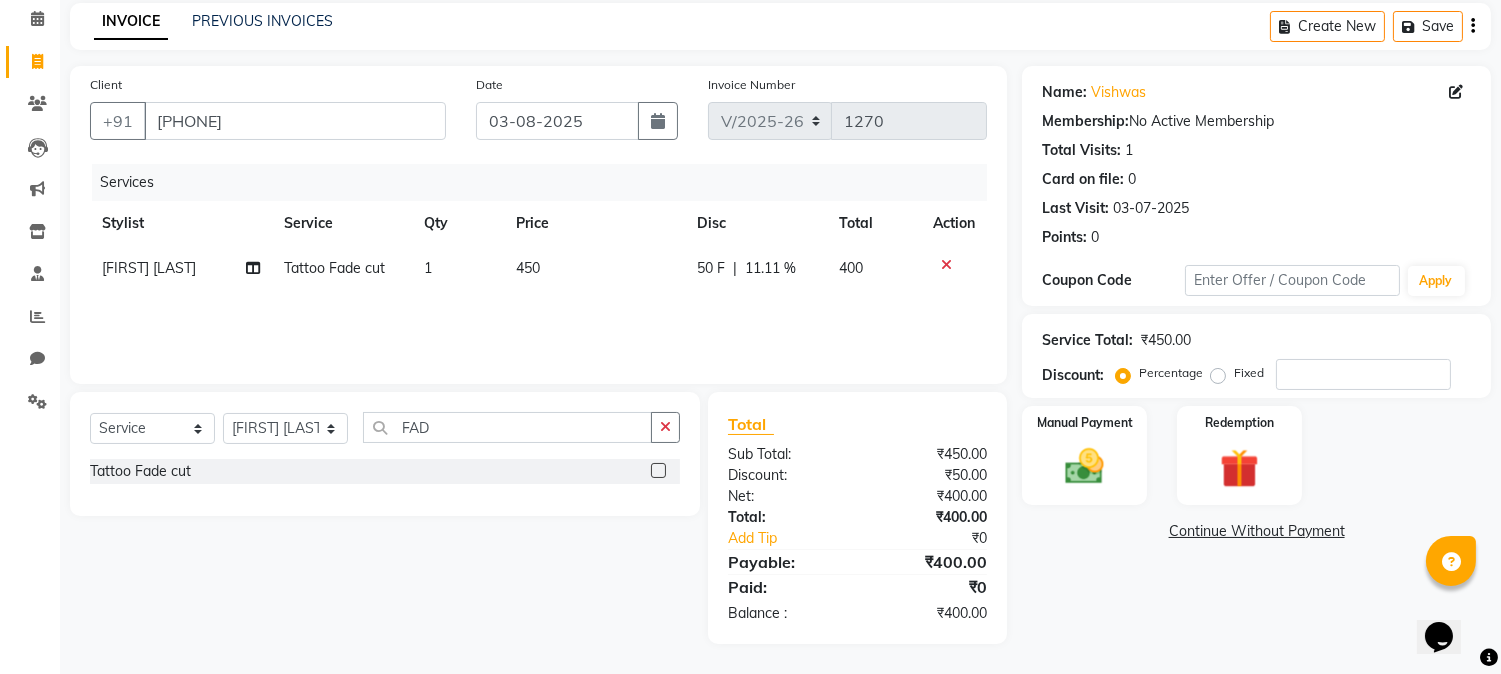click on "Name: Vishwas  Membership:  No Active Membership  Total Visits:  1 Card on file:  0 Last Visit:   03-07-2025 Points:   0  Coupon Code Apply Service Total:  ₹450.00  Discount:  Percentage   Fixed  Manual Payment Redemption  Continue Without Payment" 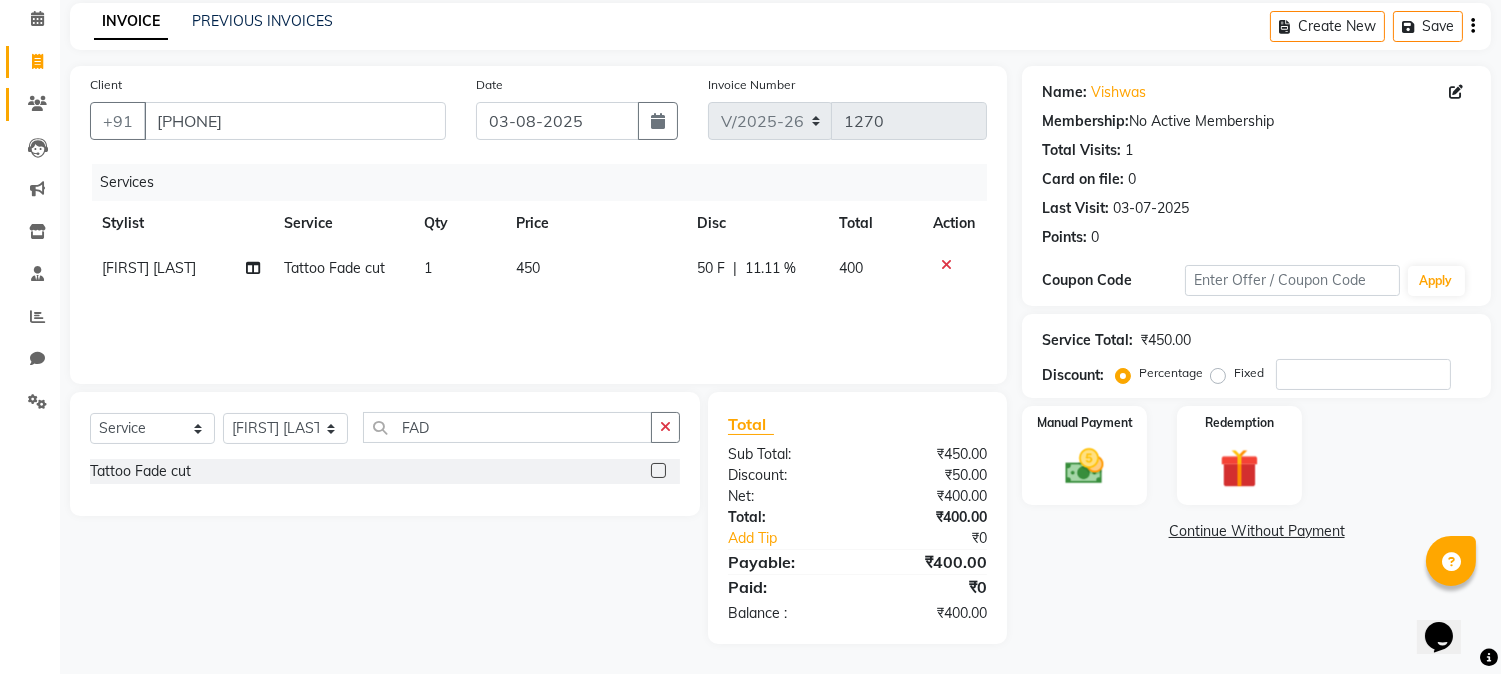 click on "Clients" 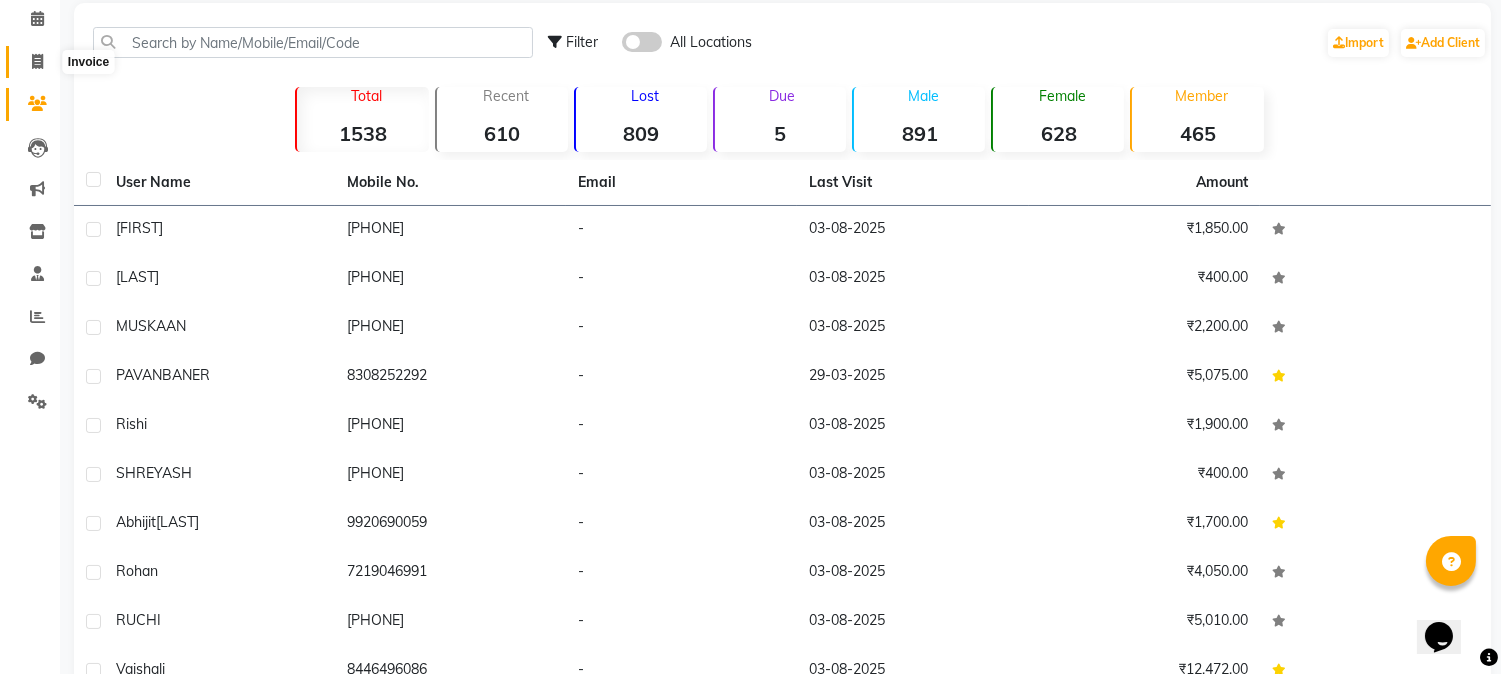 click 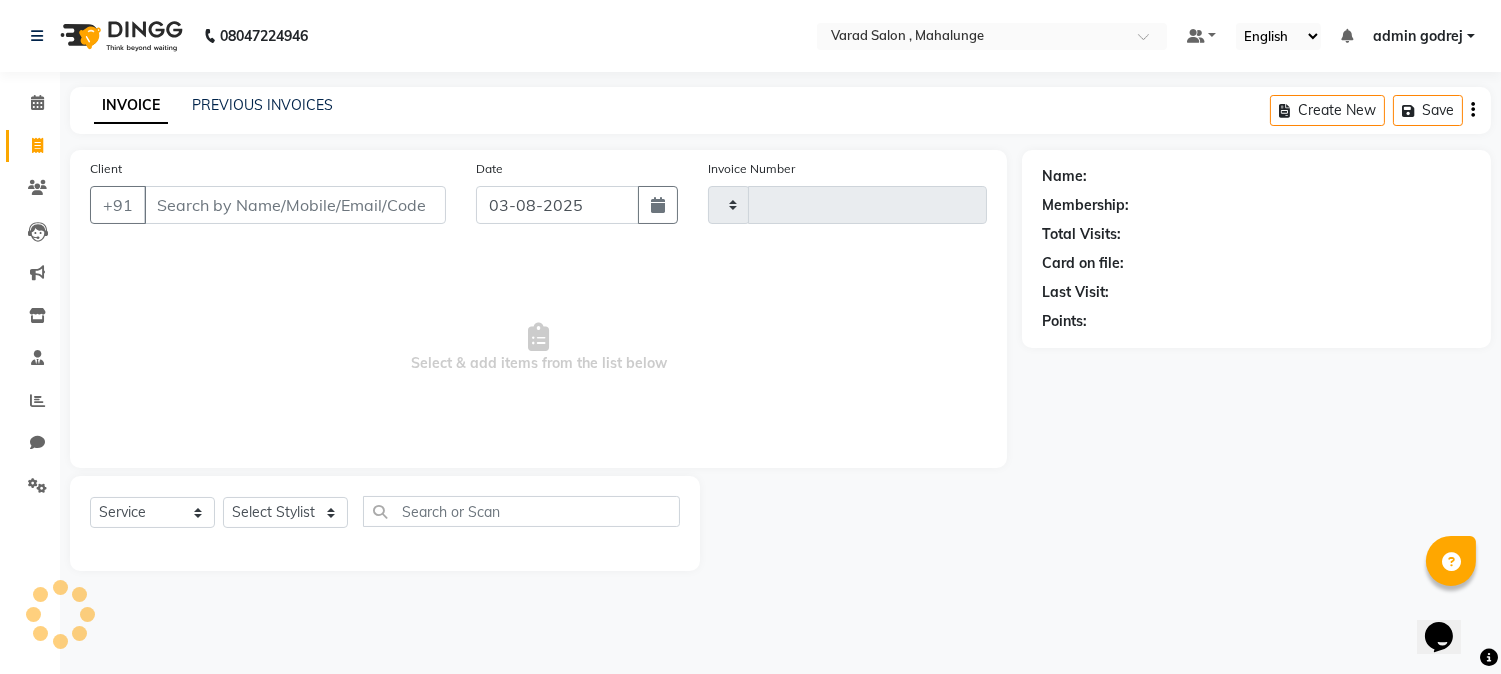 type on "1270" 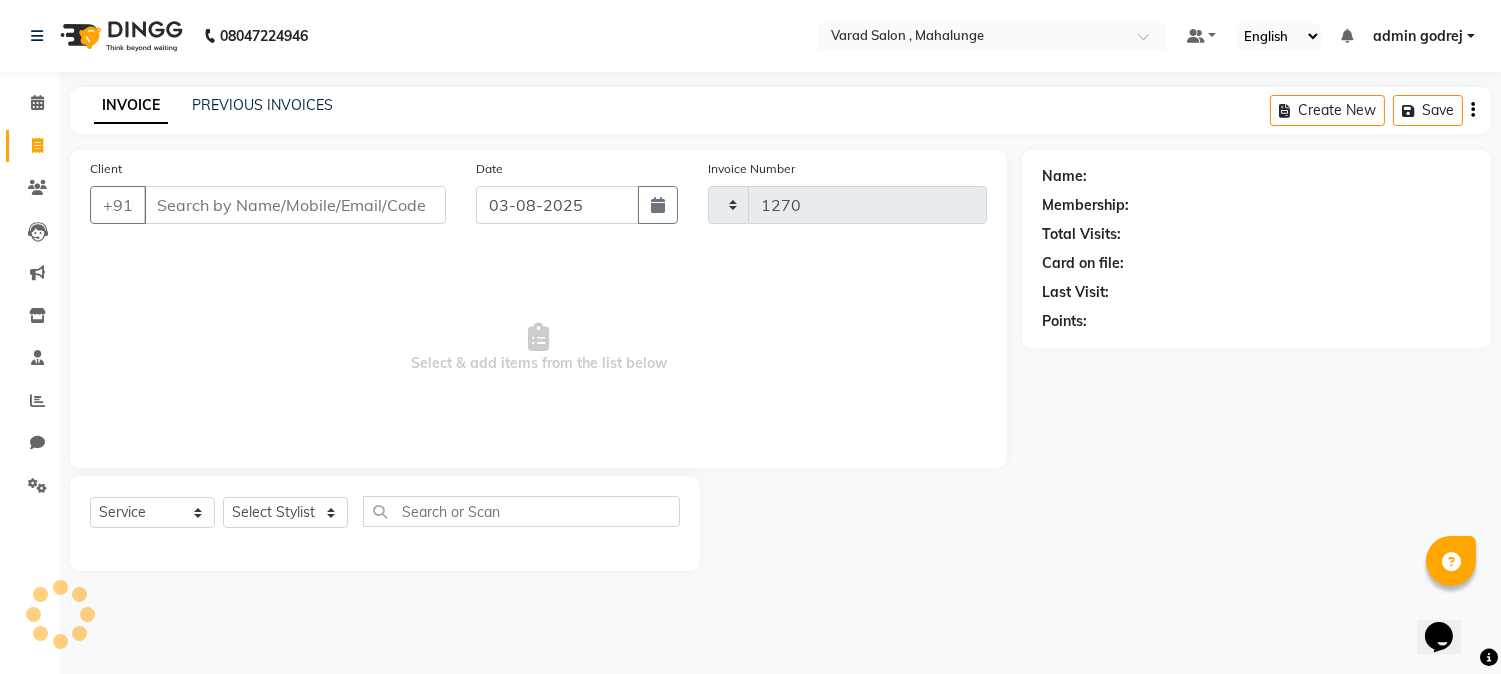 scroll, scrollTop: 0, scrollLeft: 0, axis: both 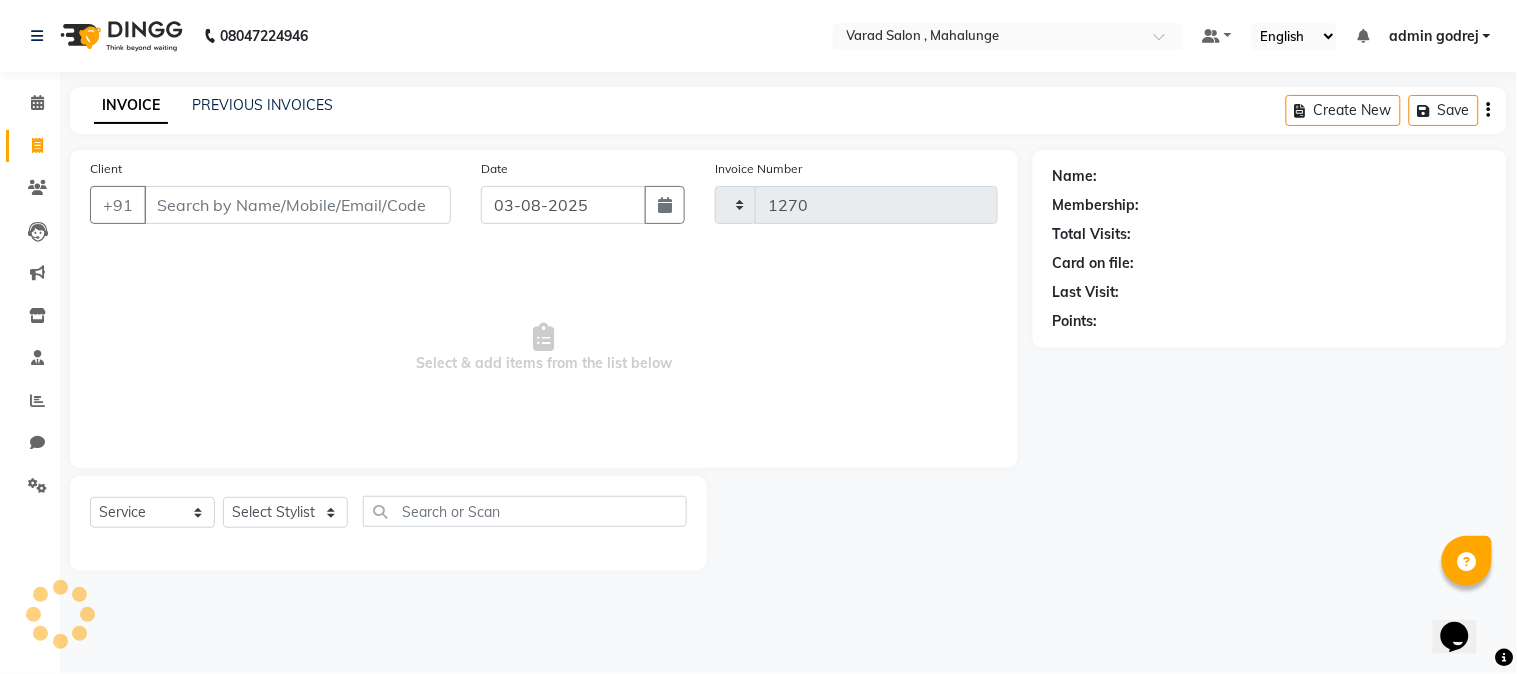 select on "7250" 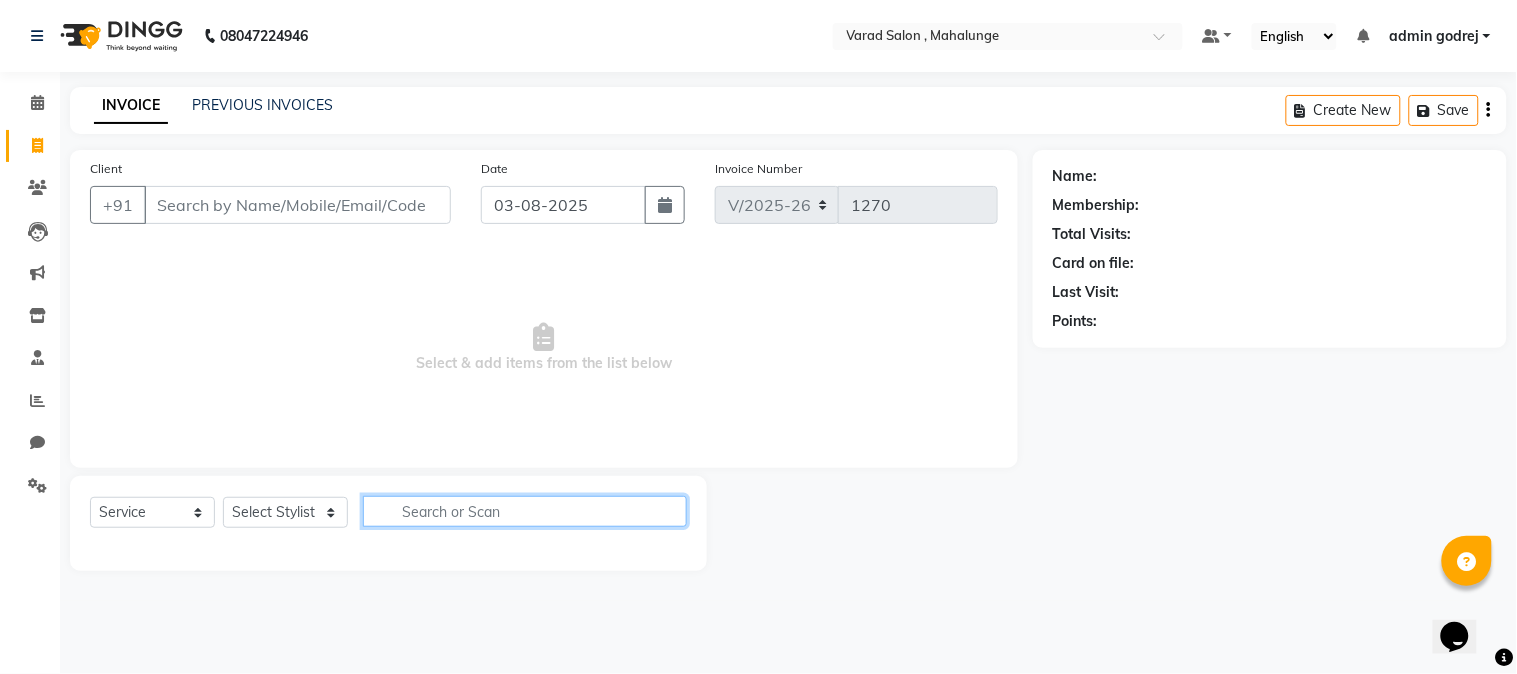 click 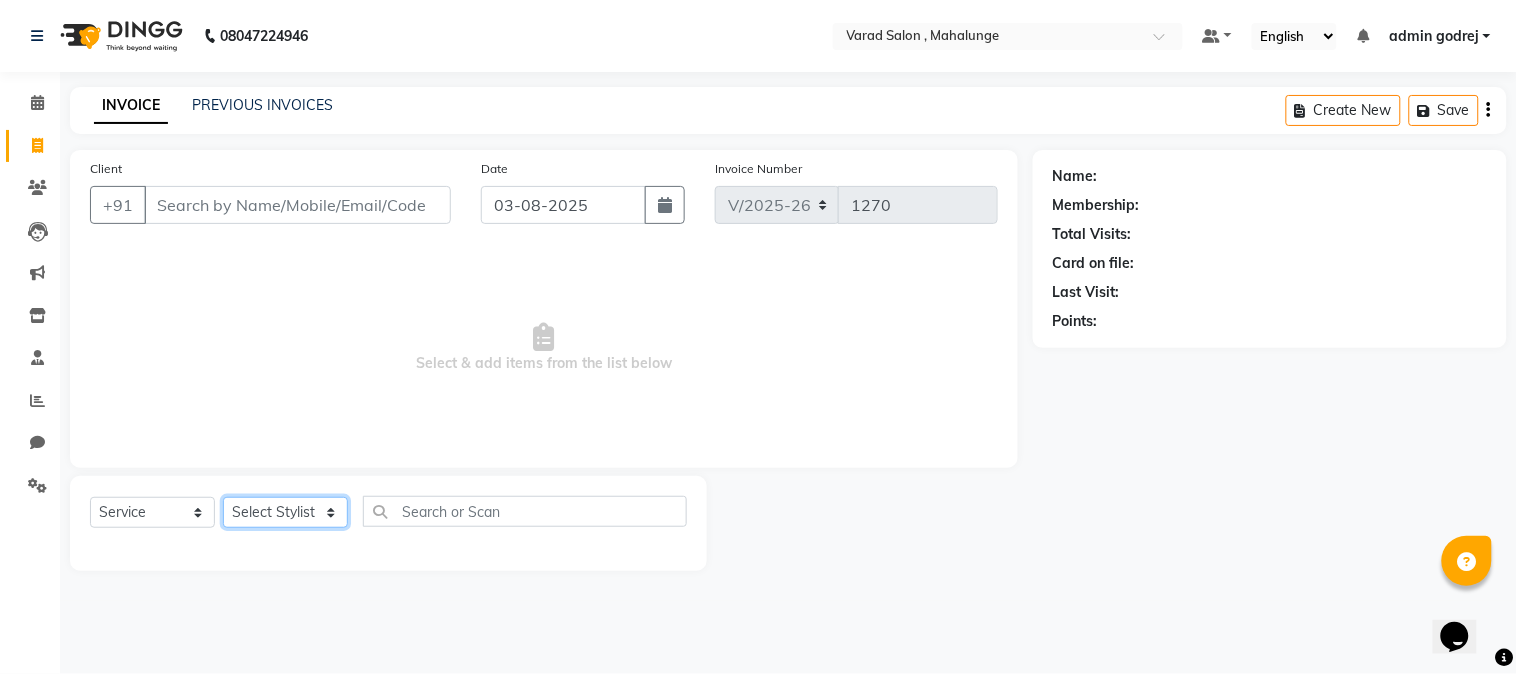 click on "Select Stylist admin godrej Dipak subhash ambhore krushna pandit megha mahajan priya kamble Rishi Gayke Rishikesh  sanket gaikwad shubham lingayat vijay bidve" 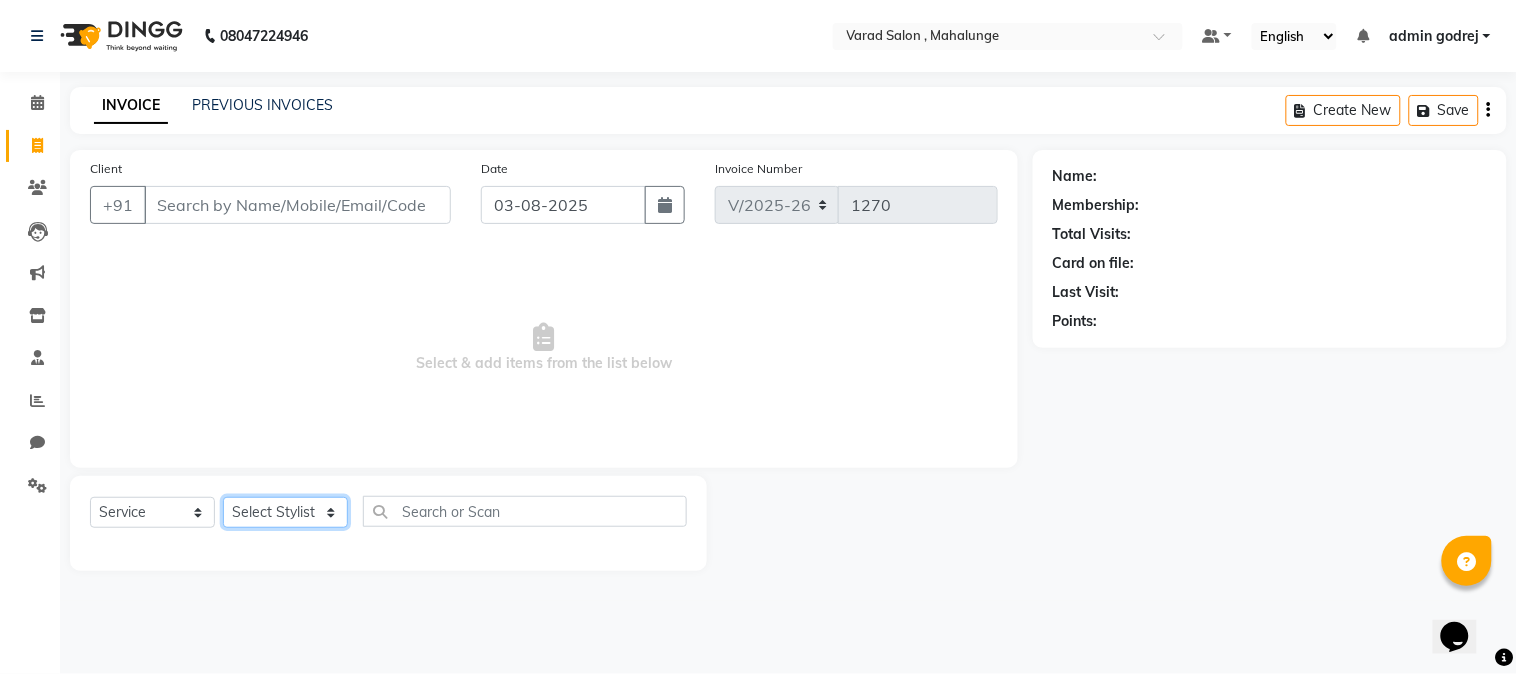 select on "76518" 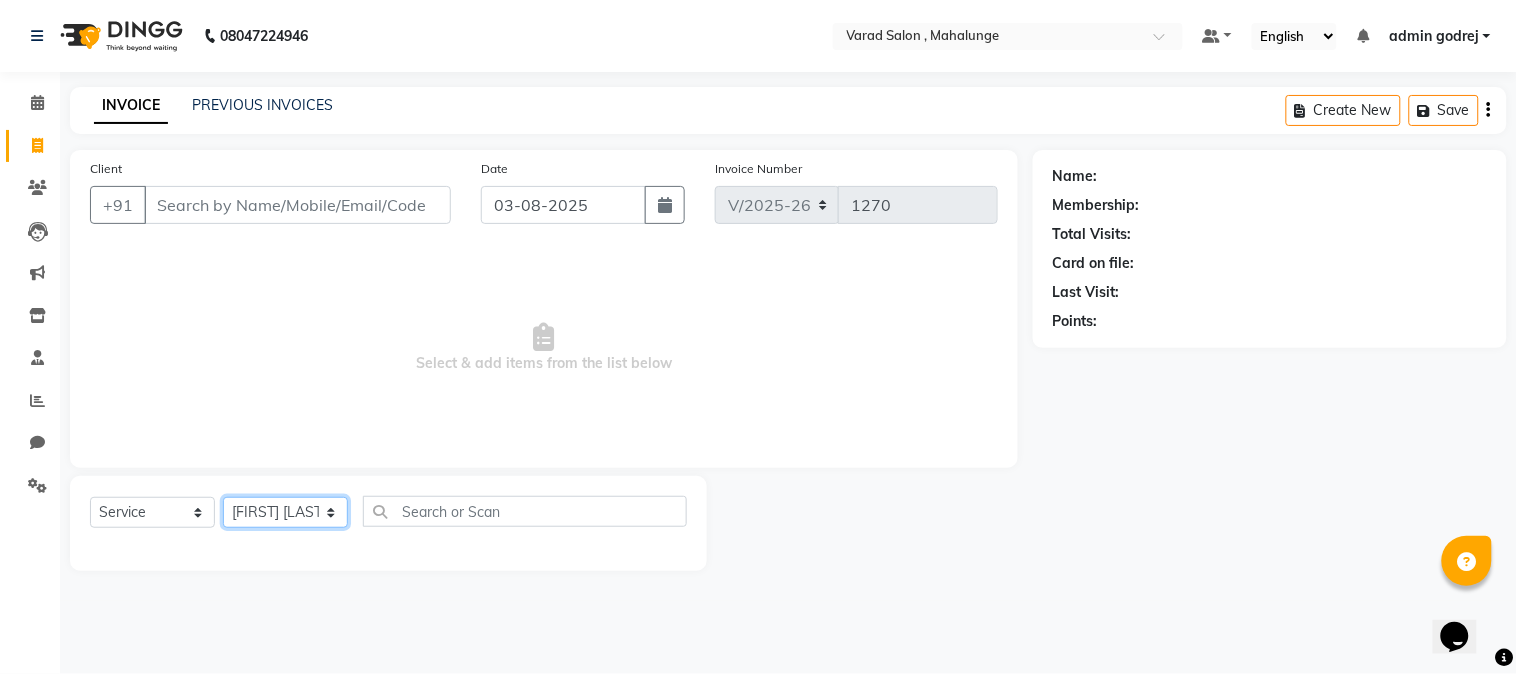 click on "Select Stylist admin godrej Dipak subhash ambhore krushna pandit megha mahajan priya kamble Rishi Gayke Rishikesh  sanket gaikwad shubham lingayat vijay bidve" 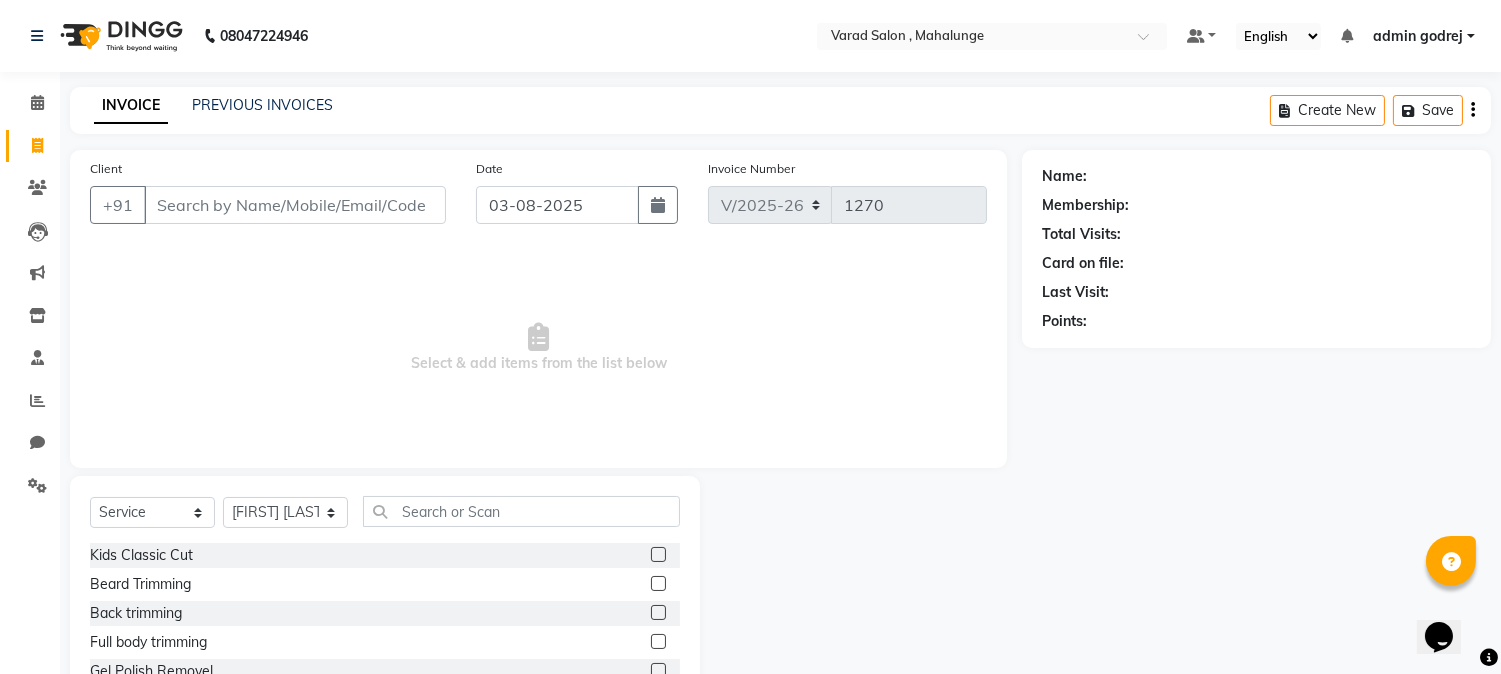 click on "Select  Service  Product  Membership  Package Voucher Prepaid Gift Card  Select Stylist admin godrej Dipak subhash ambhore krushna pandit megha mahajan priya kamble Rishi Gayke Rishikesh  sanket gaikwad shubham lingayat vijay bidve Kids Classic Cut  Beard Trimming  Back trimming  Full body trimming  Gel Polish Removel  Gel Extenstion Remove;  Fringes haircut   brillare spa  scalp advanced treatment spa  scalp advanced treatment spa  hightlights with direct color medium  hightslights with drct color short  hightslights with drct color short  moroccan oil head massage 30 min  Facial application   hair sealer  3 4TH legs rica  Nail Art per tips  H&F manicure  AVL Advance Manicure  AVL Luxury Pedicure  H&F pedicure  AVL luxury Manicure  AVL Advance Pedicure  Bombini Ice Cream pedicure  Nail cutting & filing  GEL POLISH  French nail polish  Nail polish  Removal (per tips)  French (per tip)  Application (per tip)  French (10 tips)  Saree Drapping   Extra for curl  Make up Grooming   Men styling  Men Hair Iron" 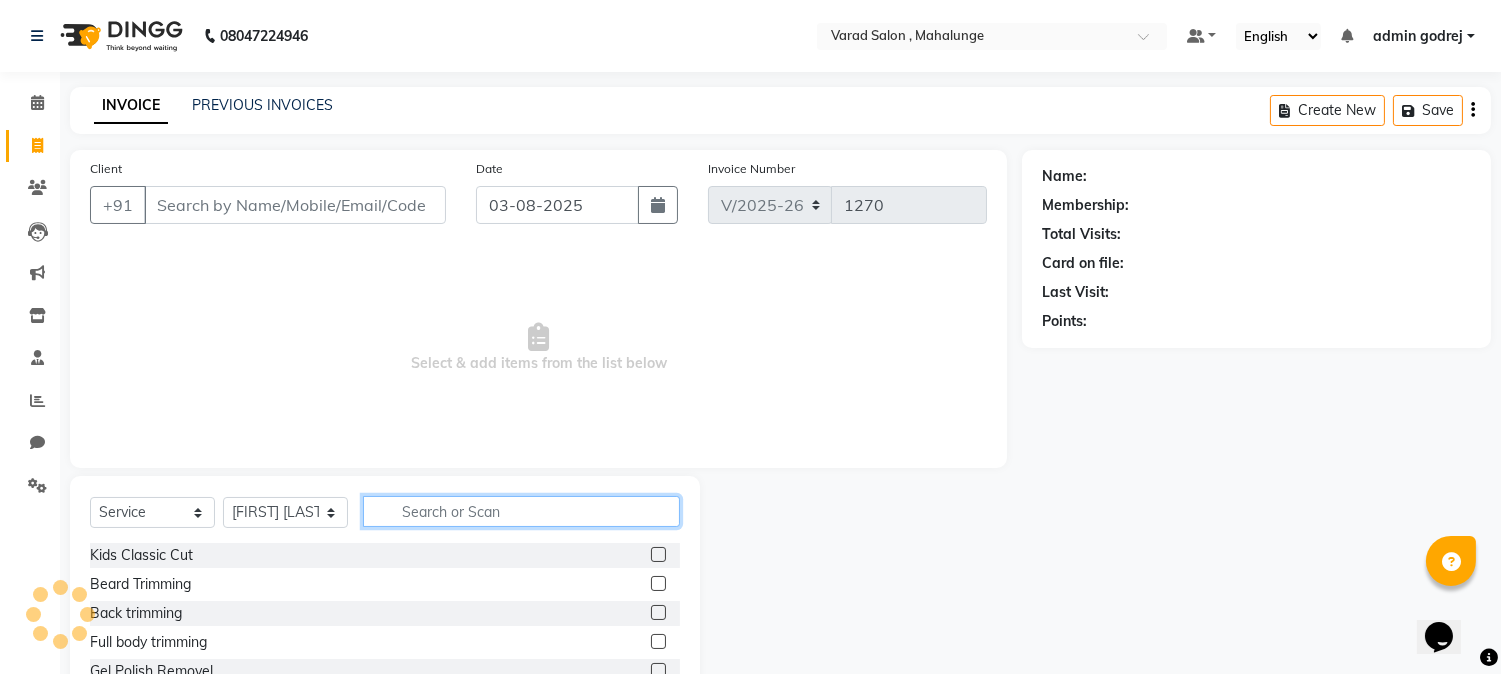 click 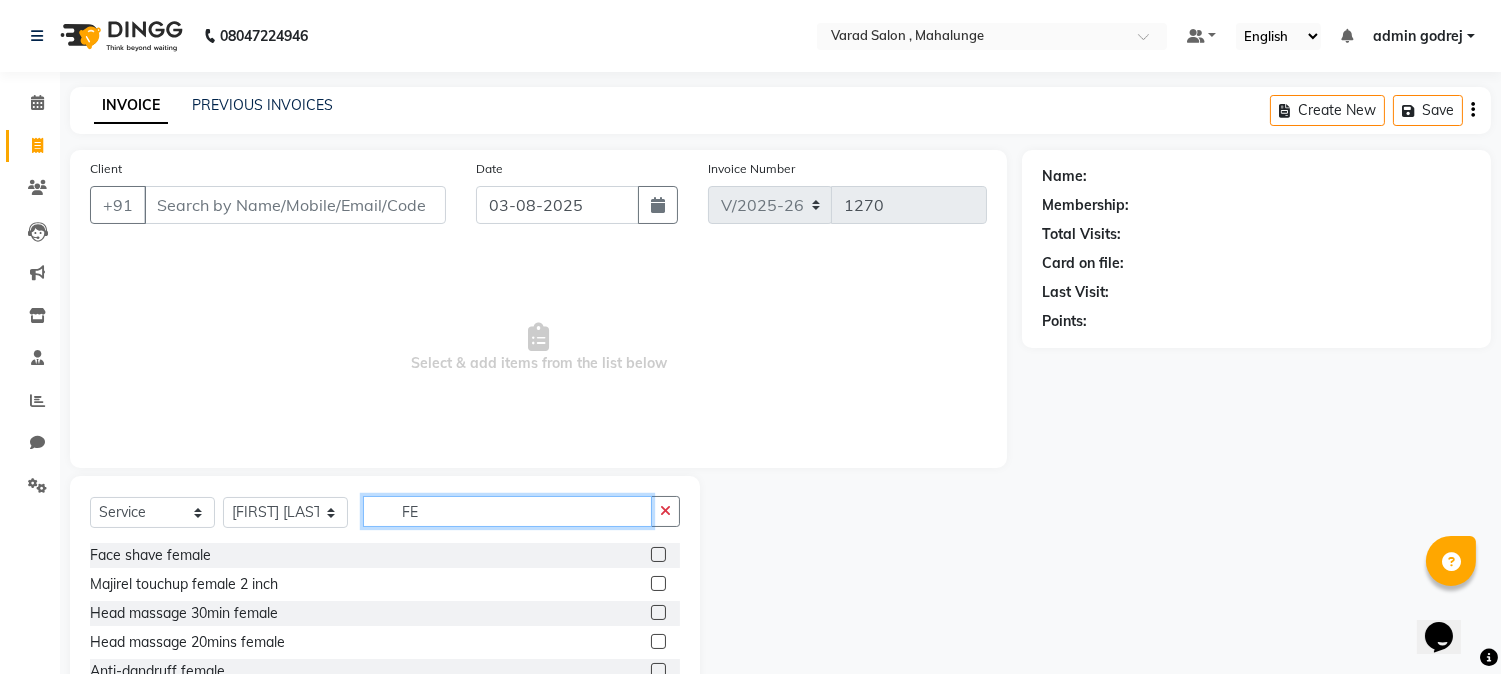 type on "F" 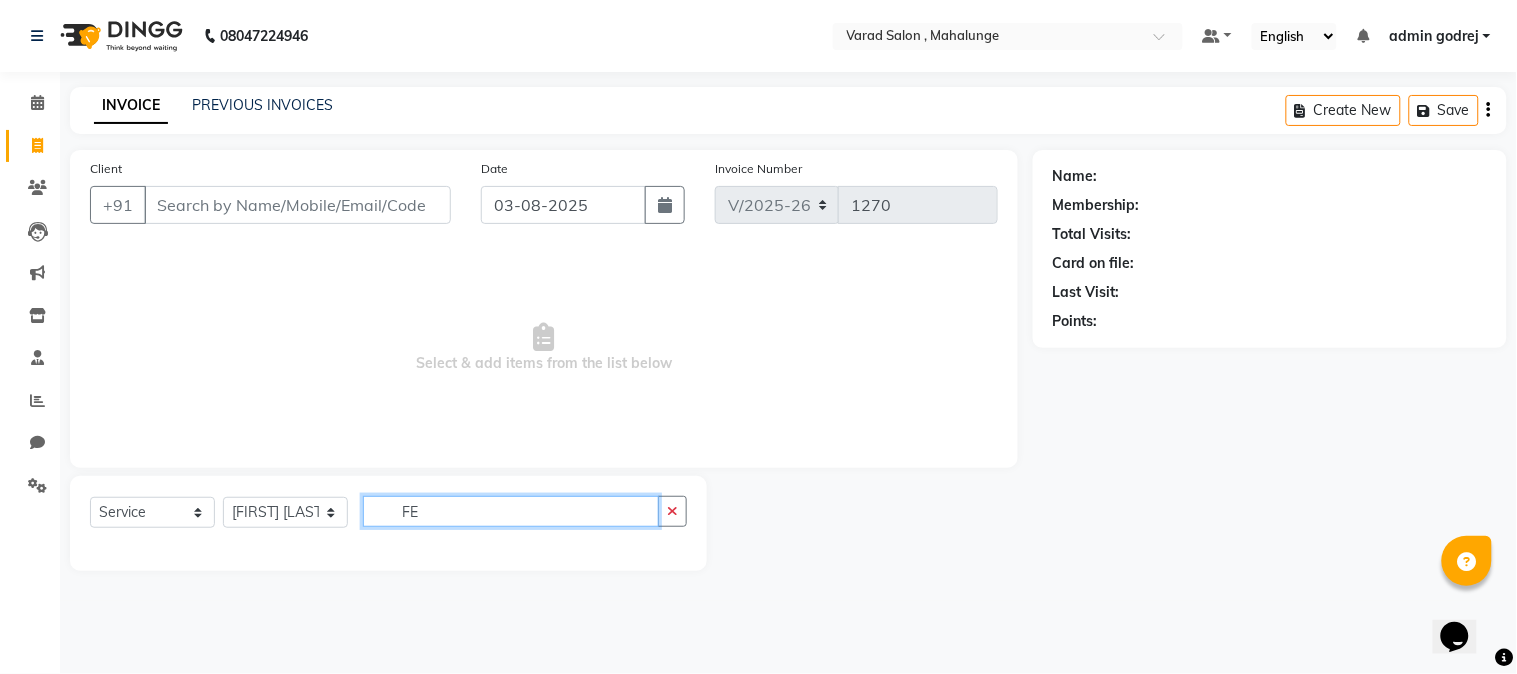 type on "F" 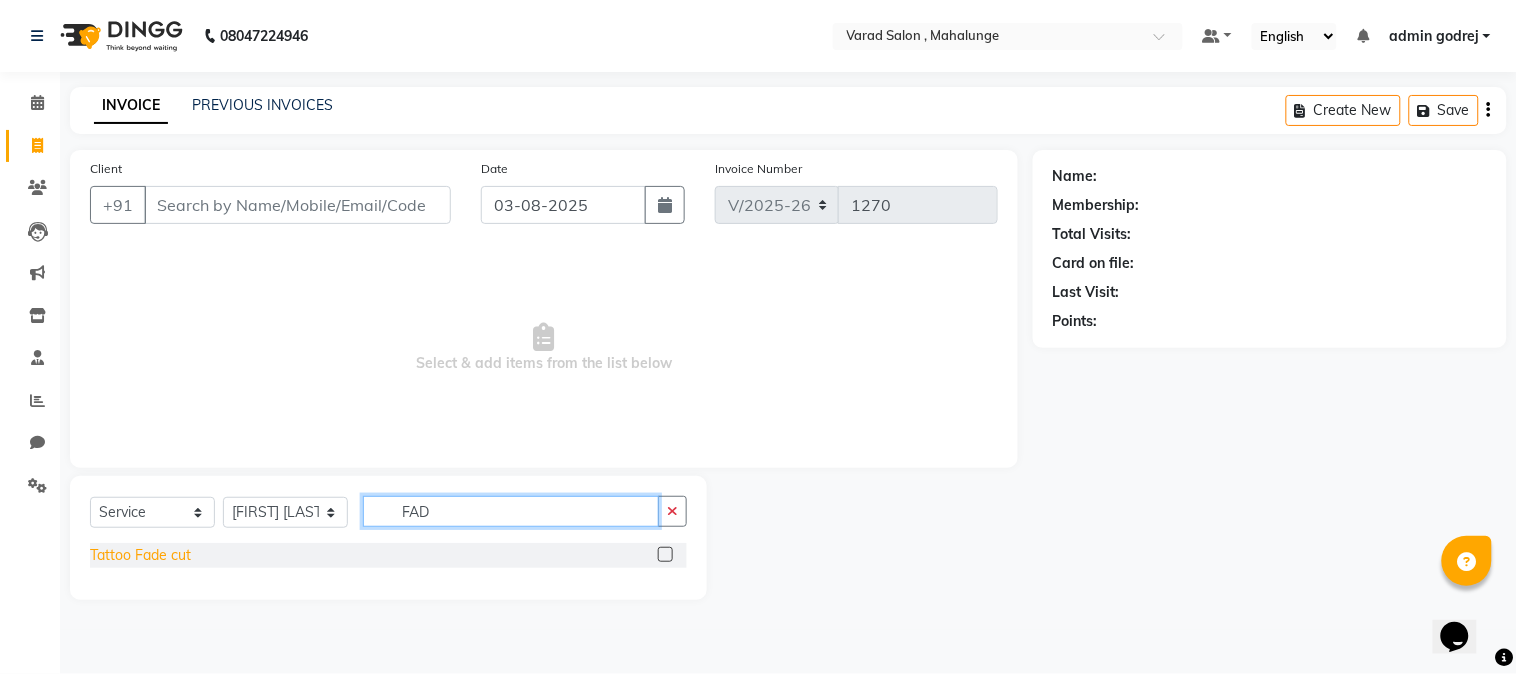 type on "FAD" 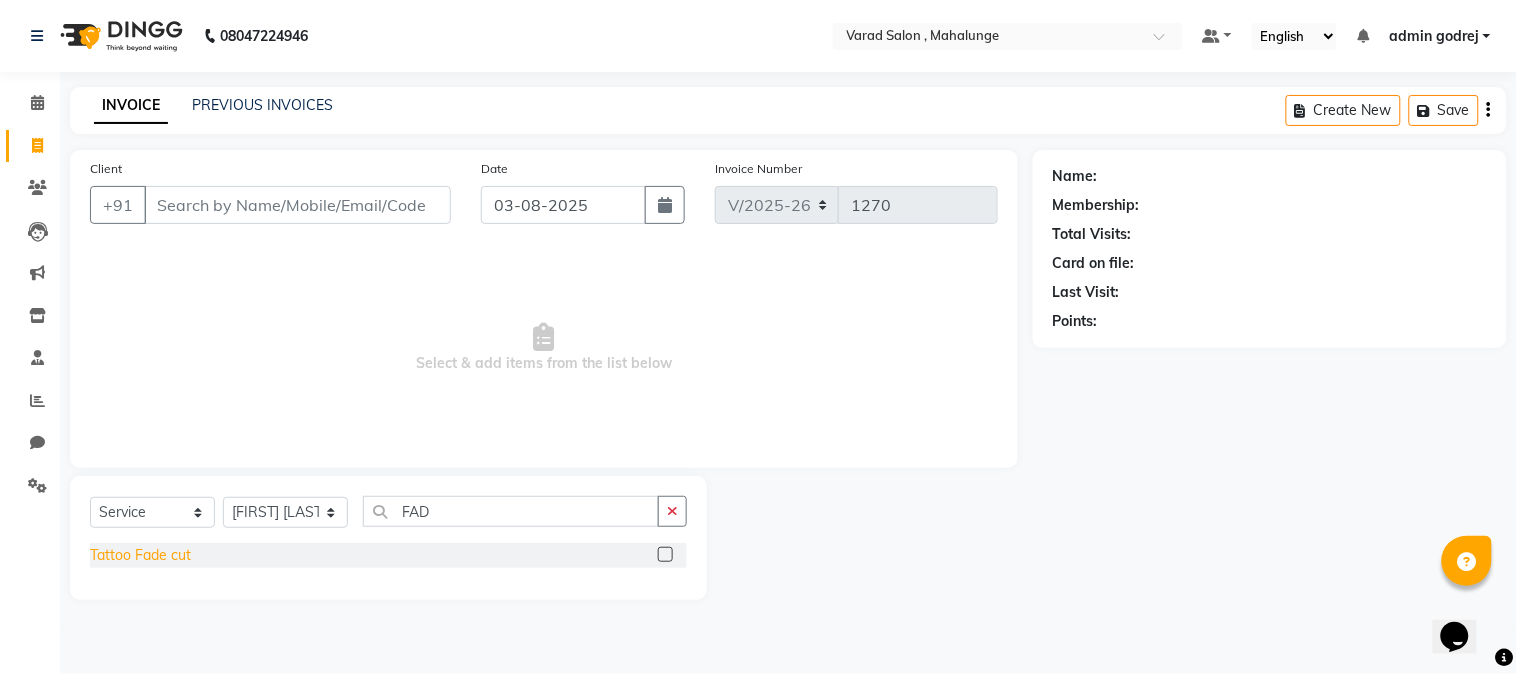 drag, startPoint x: 130, startPoint y: 555, endPoint x: 143, endPoint y: 554, distance: 13.038404 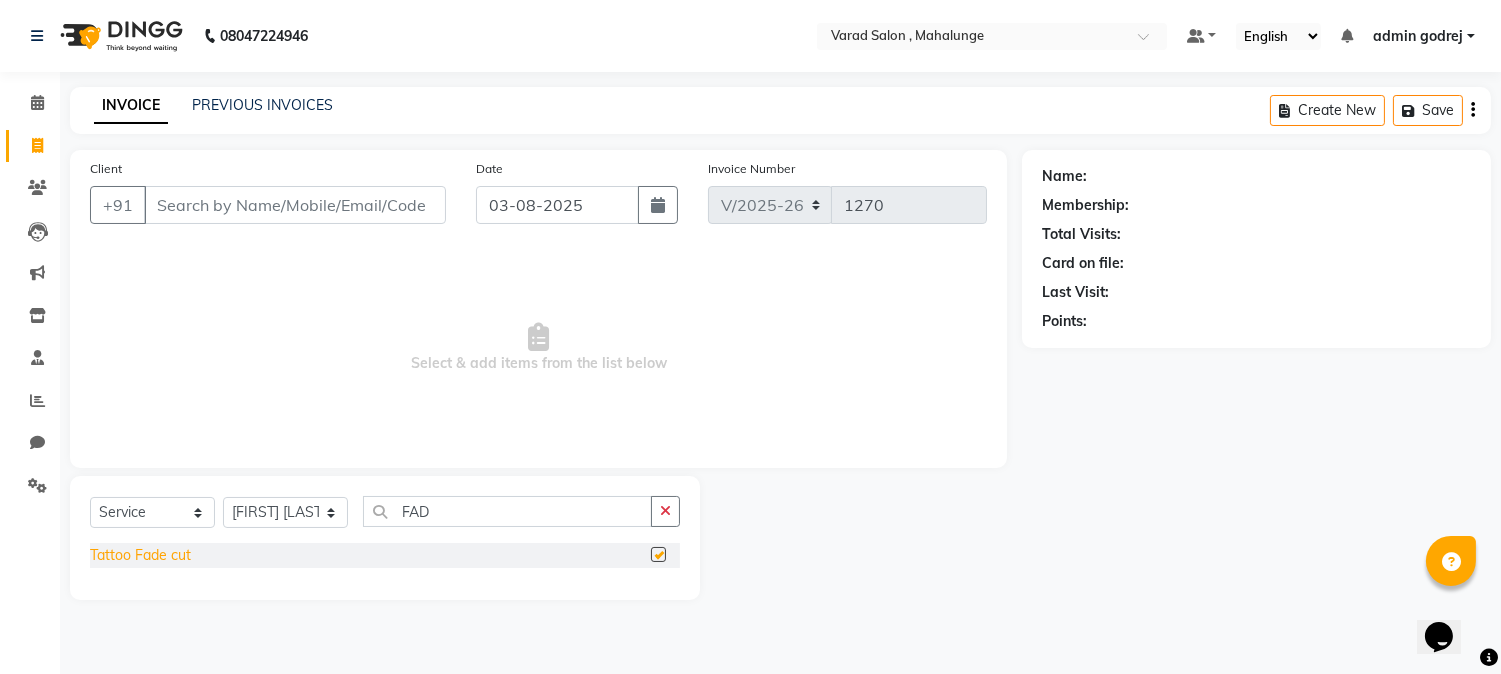 checkbox on "false" 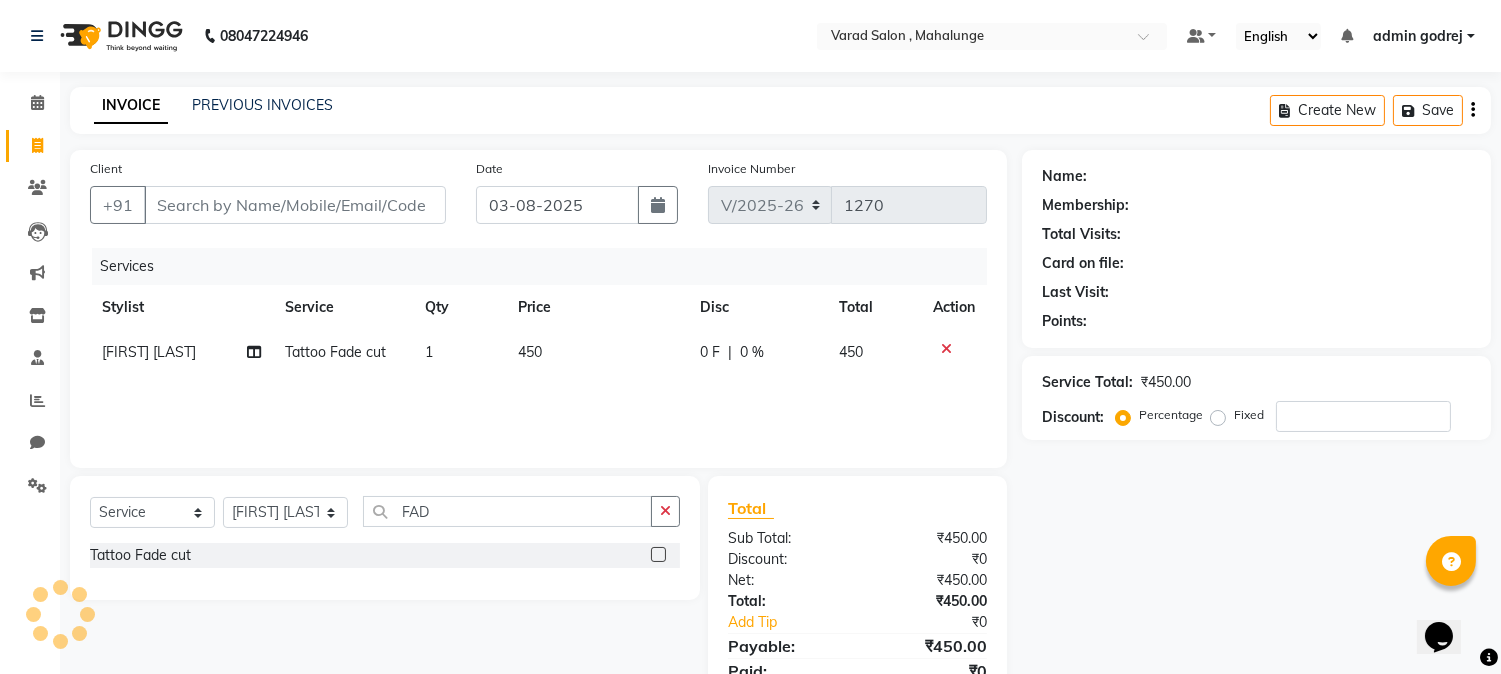 click on "|" 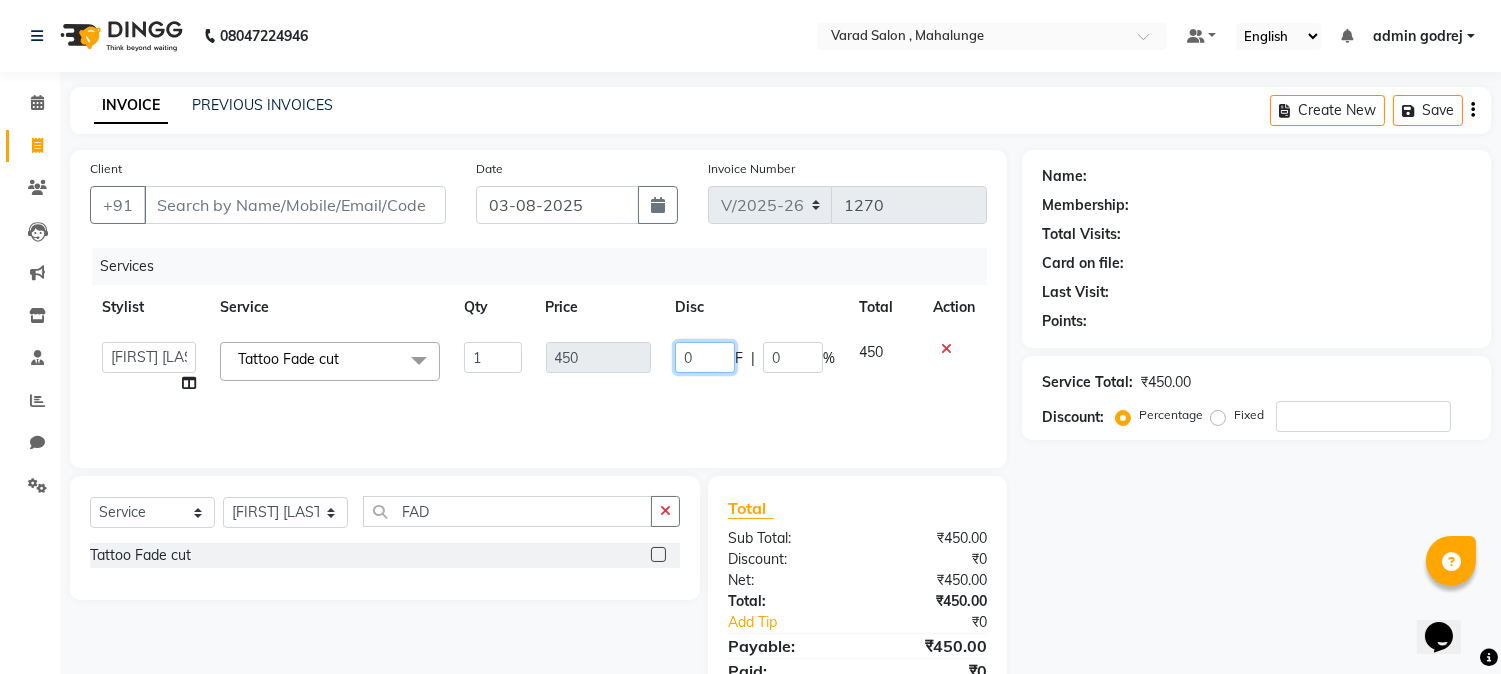 click on "0" 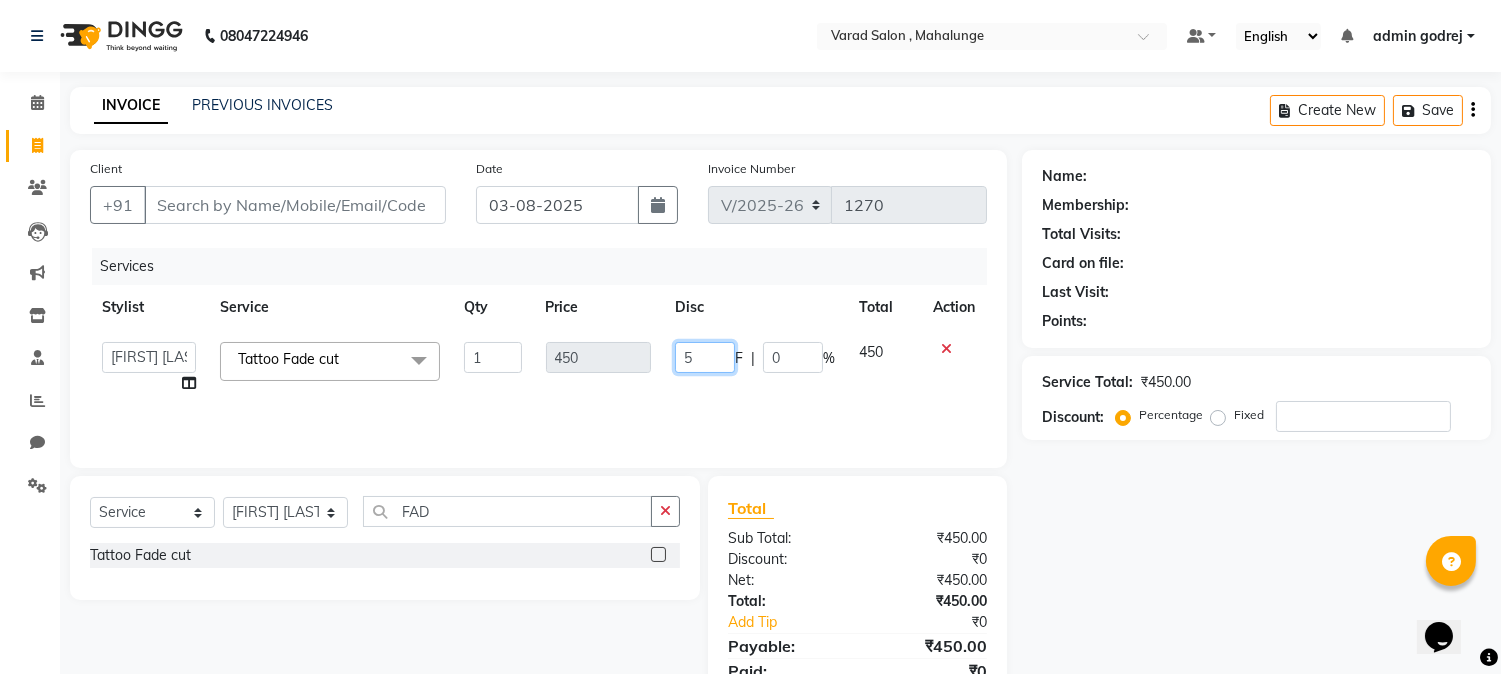 type on "50" 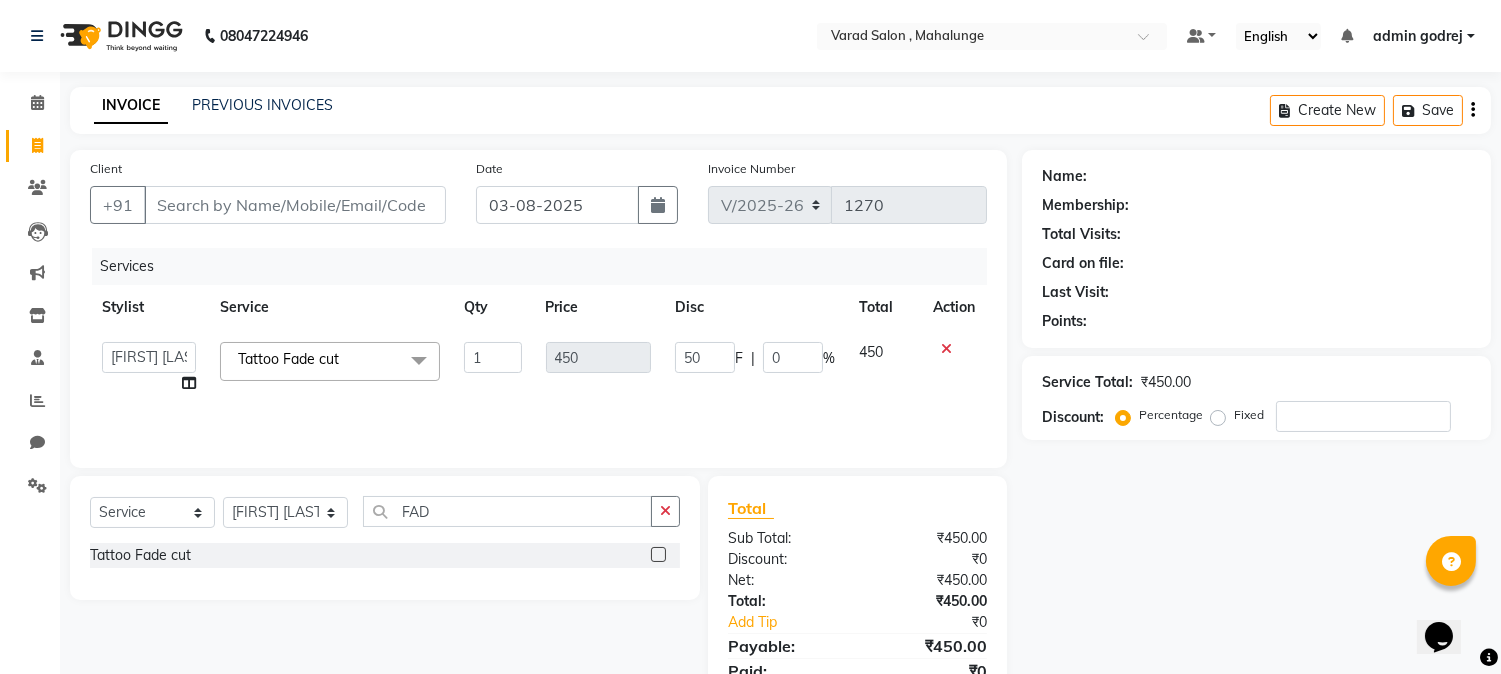 click on "Name: Membership: Total Visits: Card on file: Last Visit:  Points:  Service Total:  ₹450.00  Discount:  Percentage   Fixed" 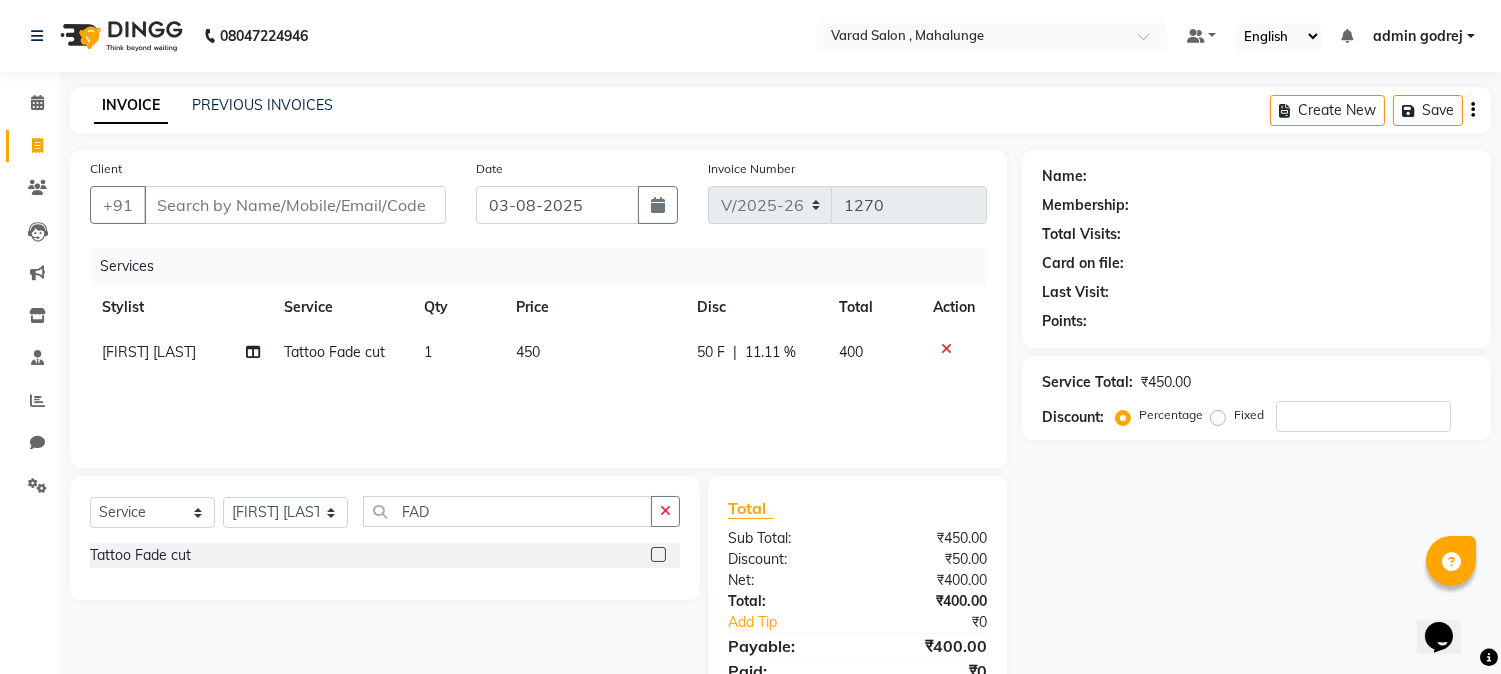 scroll, scrollTop: 84, scrollLeft: 0, axis: vertical 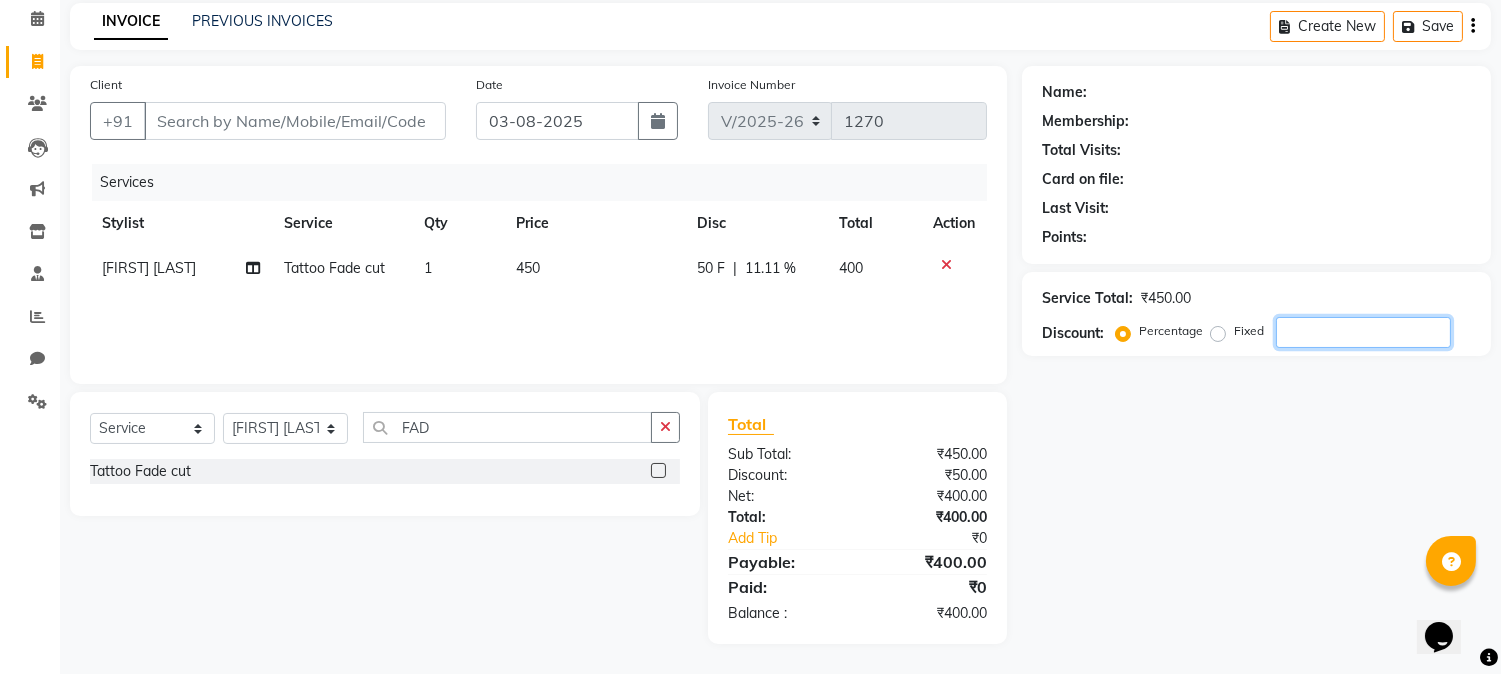 click 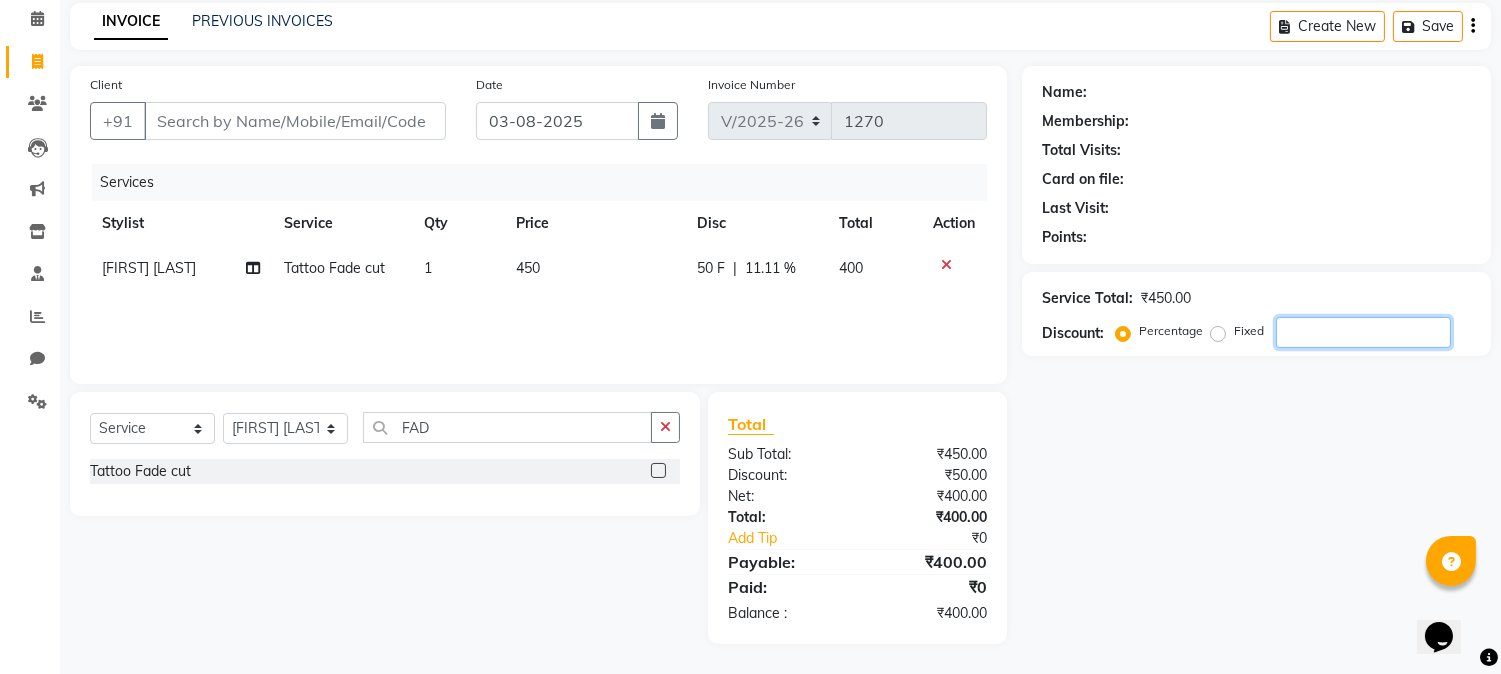 scroll, scrollTop: 0, scrollLeft: 0, axis: both 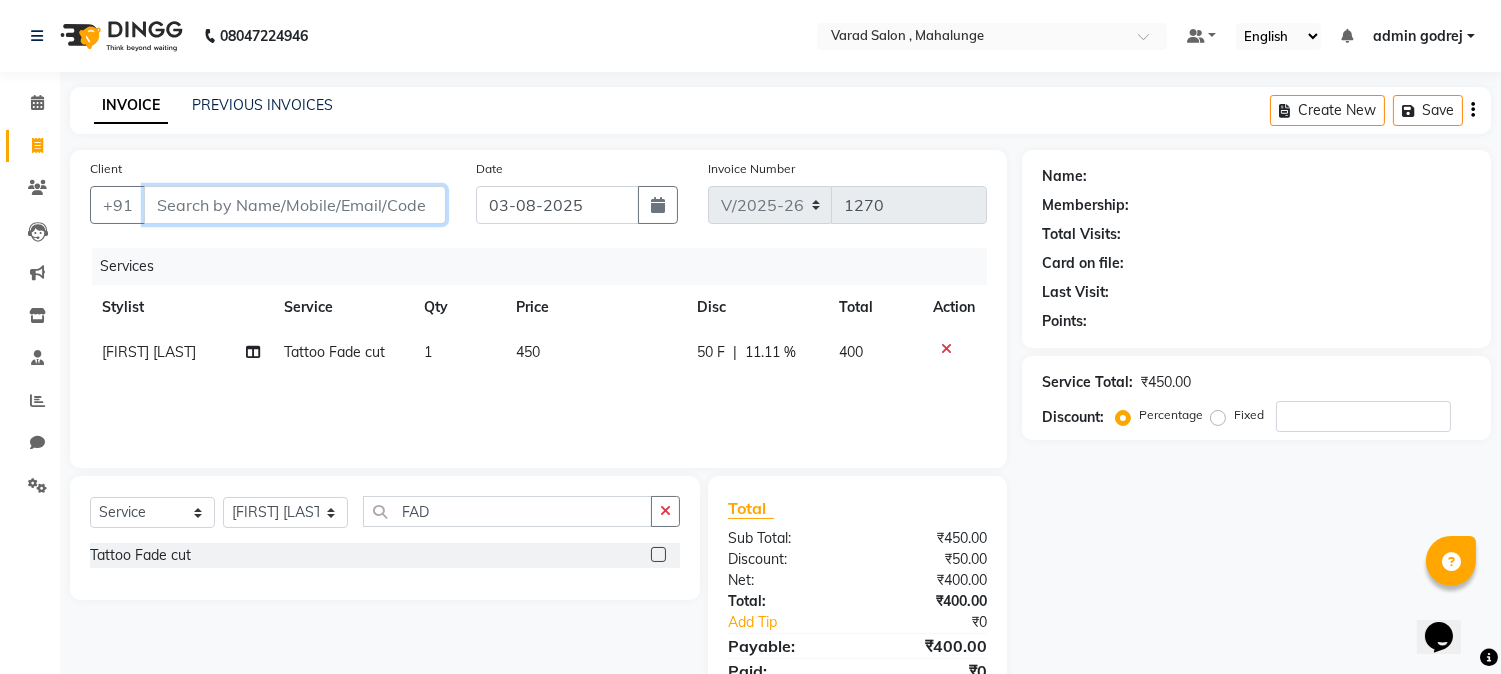 click on "Client" at bounding box center [295, 205] 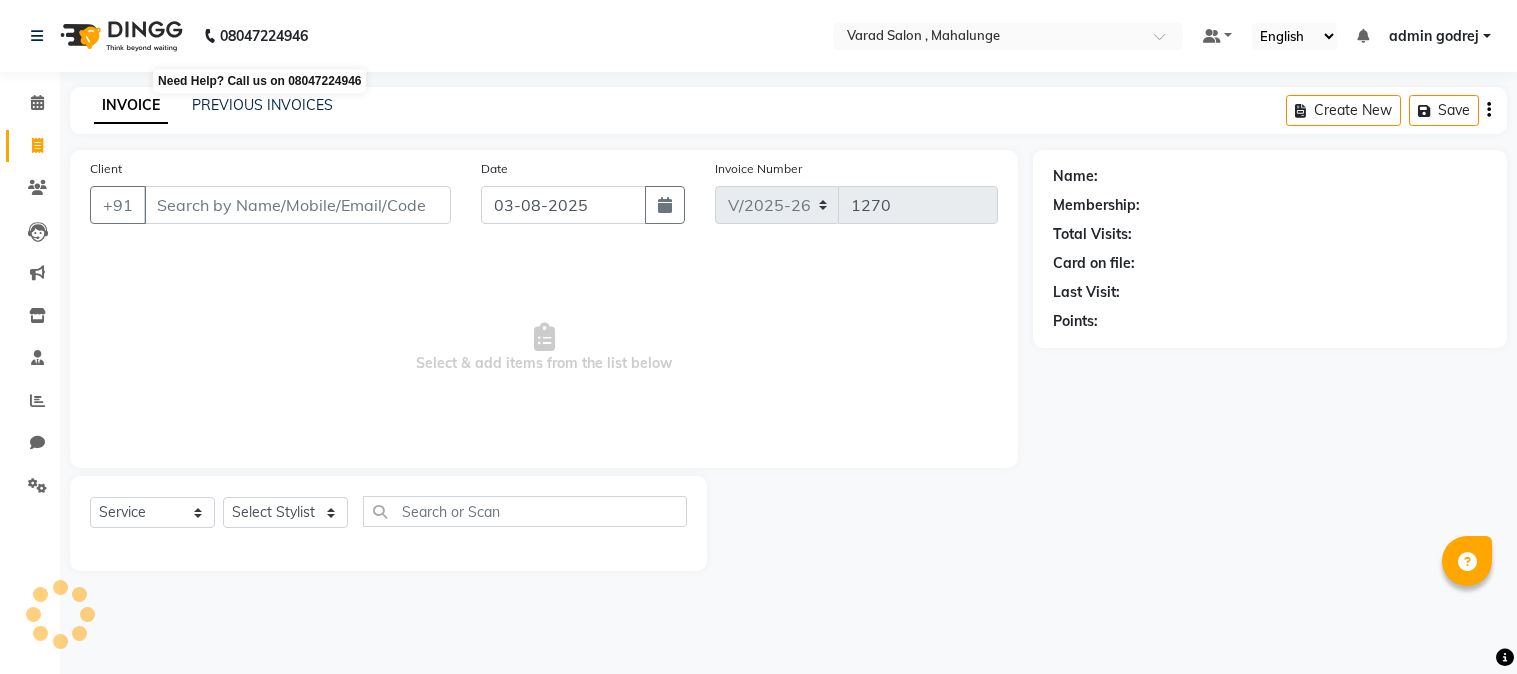 select on "7250" 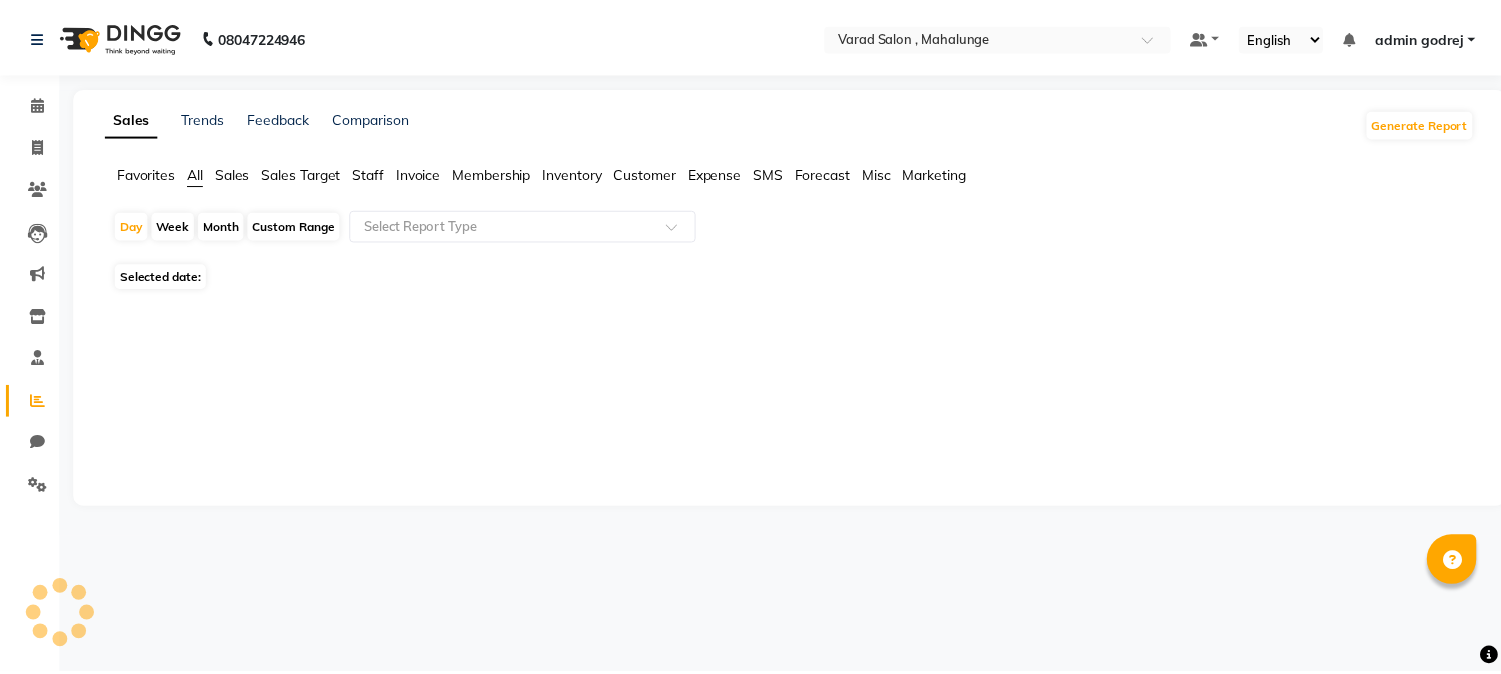 scroll, scrollTop: 0, scrollLeft: 0, axis: both 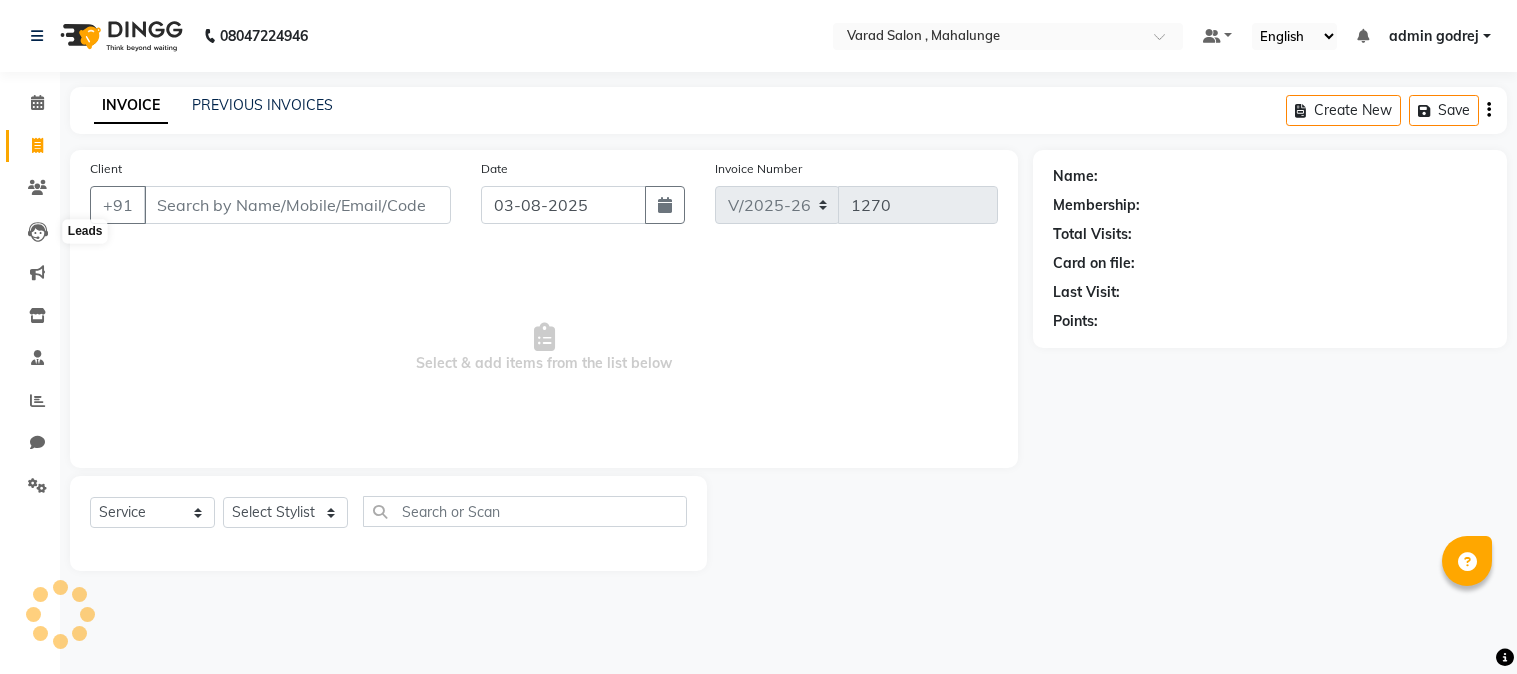 select on "7250" 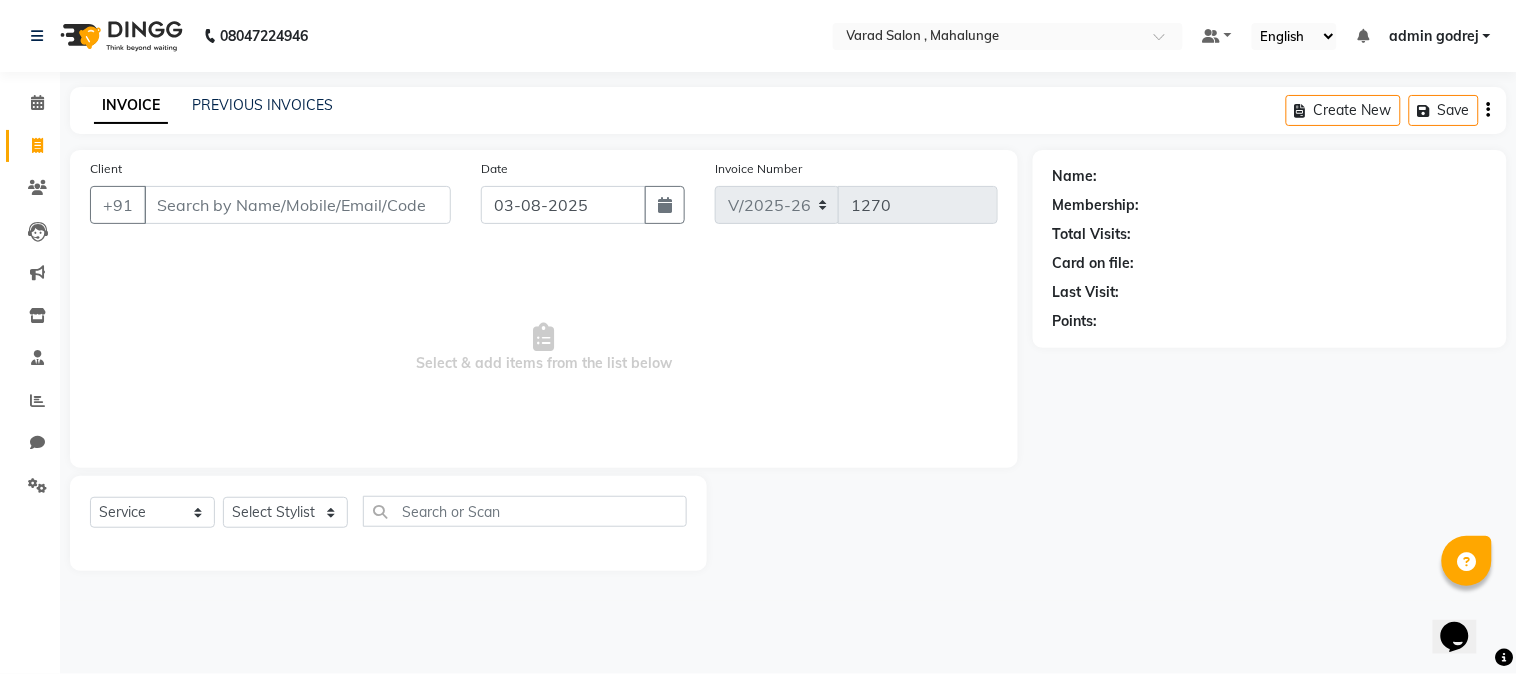 scroll, scrollTop: 0, scrollLeft: 0, axis: both 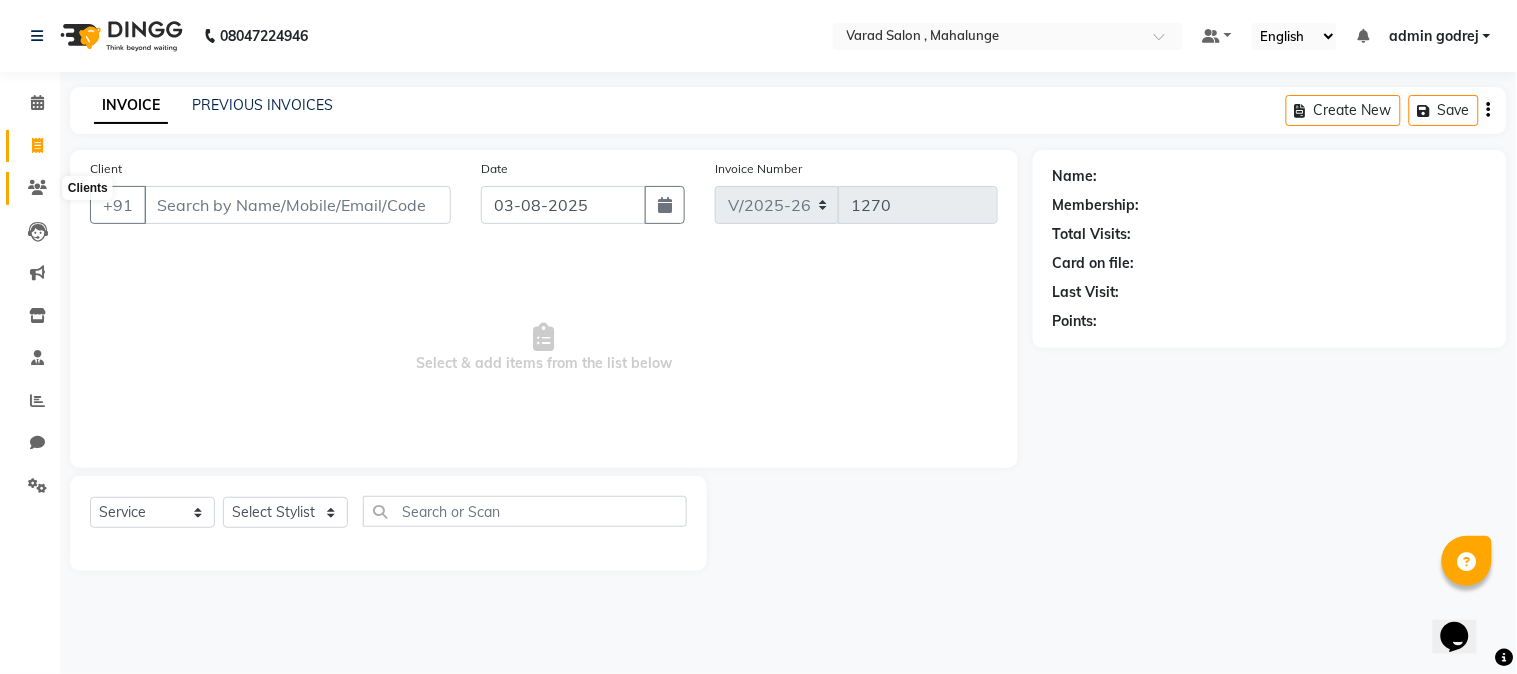click 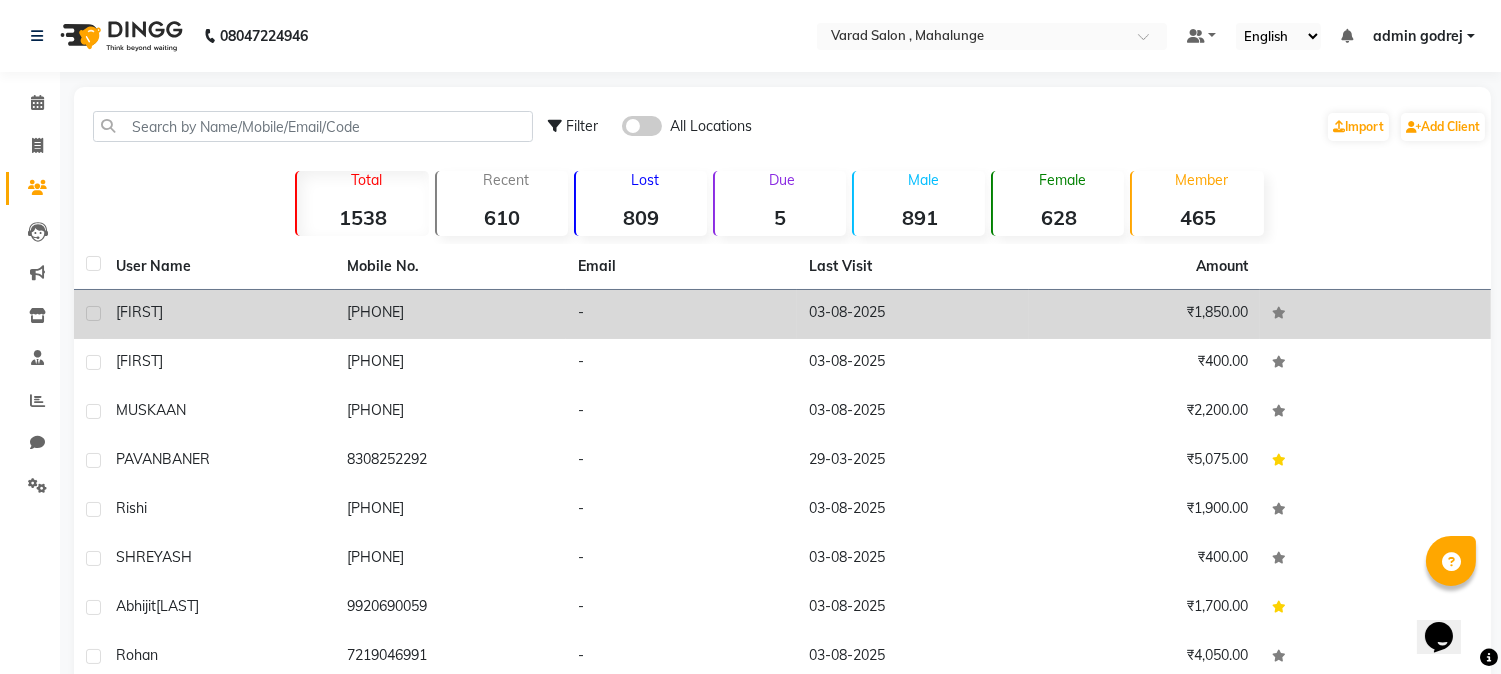click on "[FIRST]" 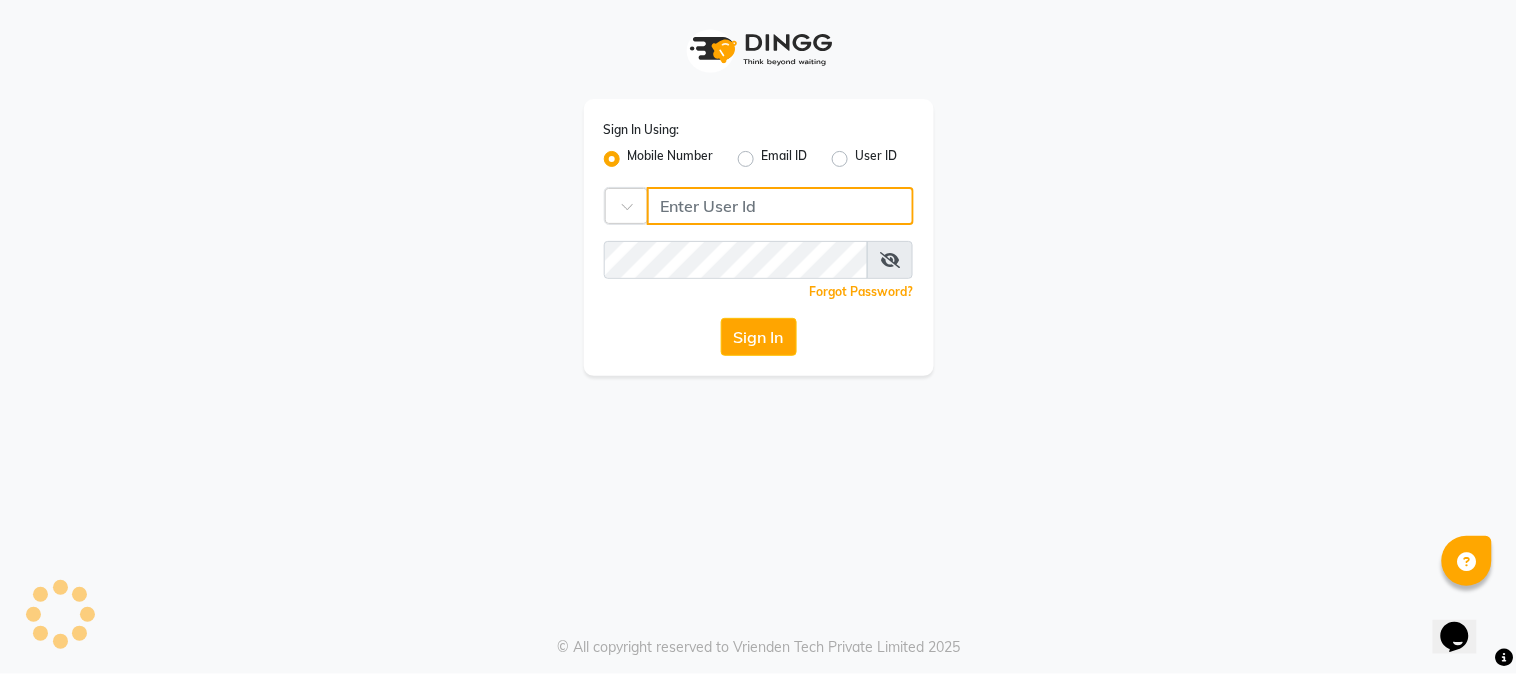 type on "9145515199" 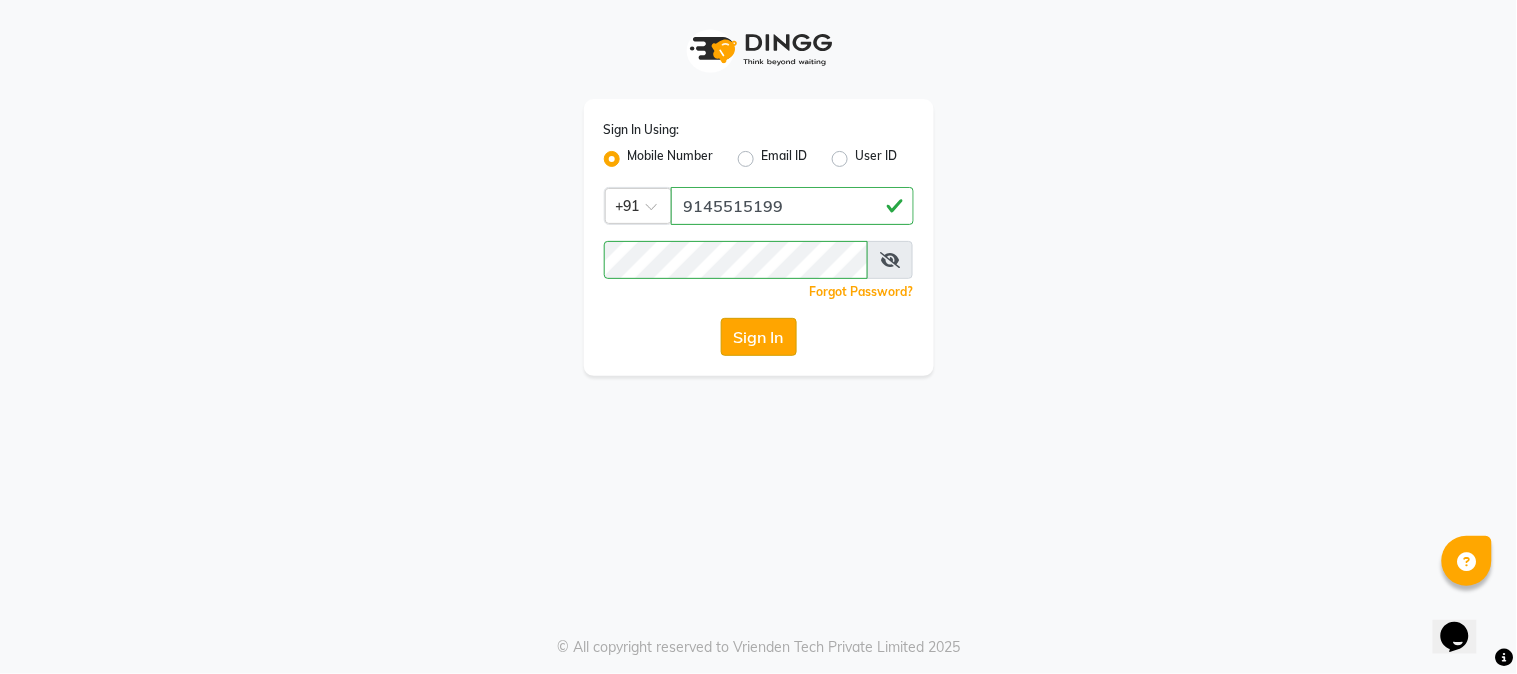 click on "Sign In" 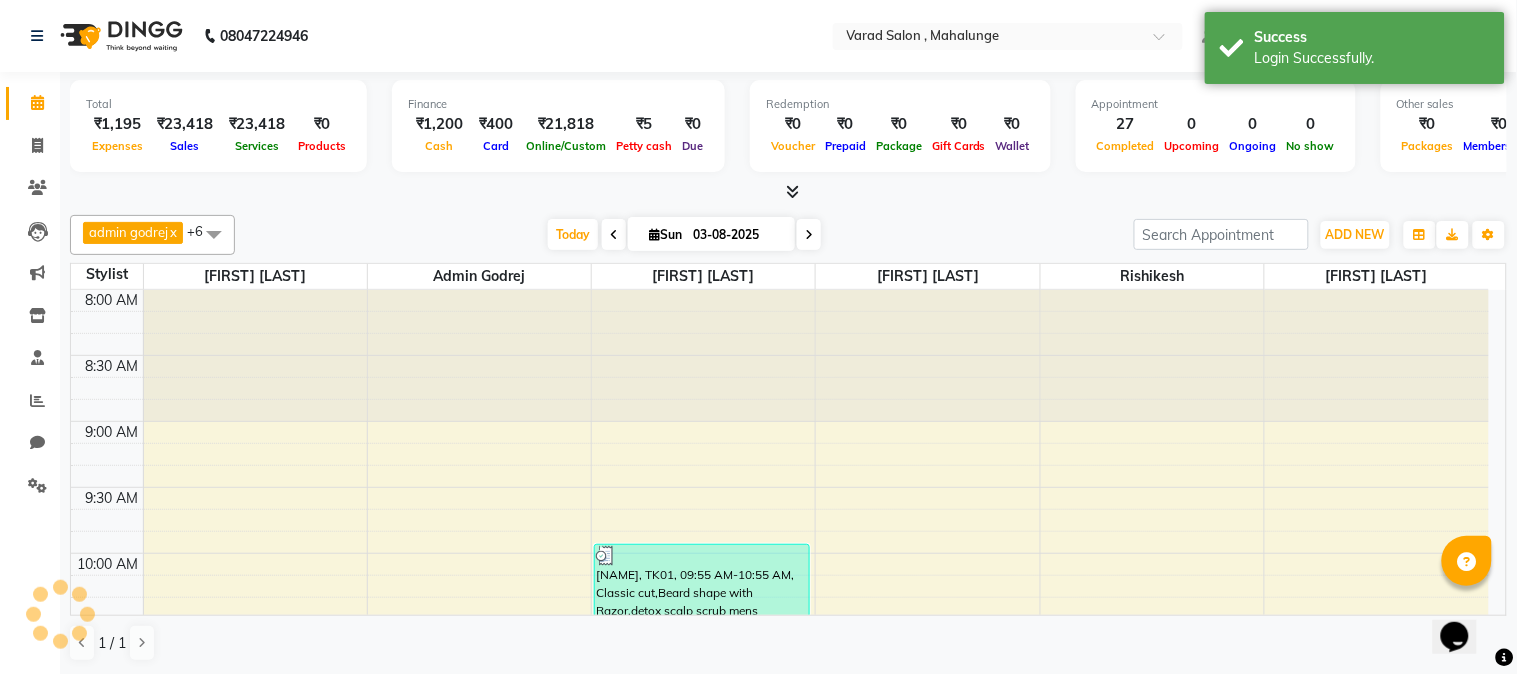 scroll, scrollTop: 0, scrollLeft: 0, axis: both 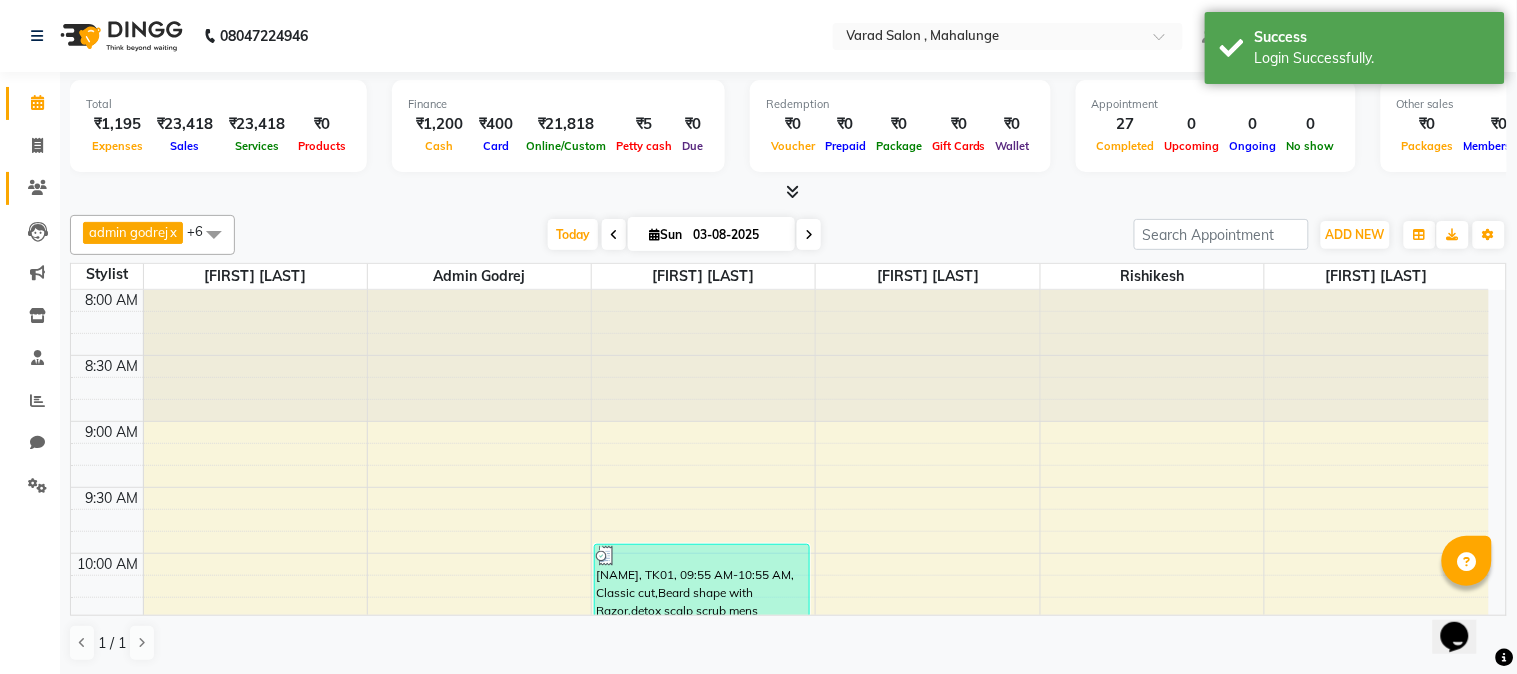 click on "Clients" 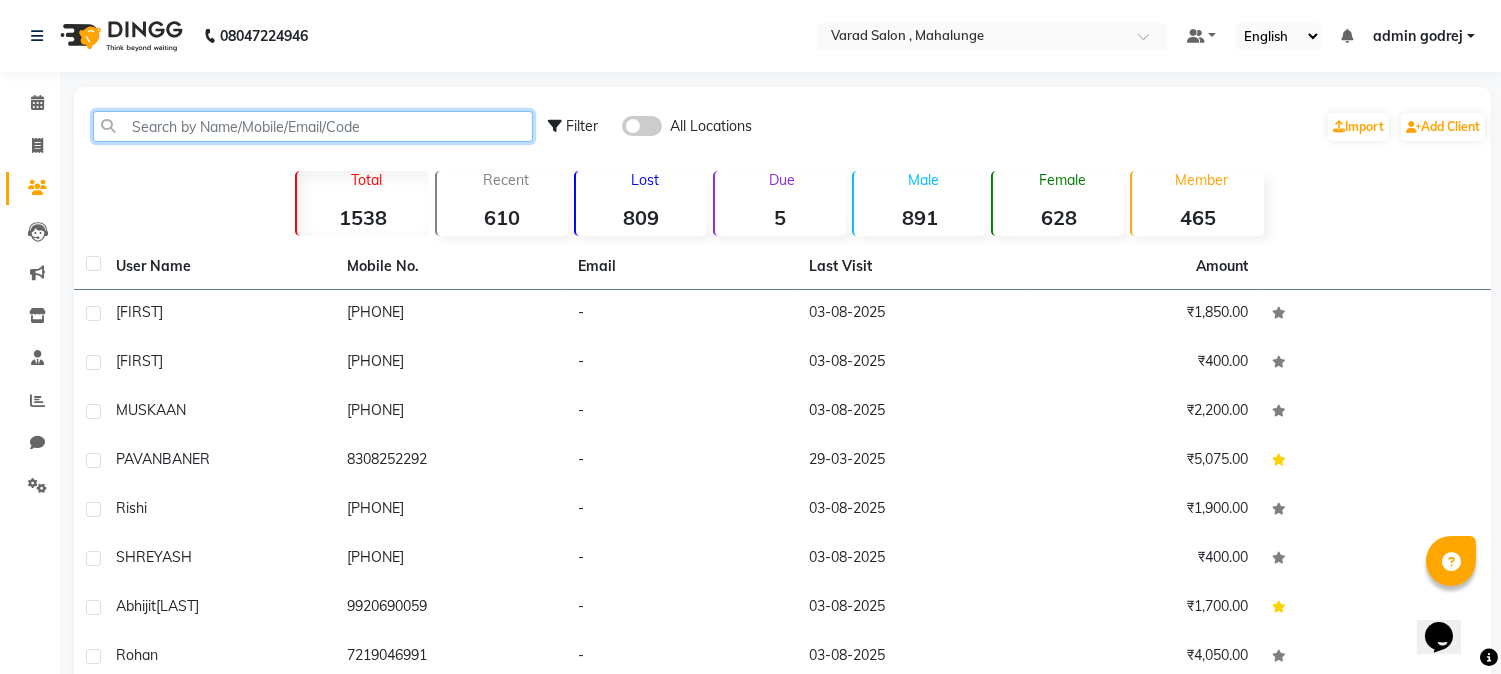 click 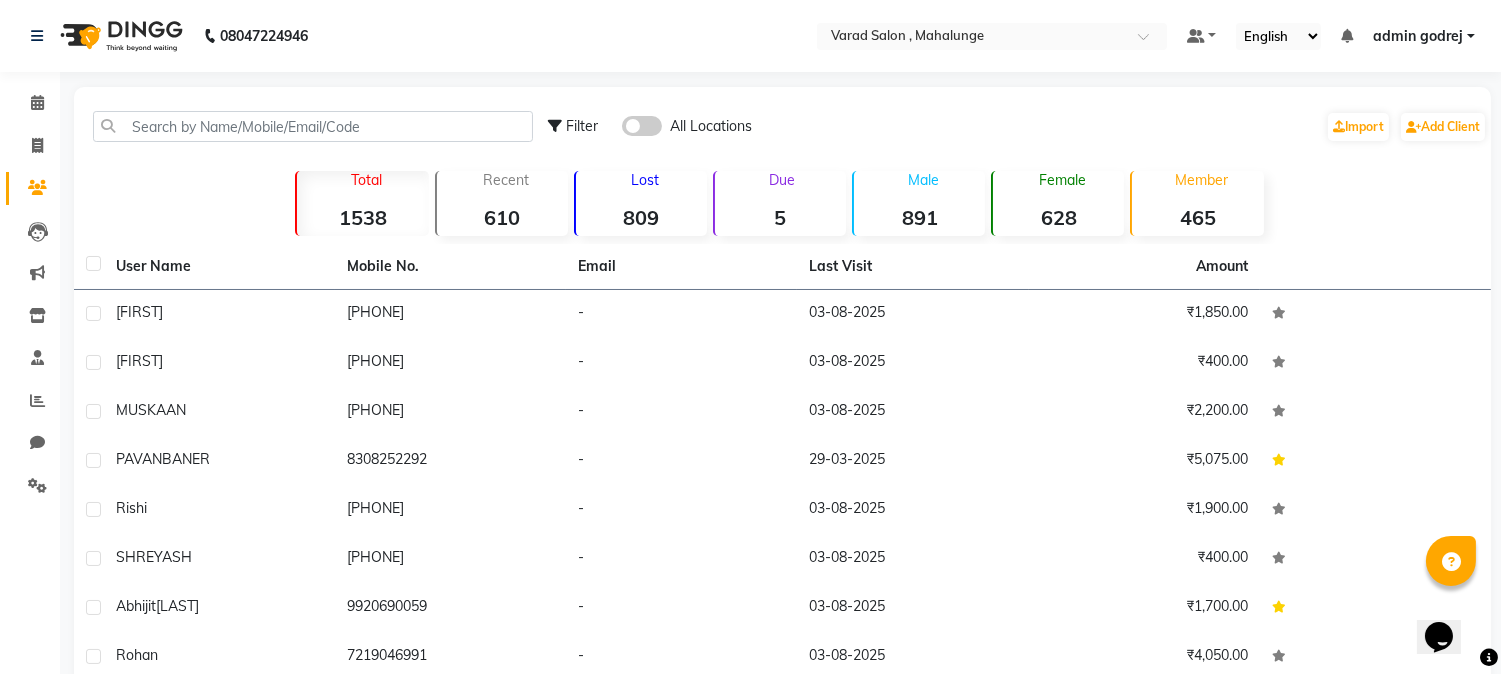 click on "Filter All Locations  Import   Add Client" 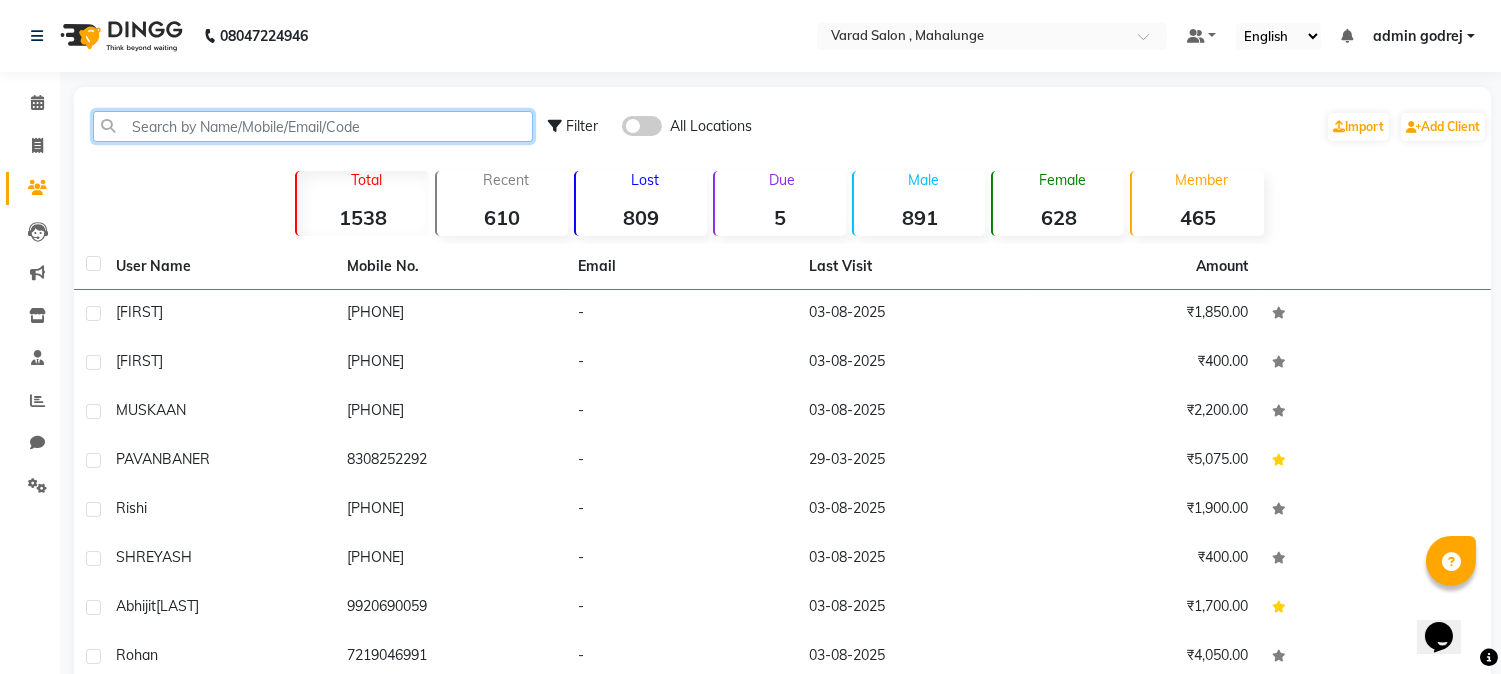 click 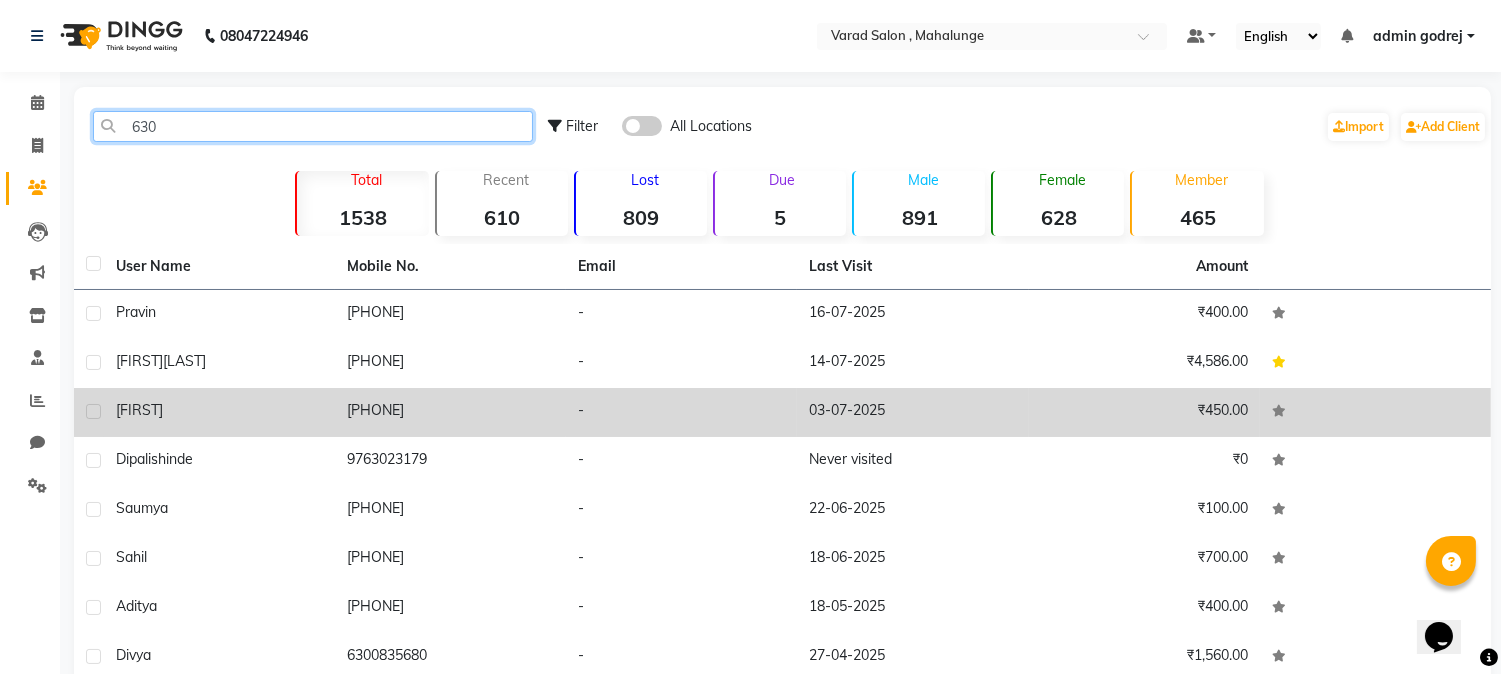 type on "630" 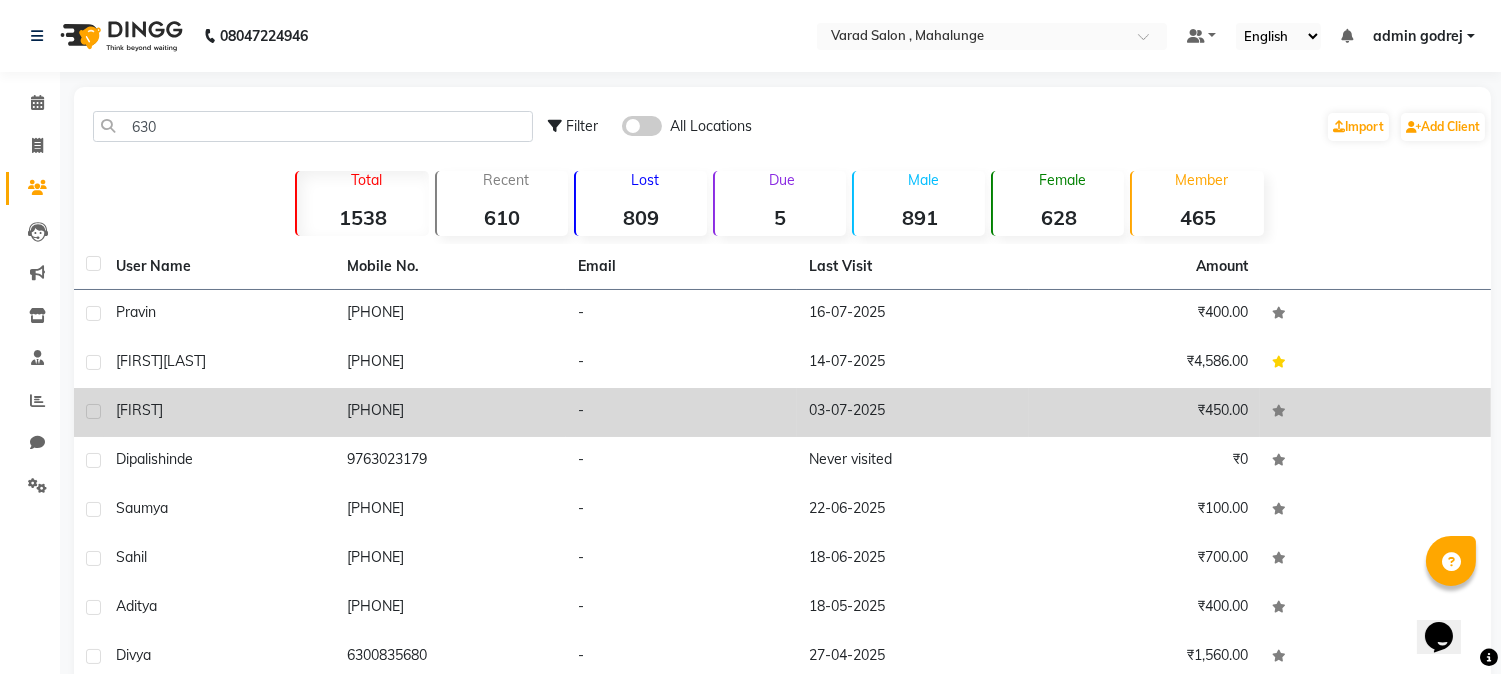click on "[FIRST]" 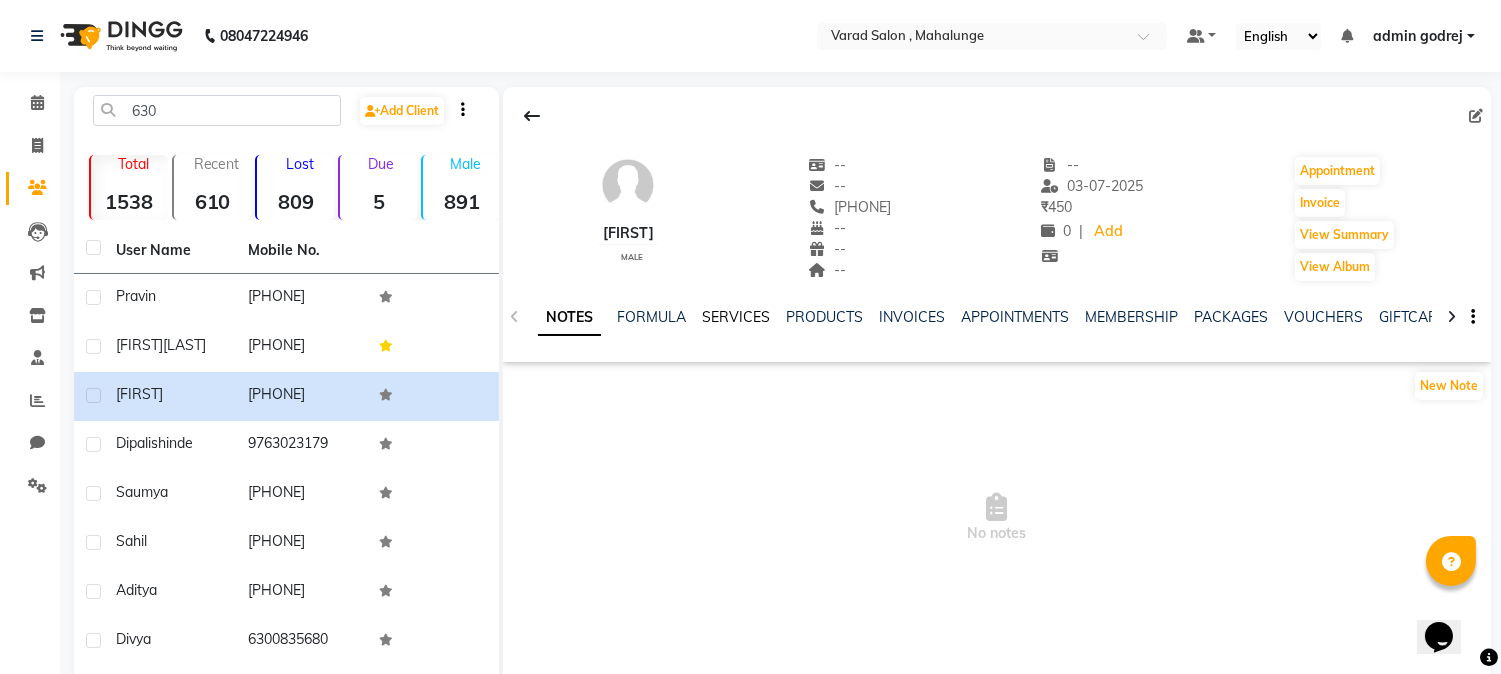 click on "SERVICES" 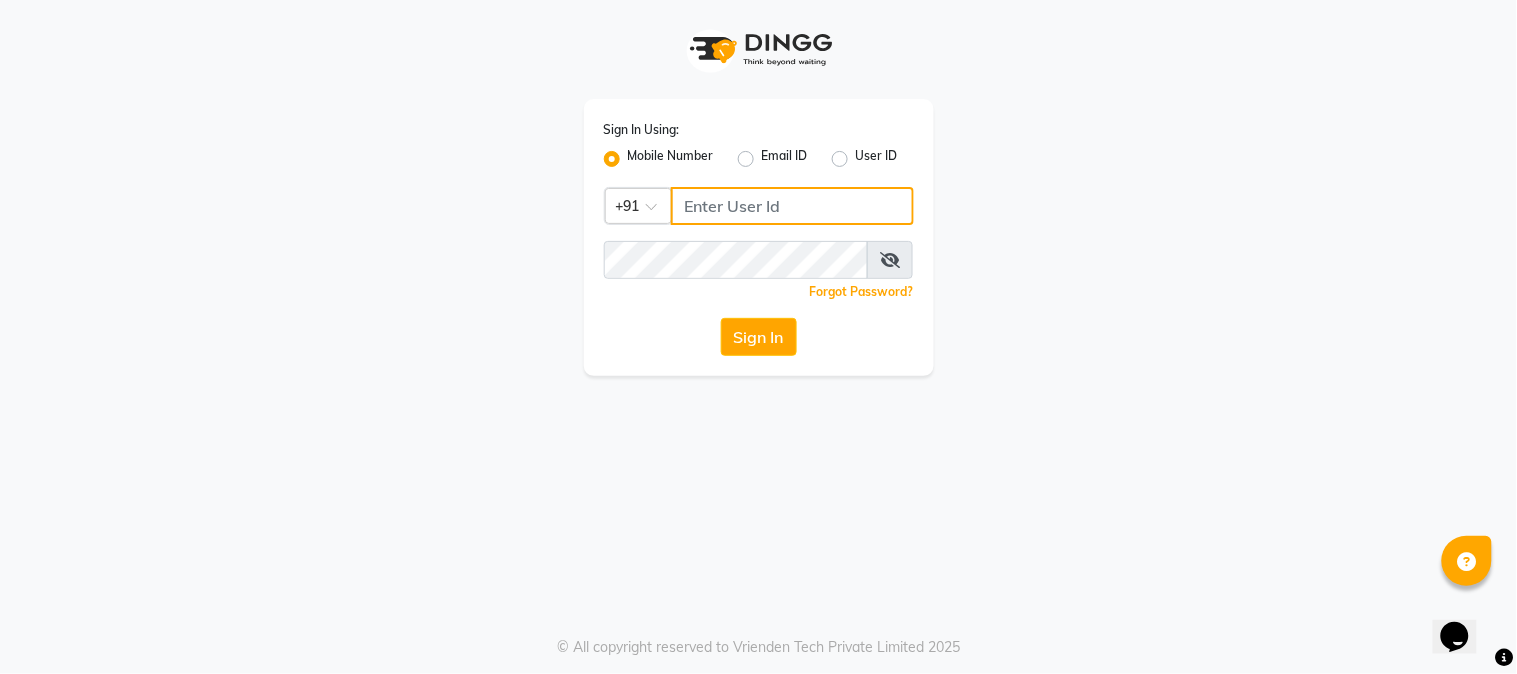 type on "9145515199" 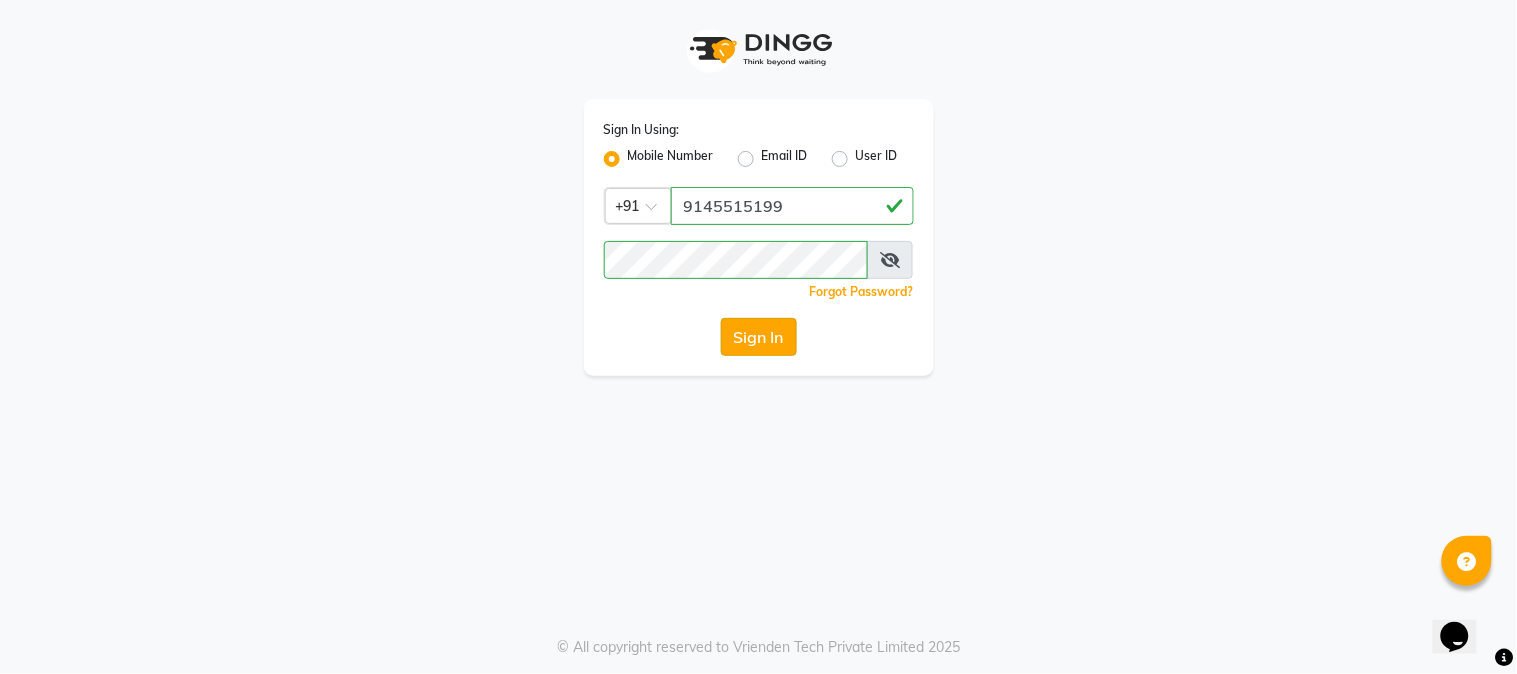 click on "Sign In" 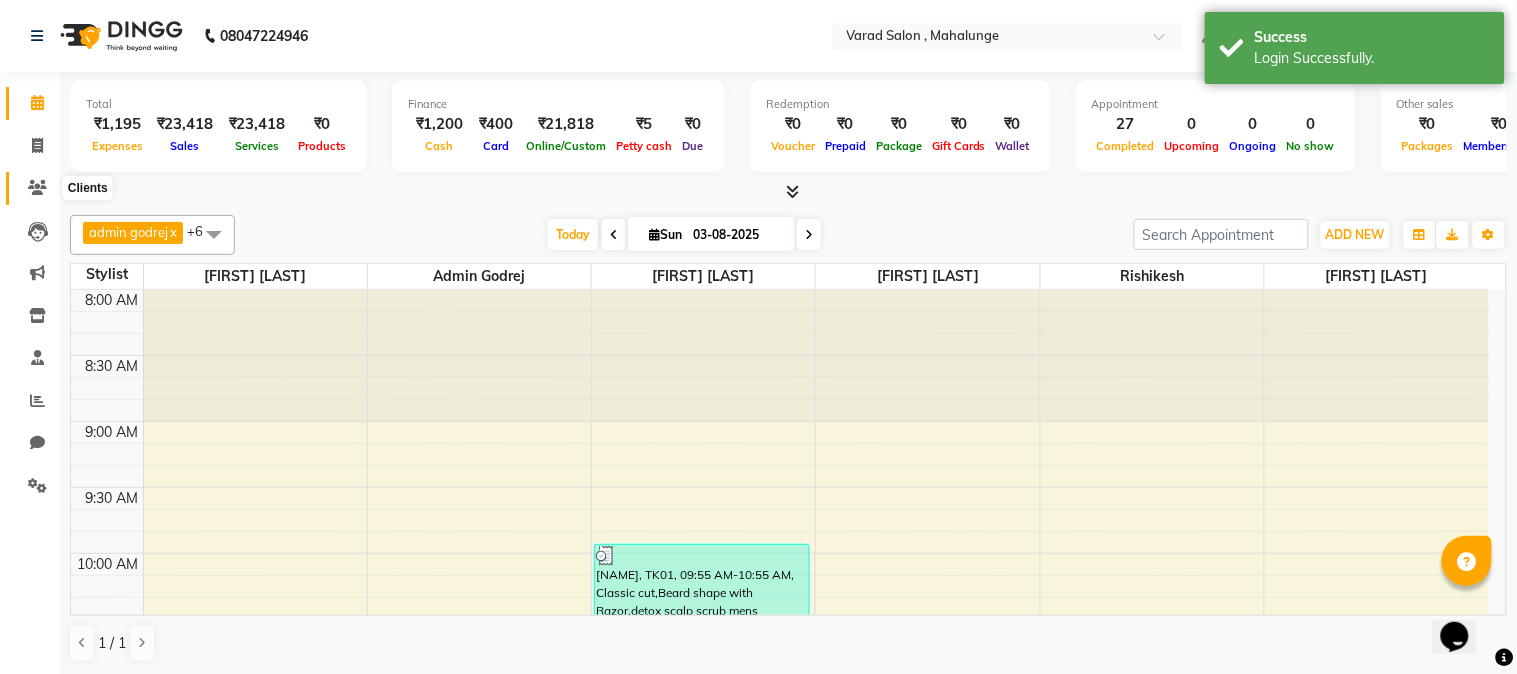 click 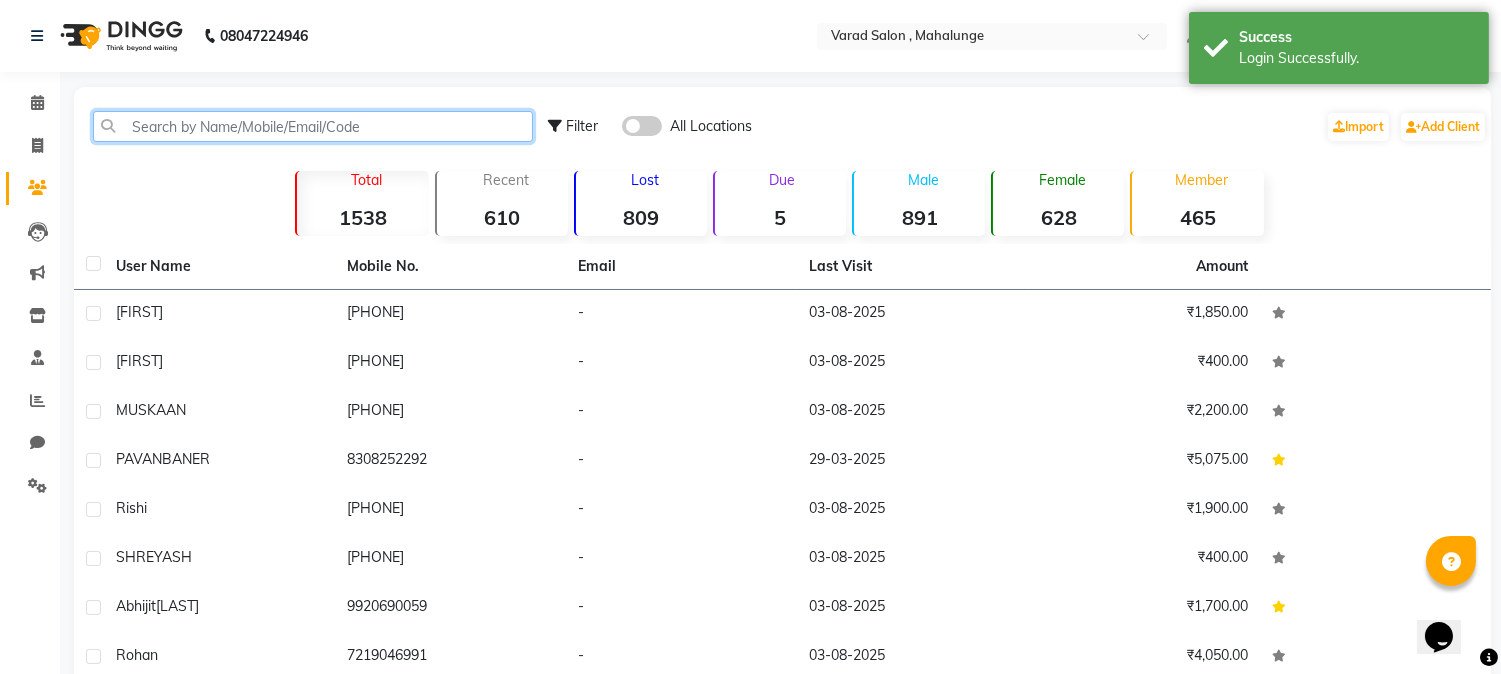 click 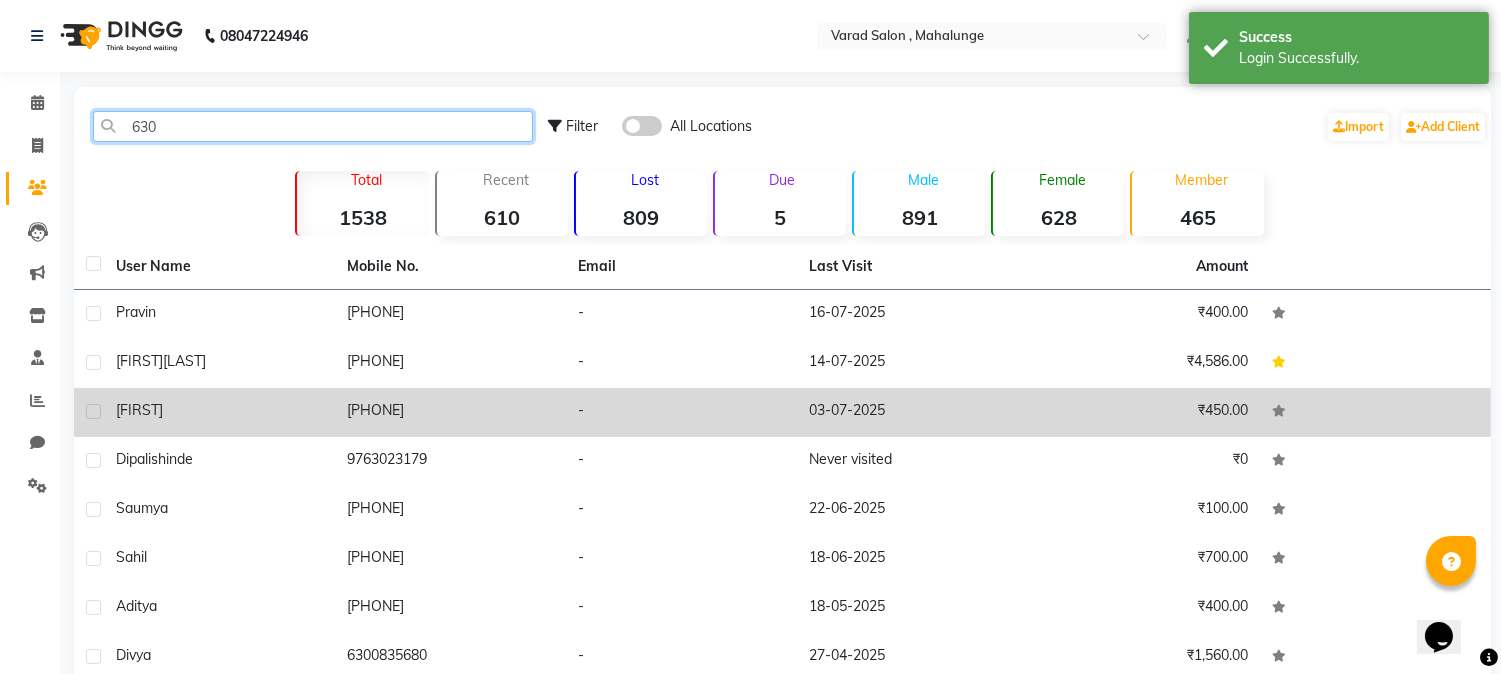 type on "630" 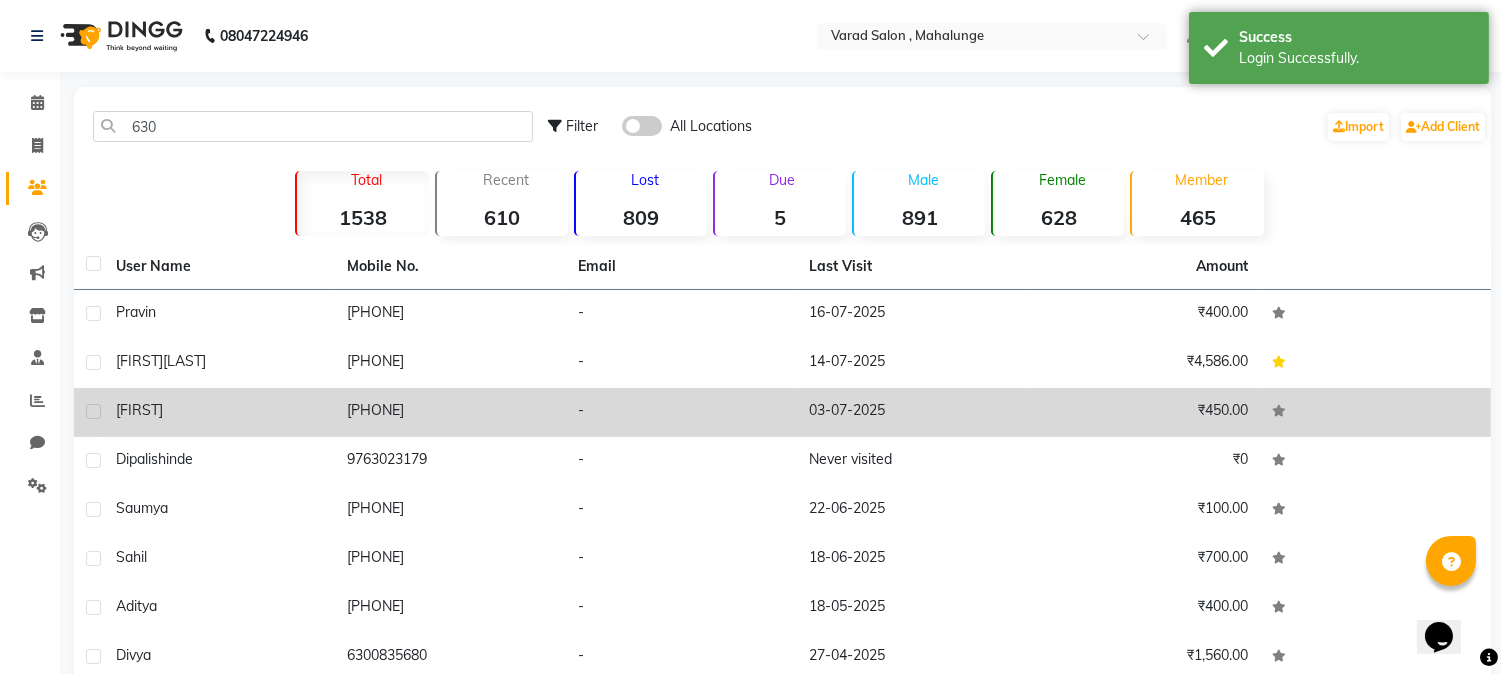 click on "03-07-2025" 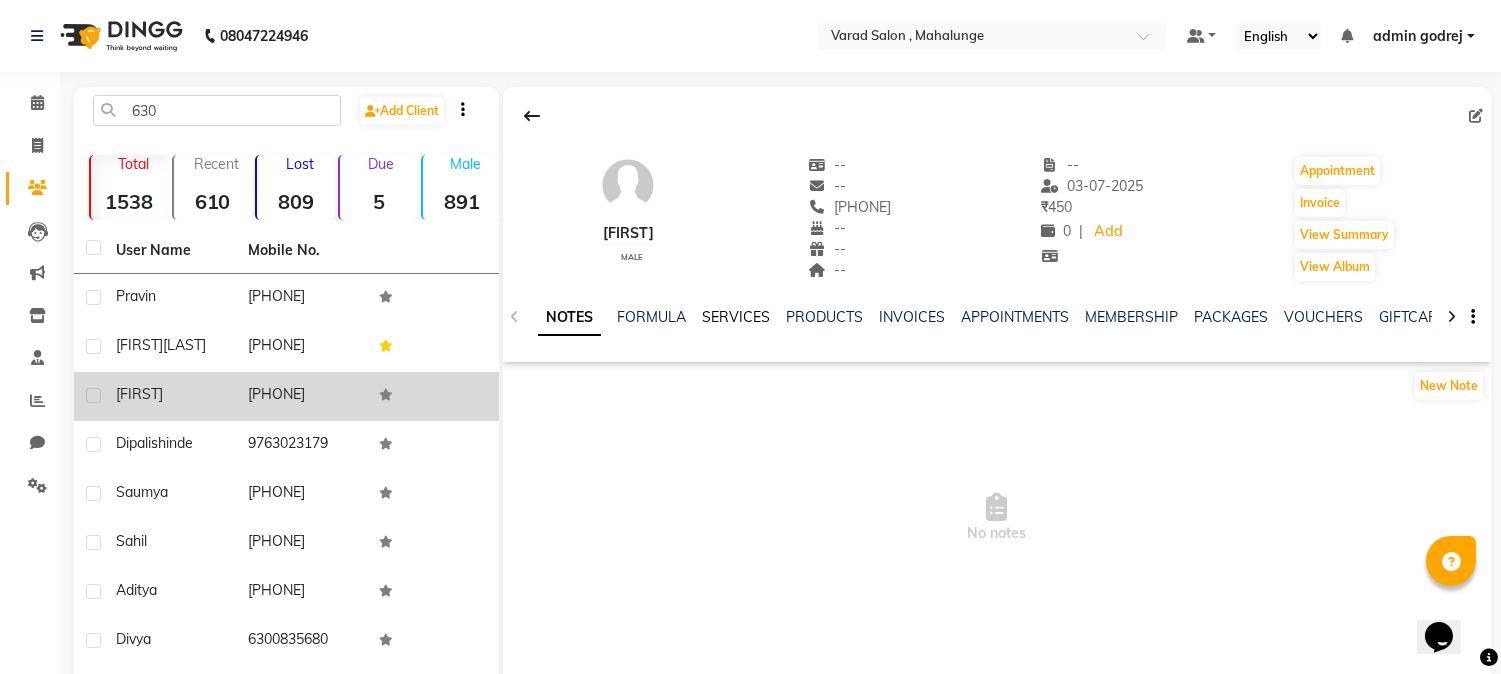 click on "SERVICES" 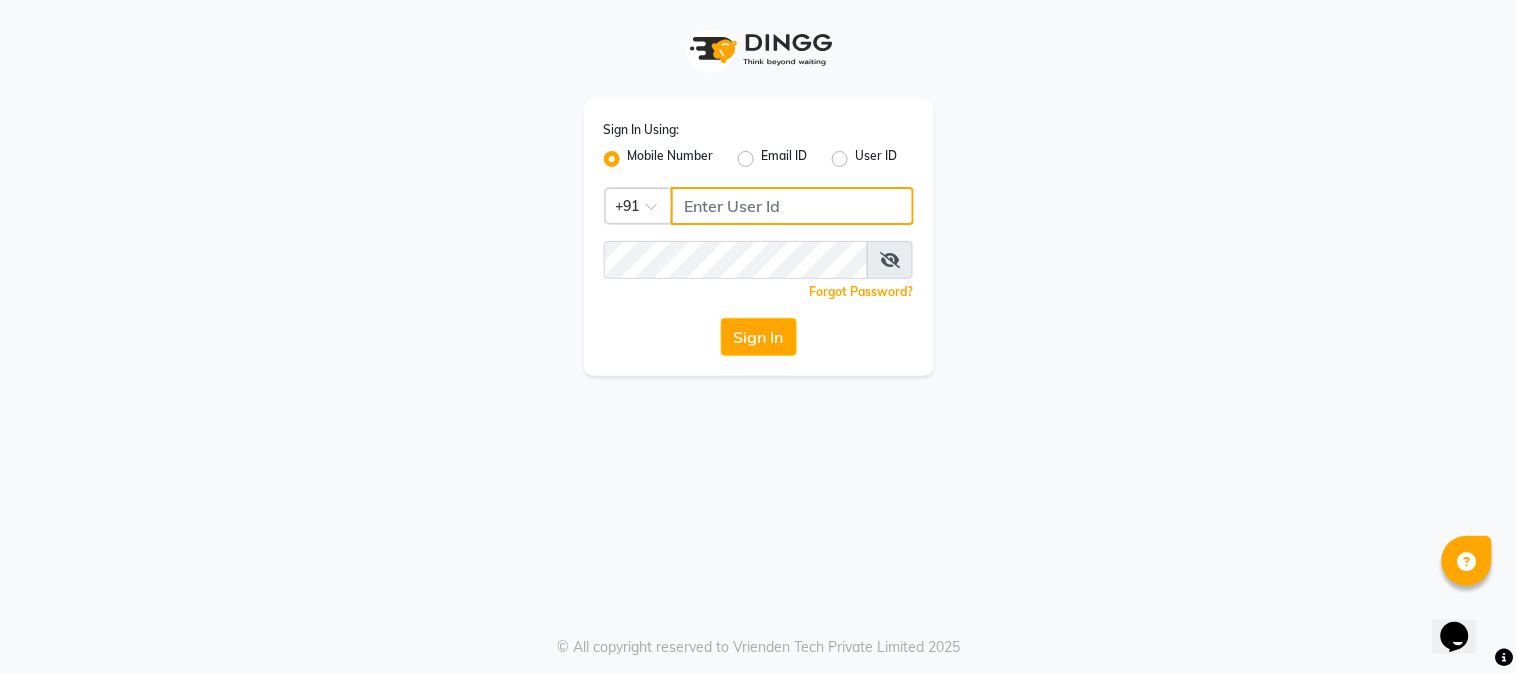 type on "9145515199" 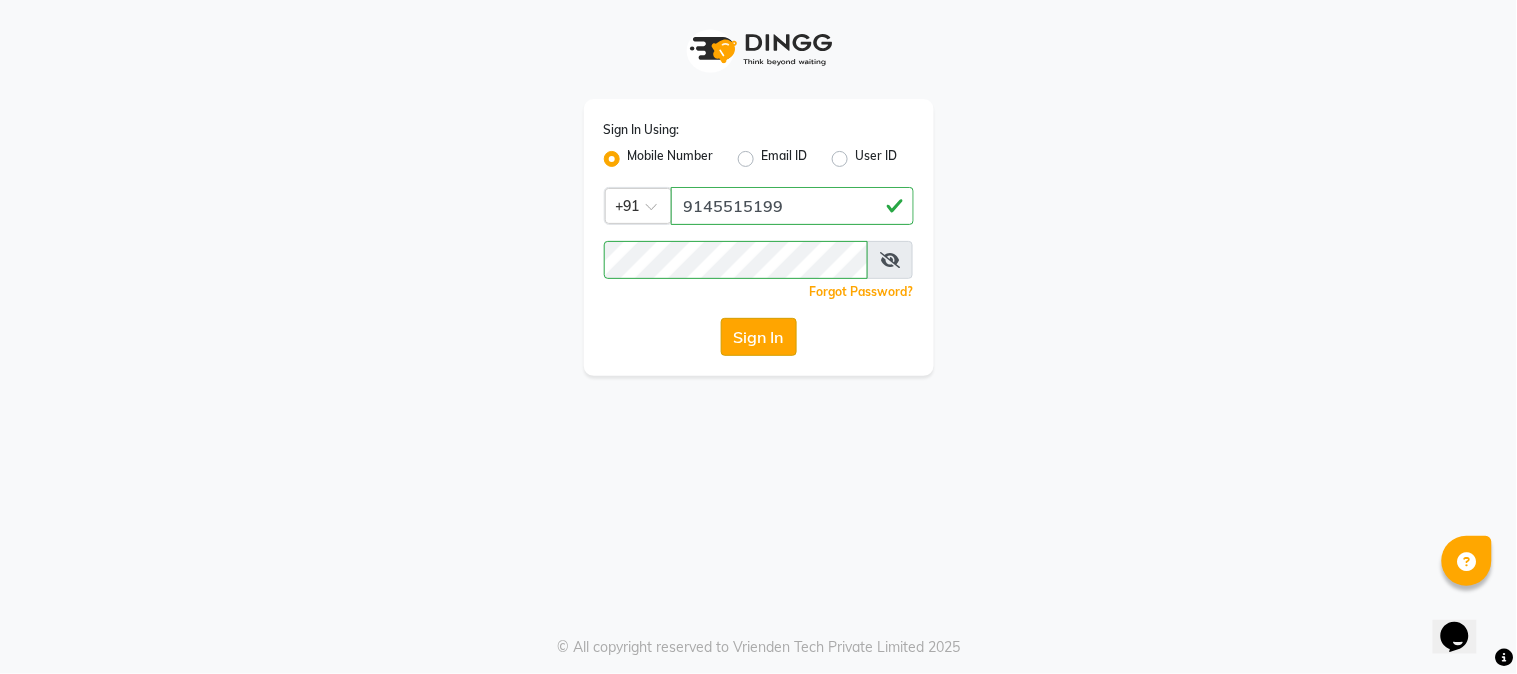 click on "Sign In" 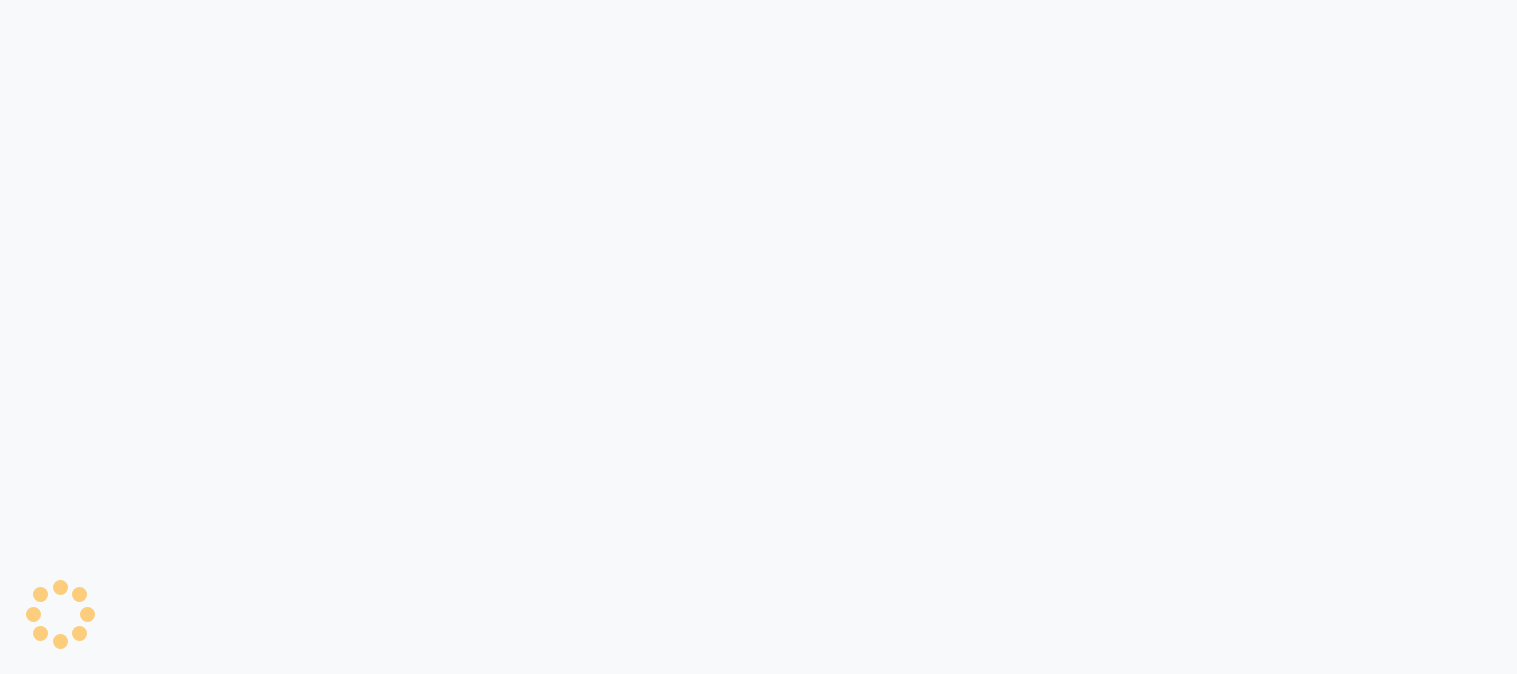 scroll, scrollTop: 0, scrollLeft: 0, axis: both 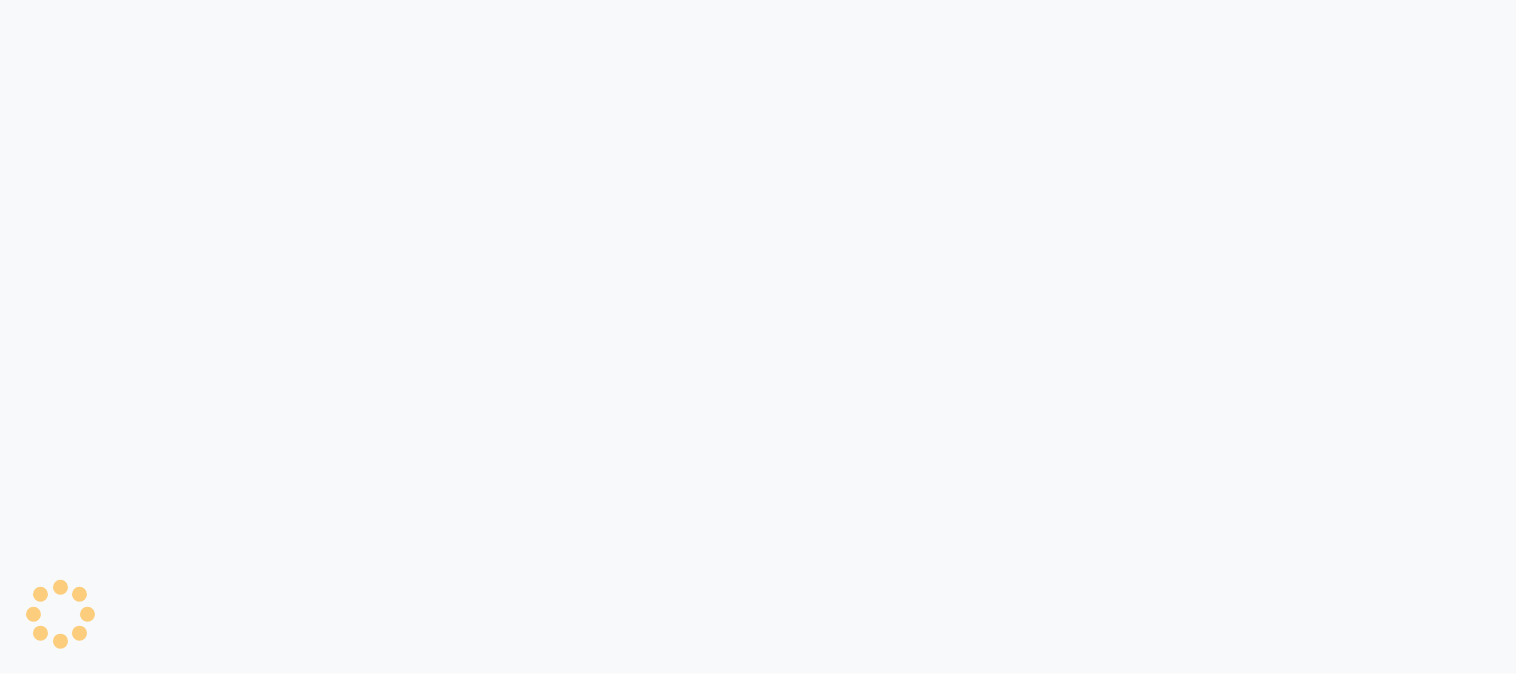 select on "service" 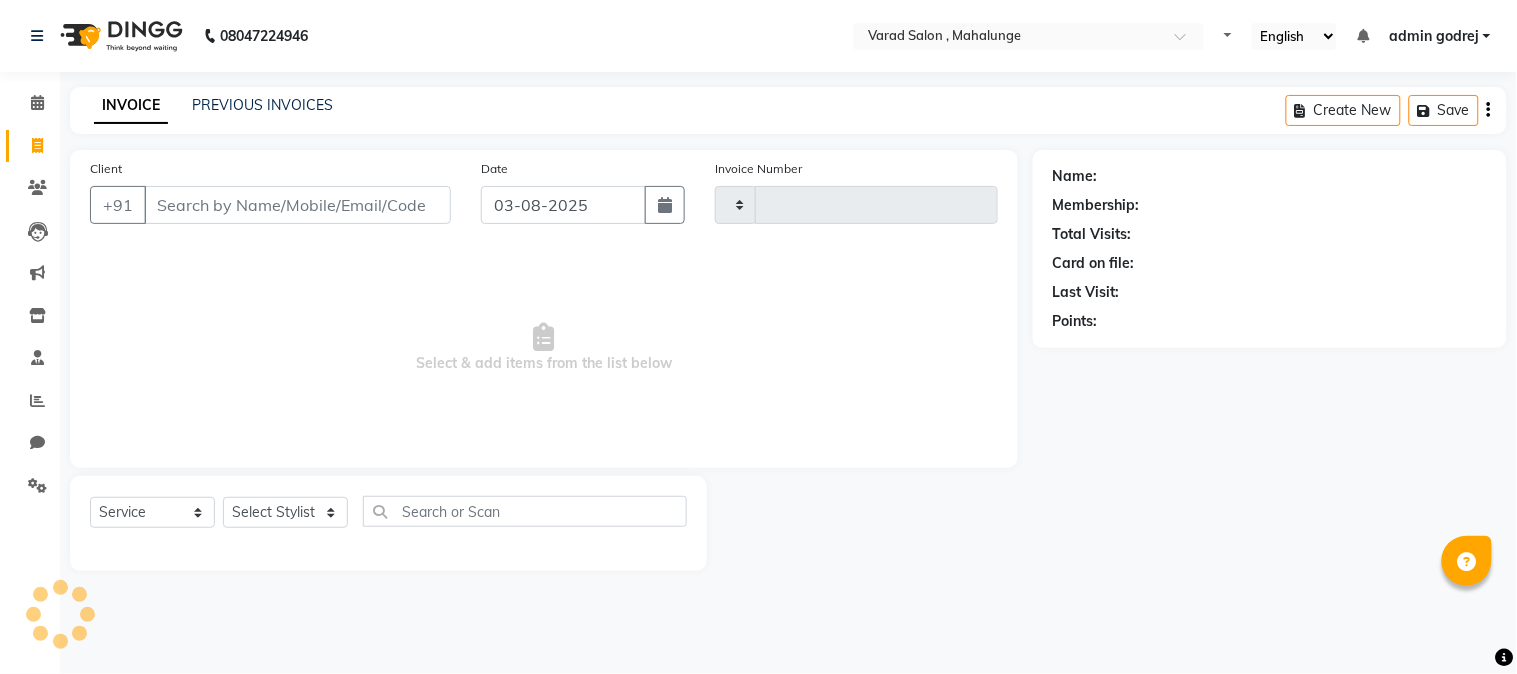 type on "1270" 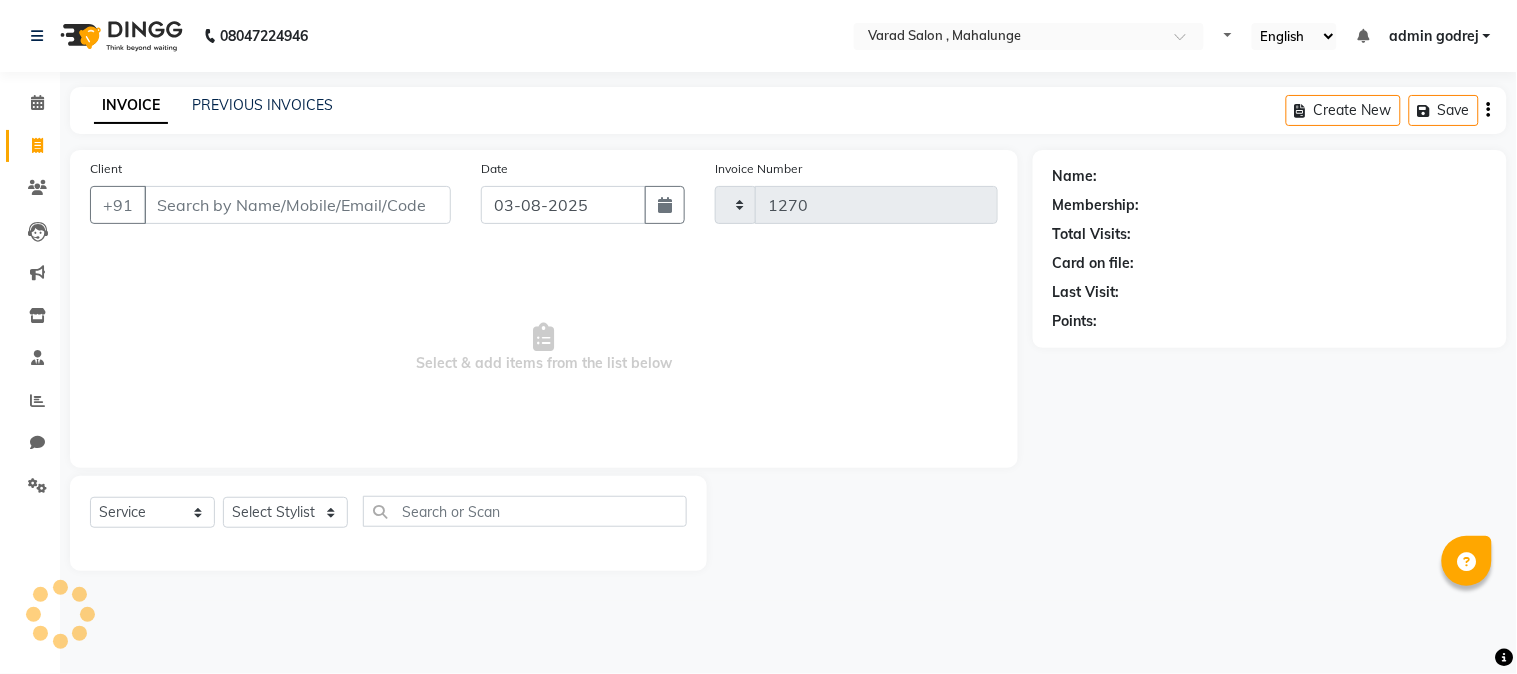 select on "7250" 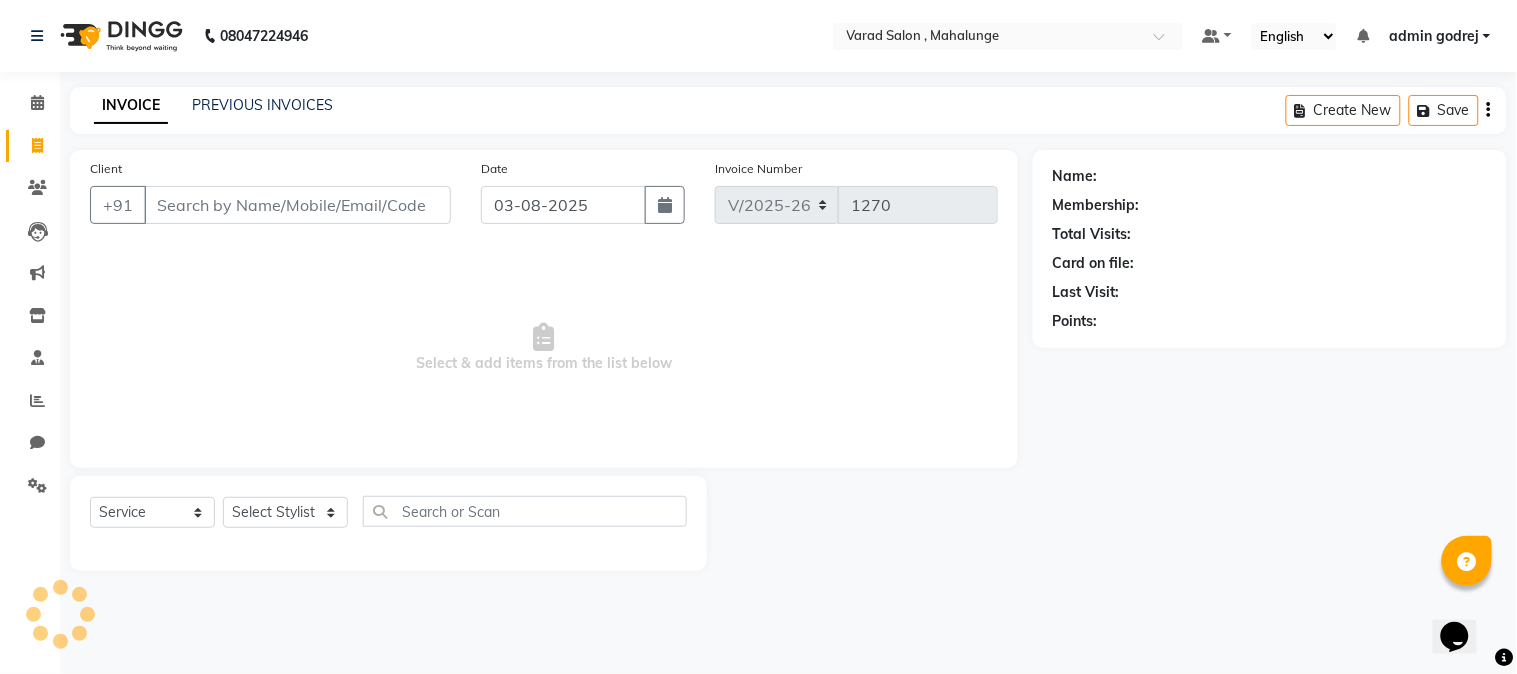 scroll, scrollTop: 0, scrollLeft: 0, axis: both 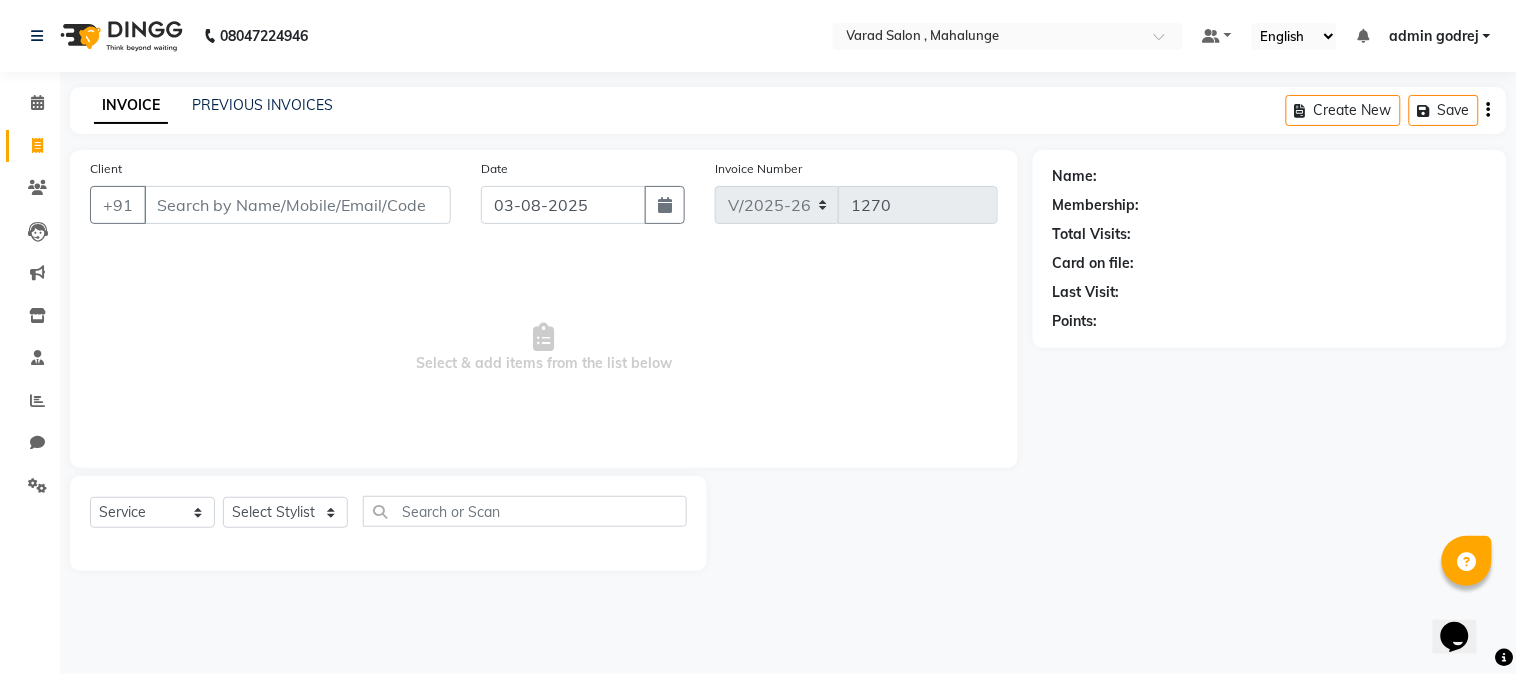 click on "Client" at bounding box center [297, 205] 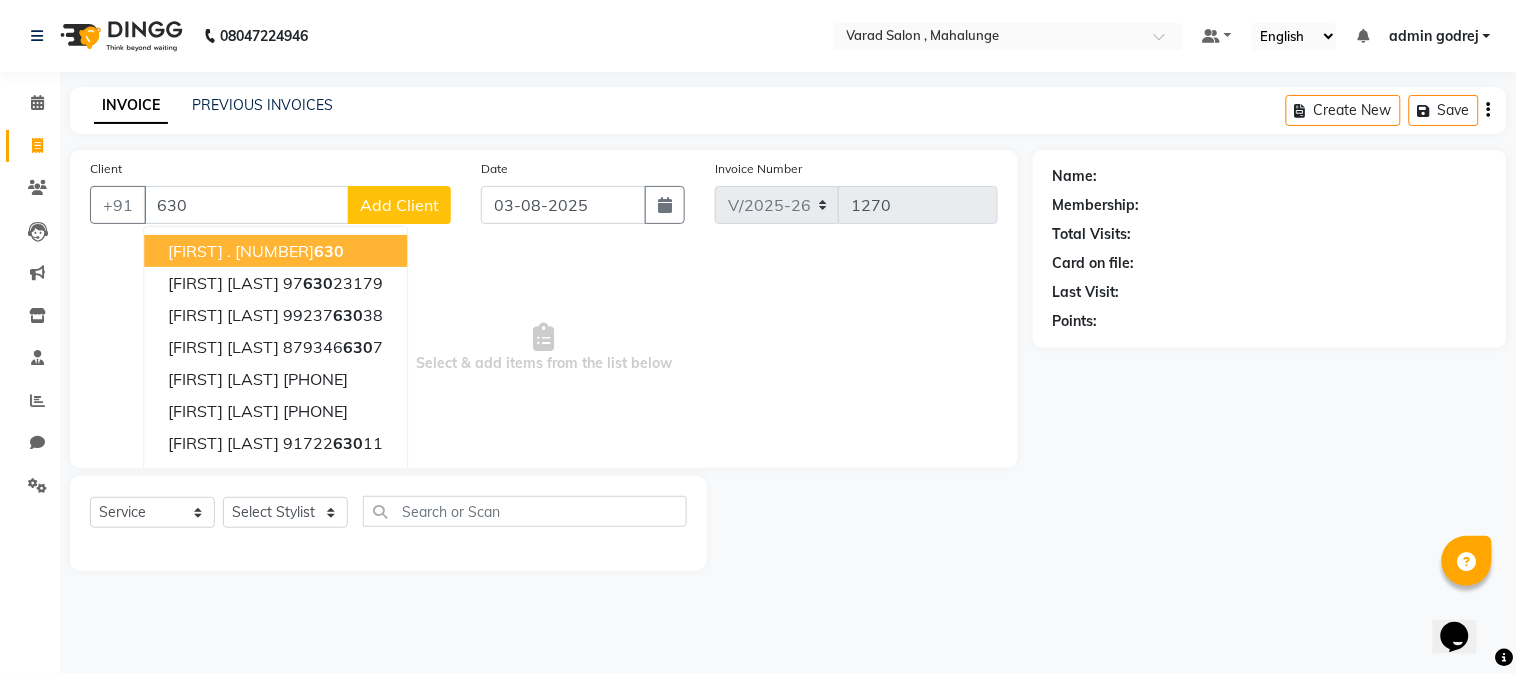 type on "630" 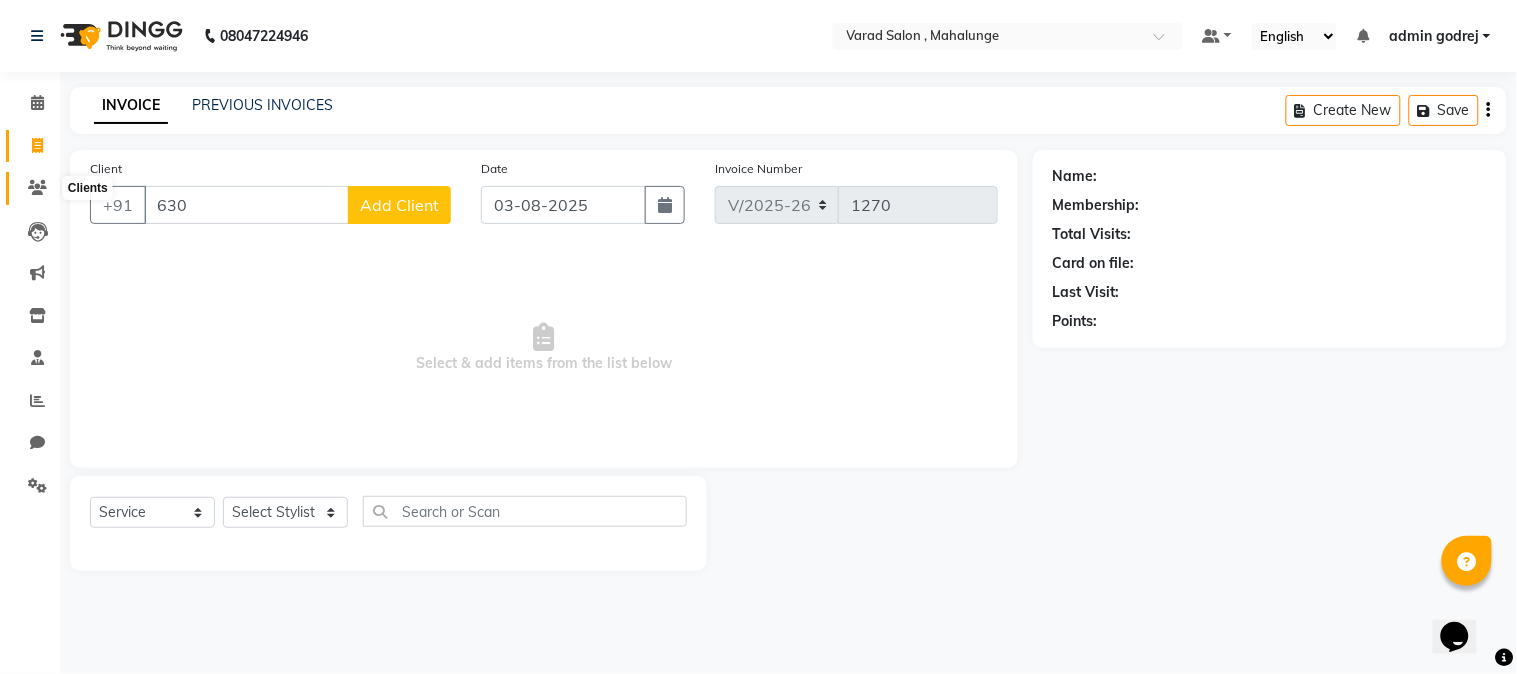 click 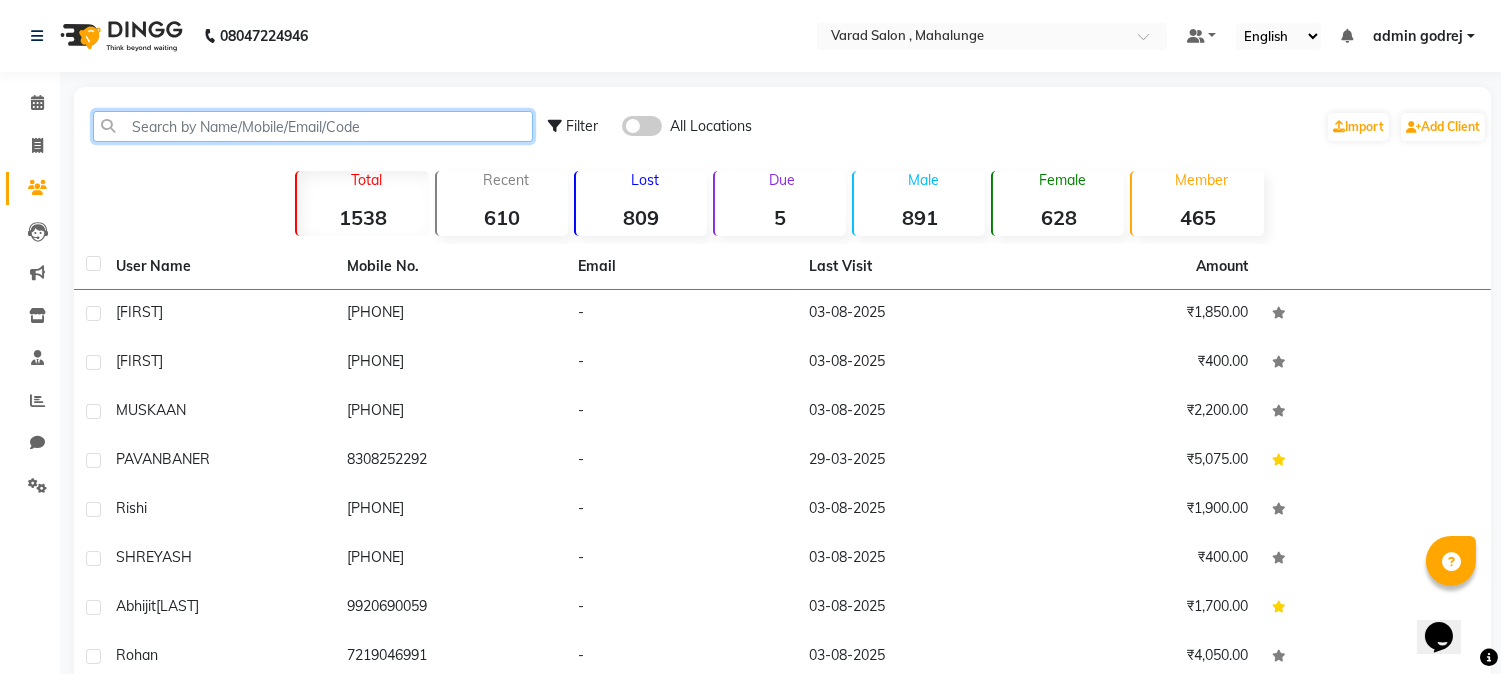 click 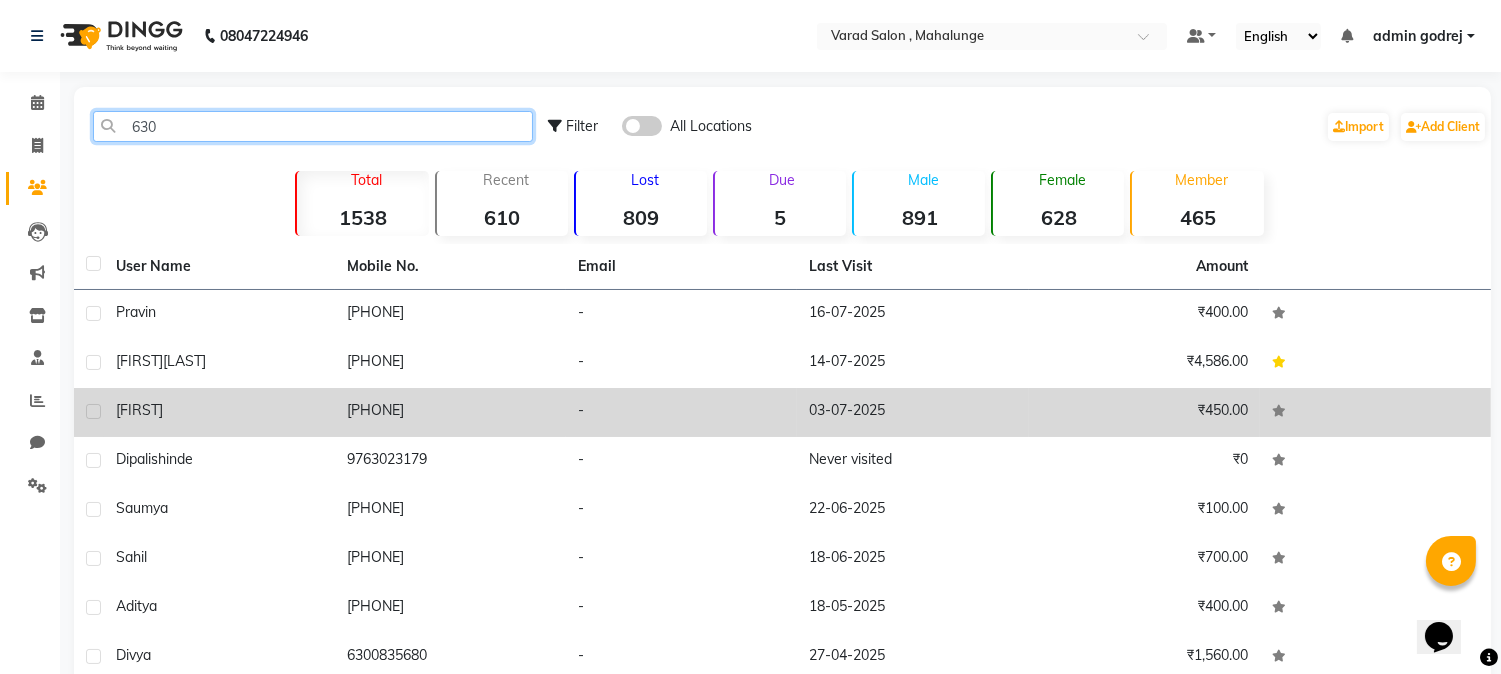 type on "630" 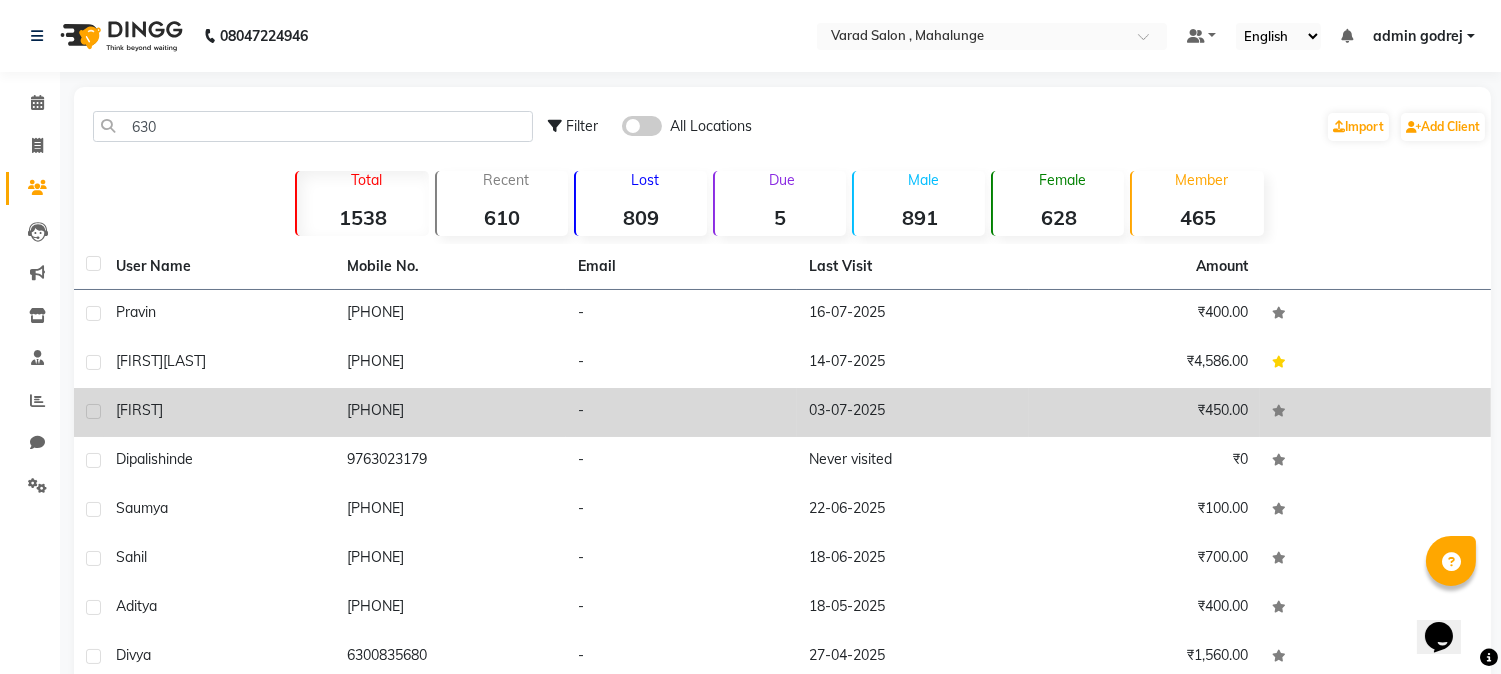 click on "[PHONE]" 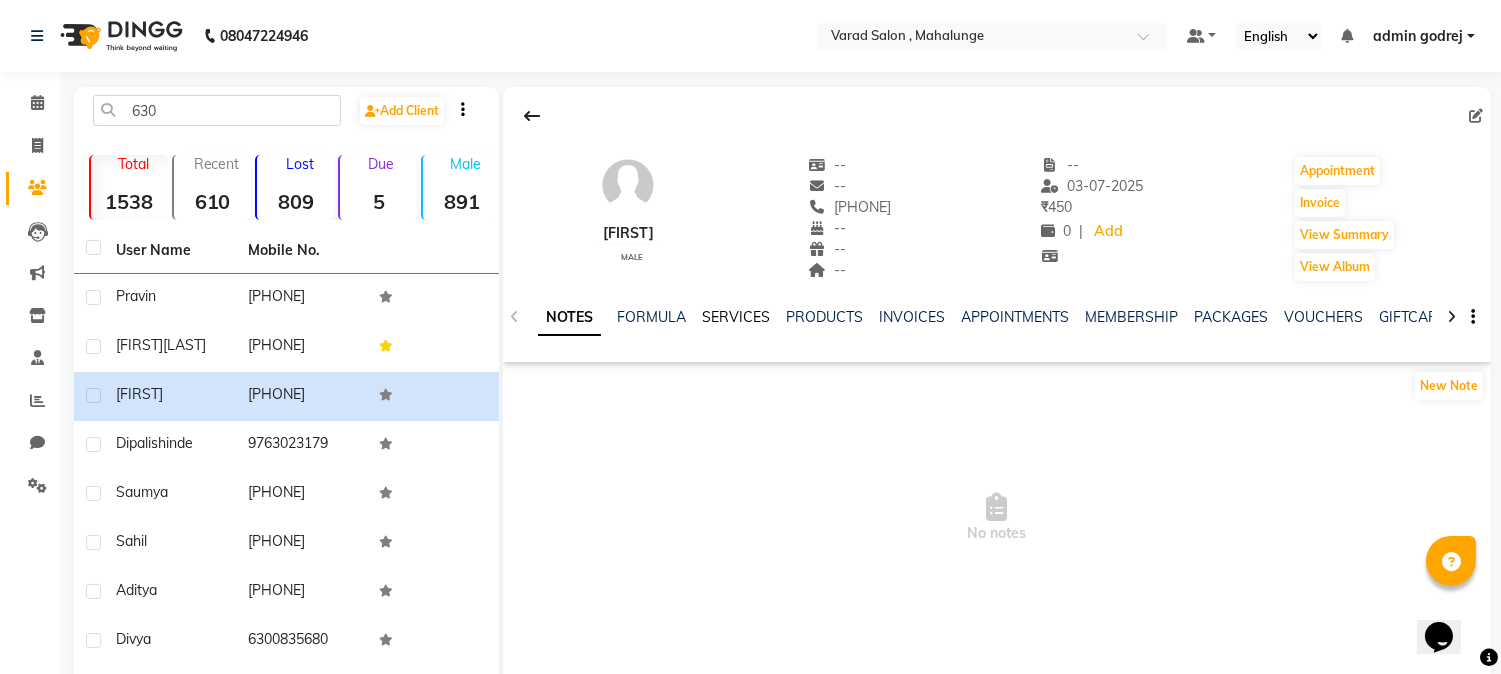 click on "SERVICES" 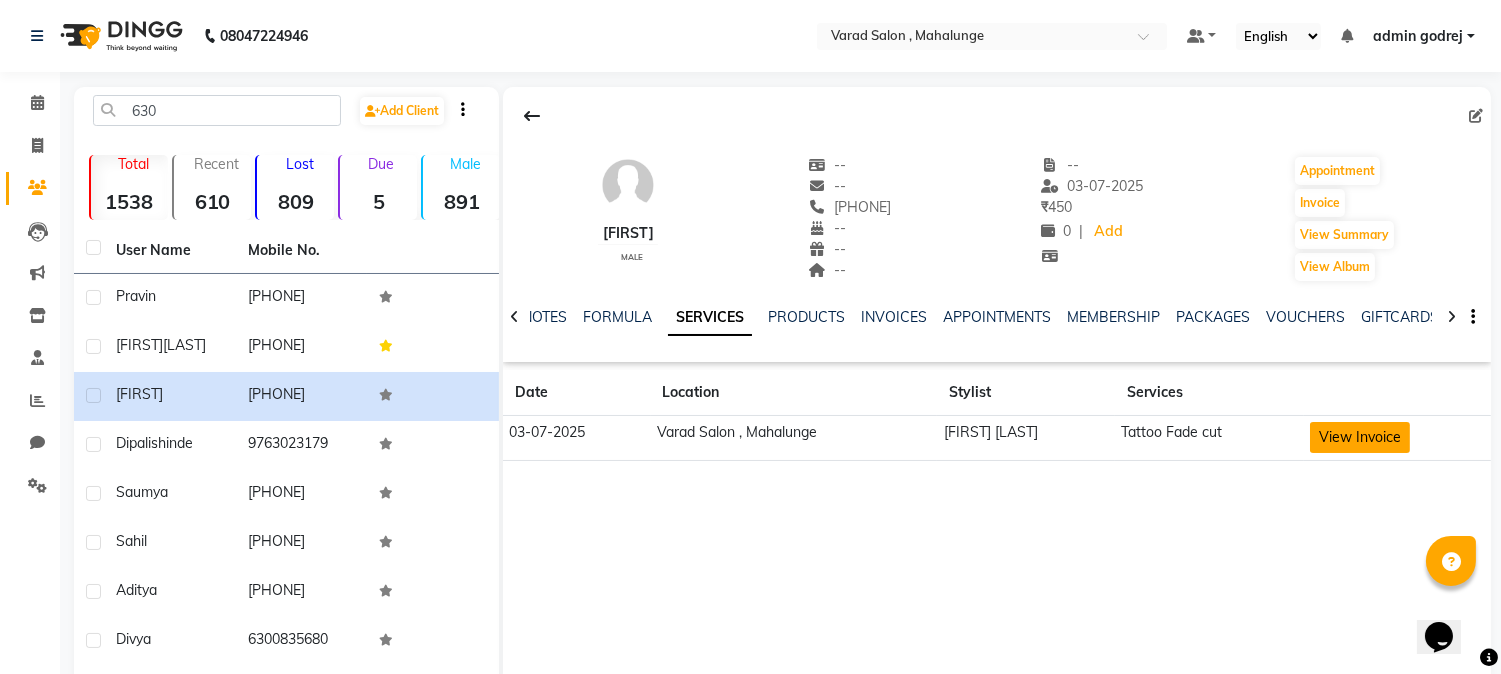 click on "View Invoice" 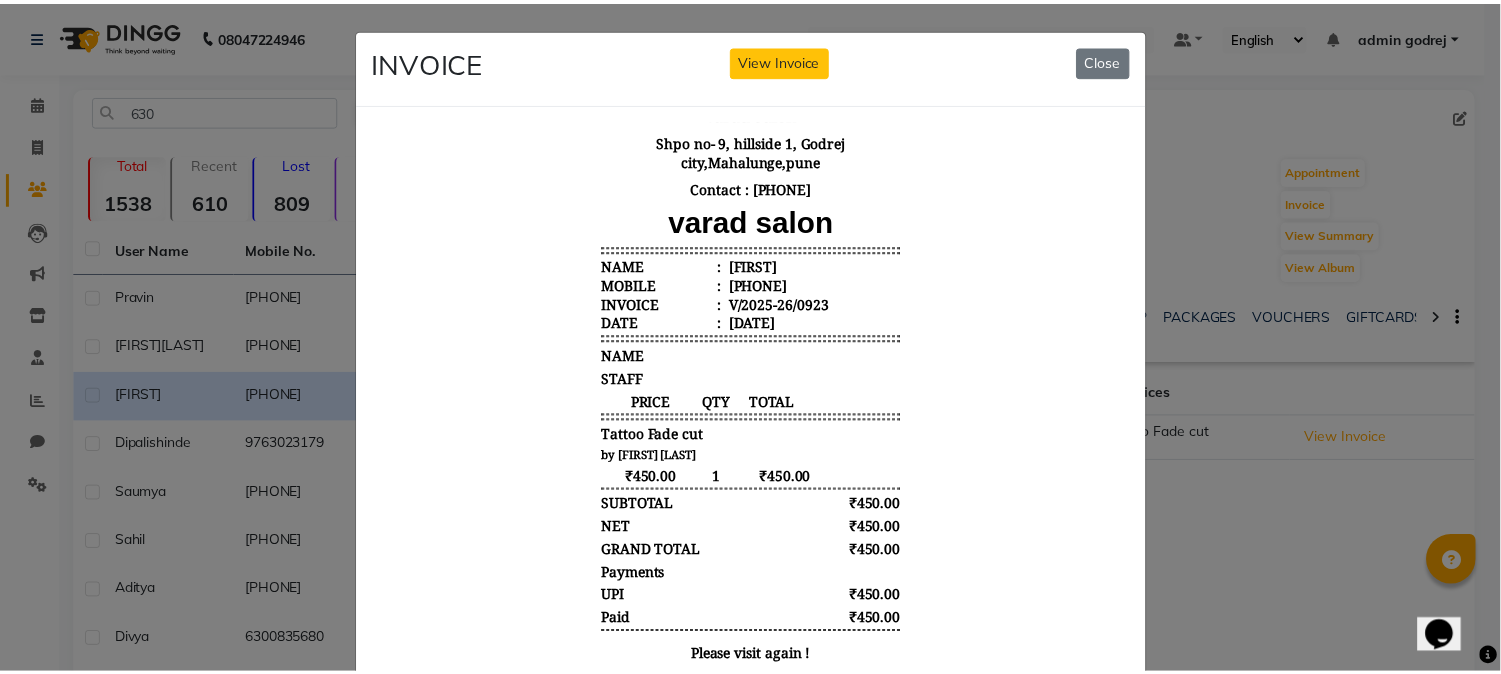 scroll, scrollTop: 0, scrollLeft: 0, axis: both 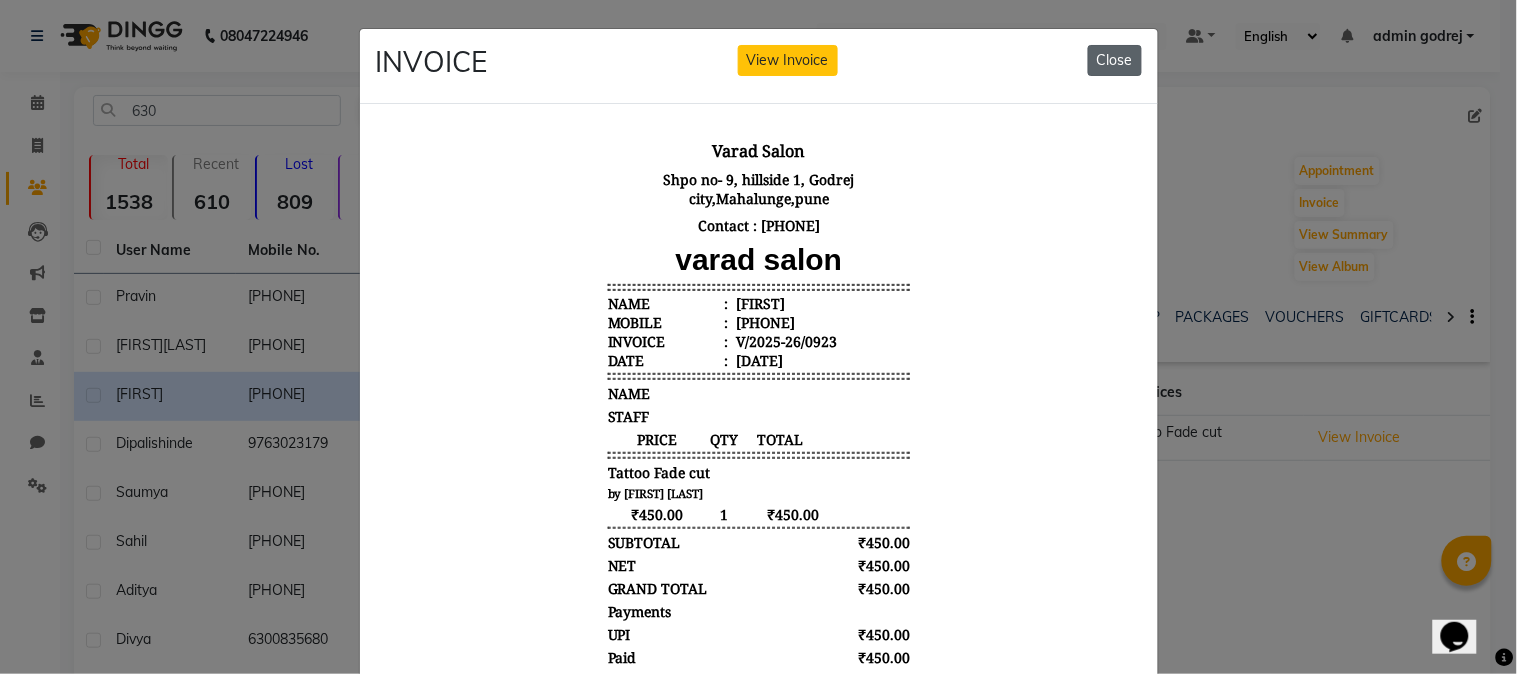 click on "Close" 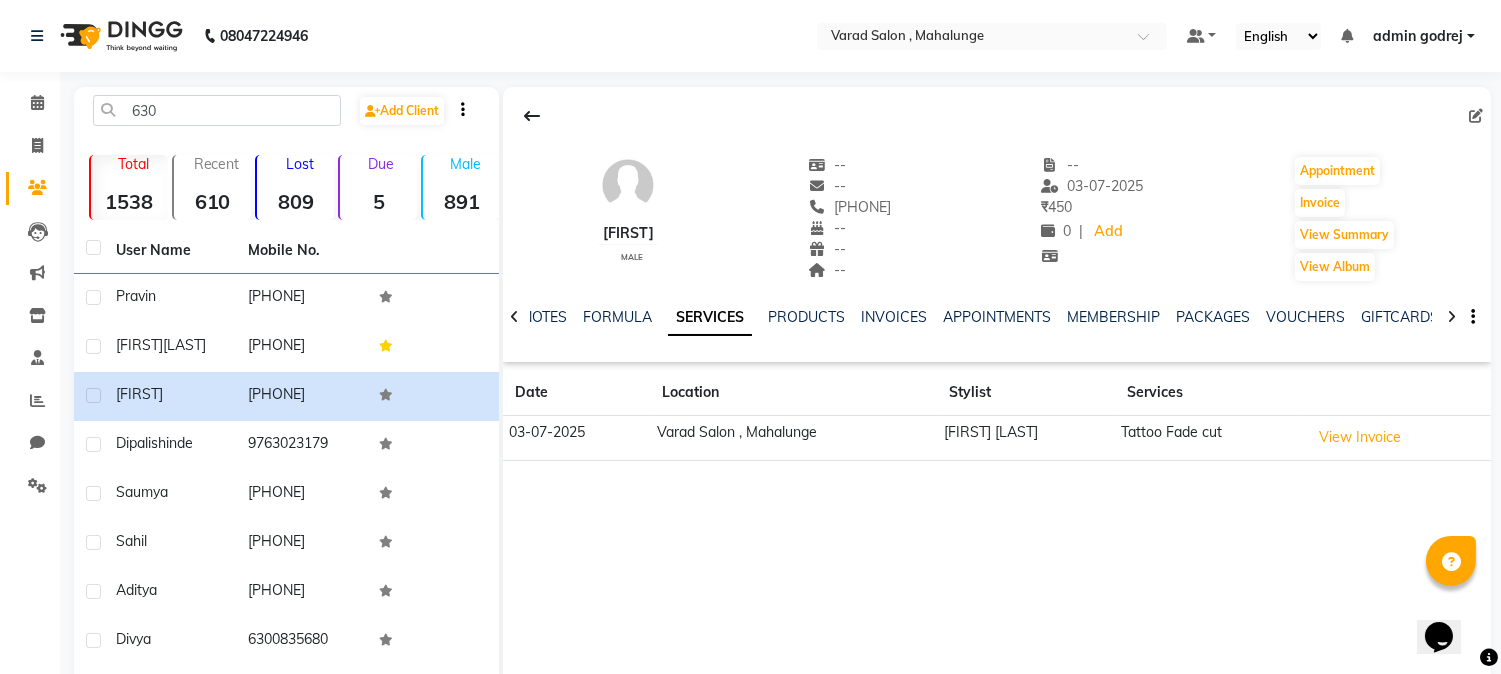 click on "Calendar" 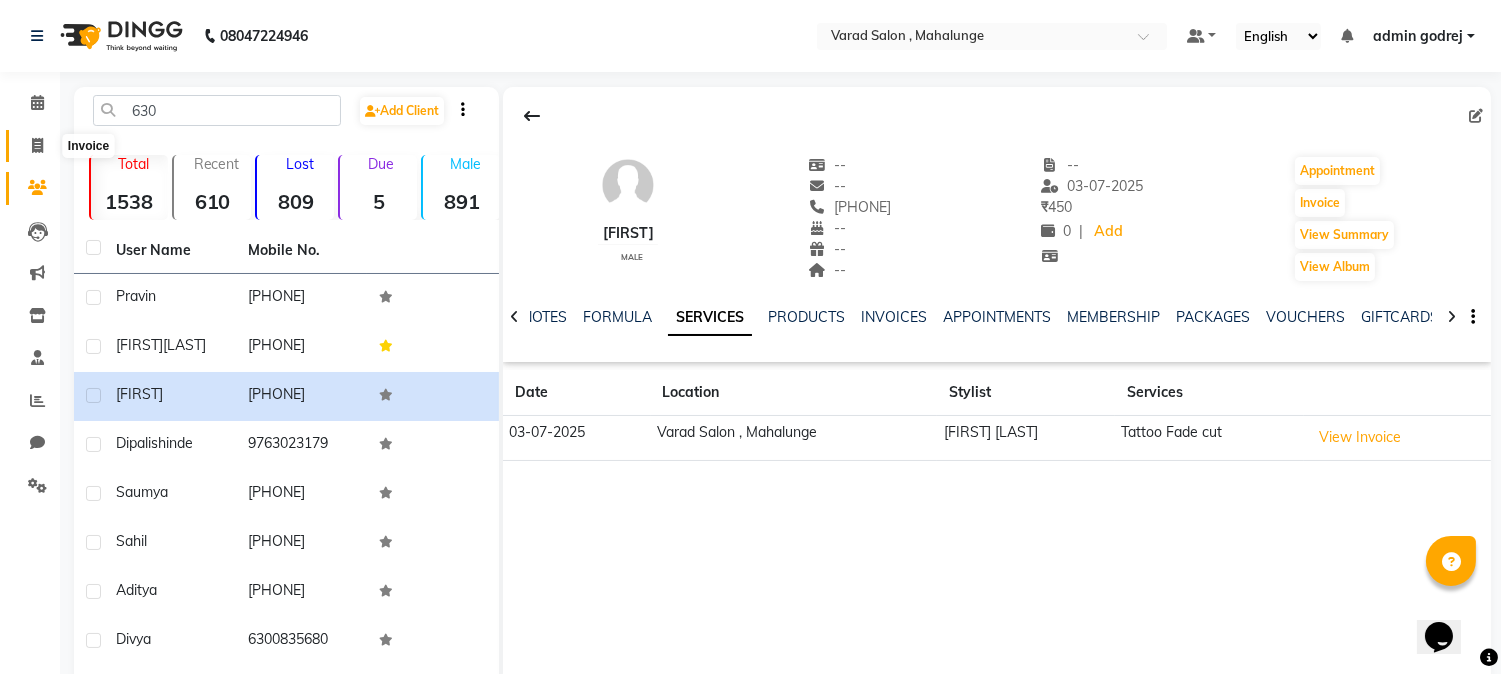 click 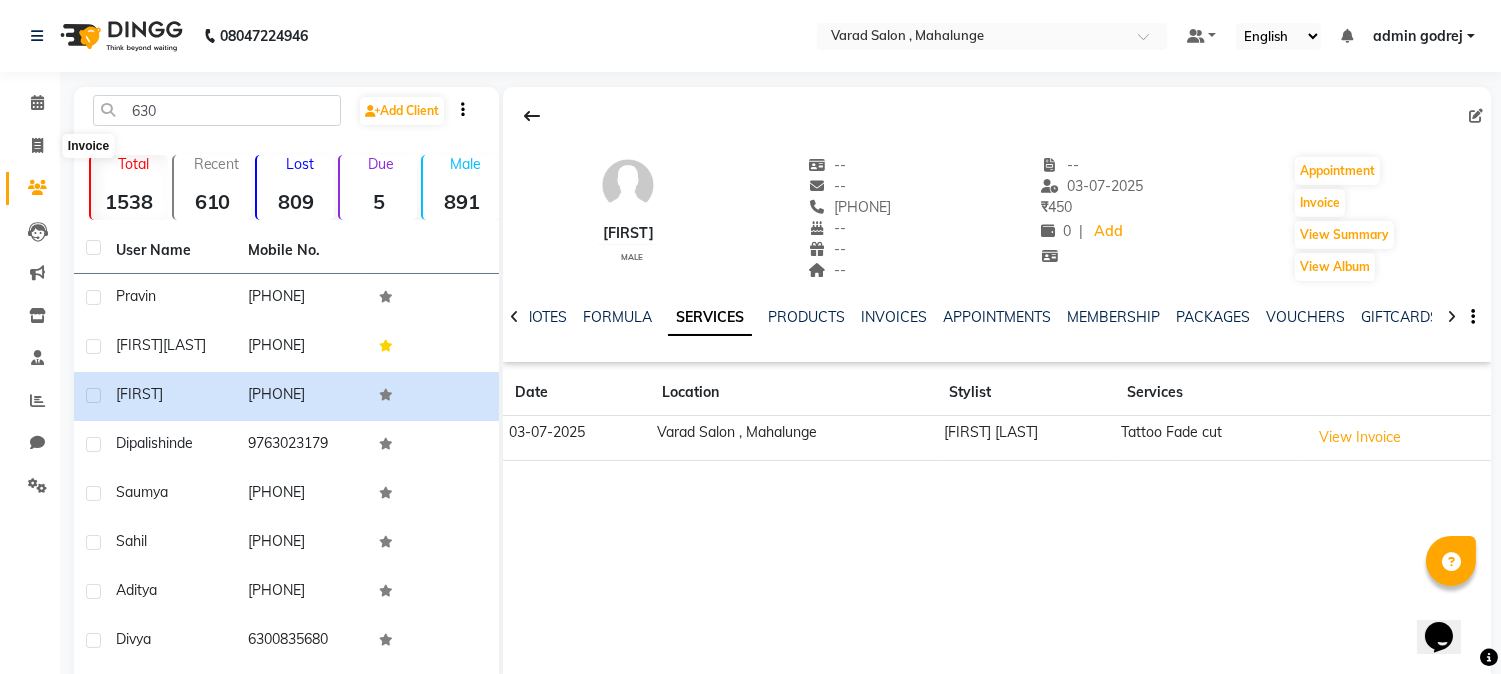 select on "7250" 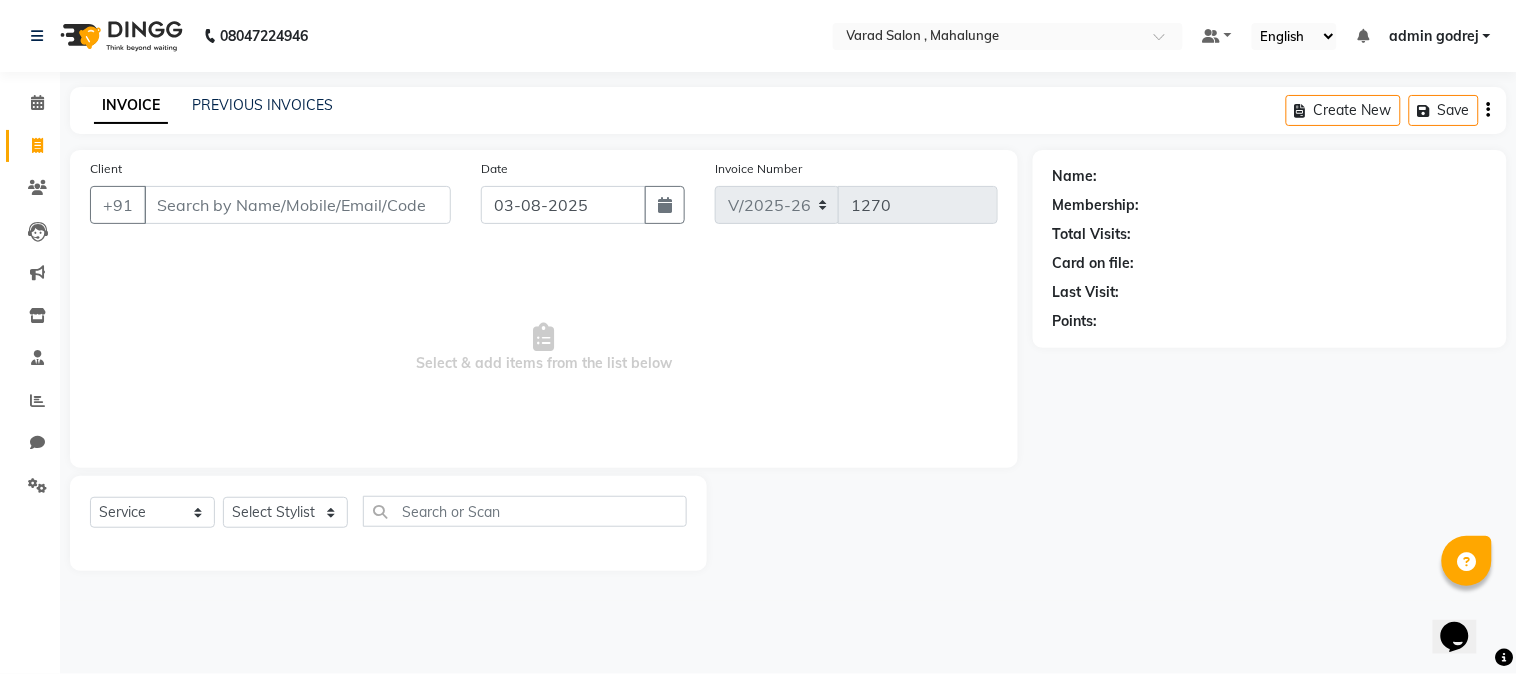 click on "Client" at bounding box center [297, 205] 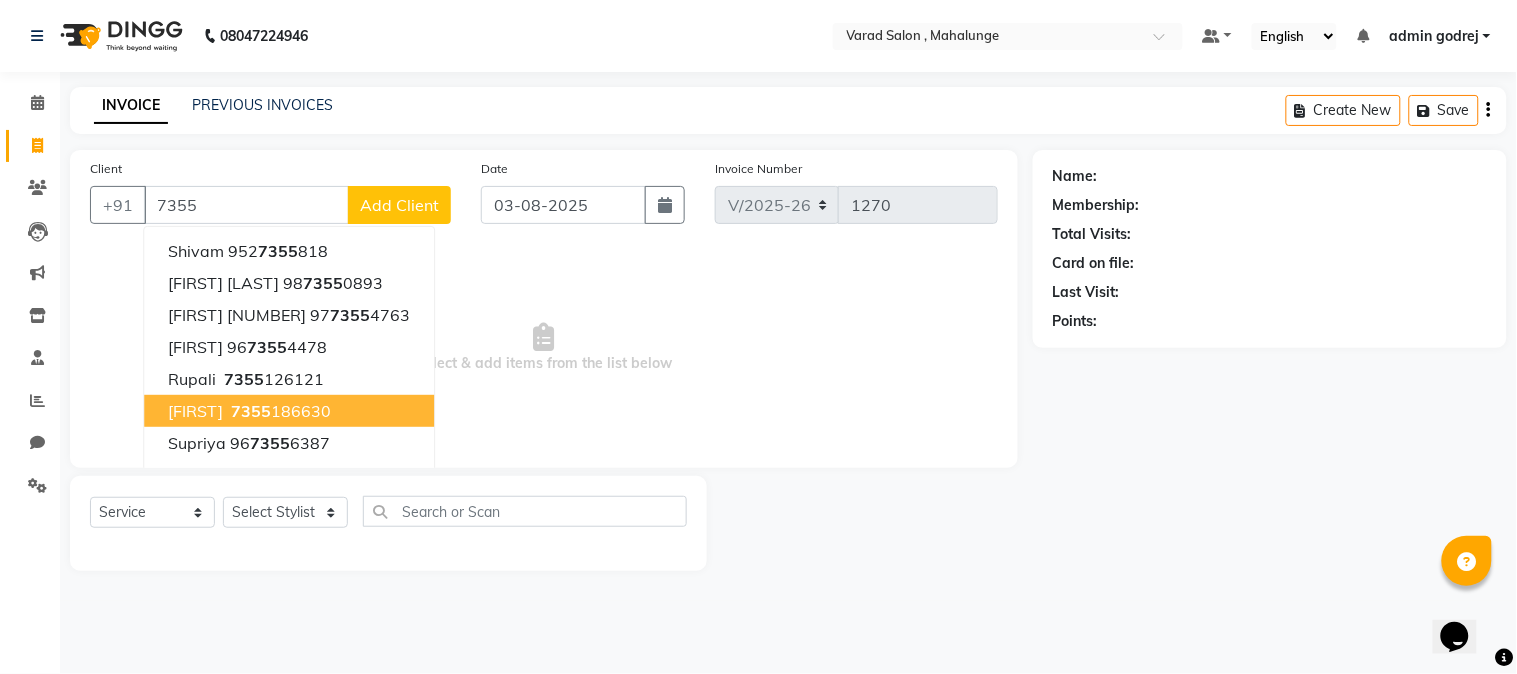 click on "[PHONE]" at bounding box center (279, 411) 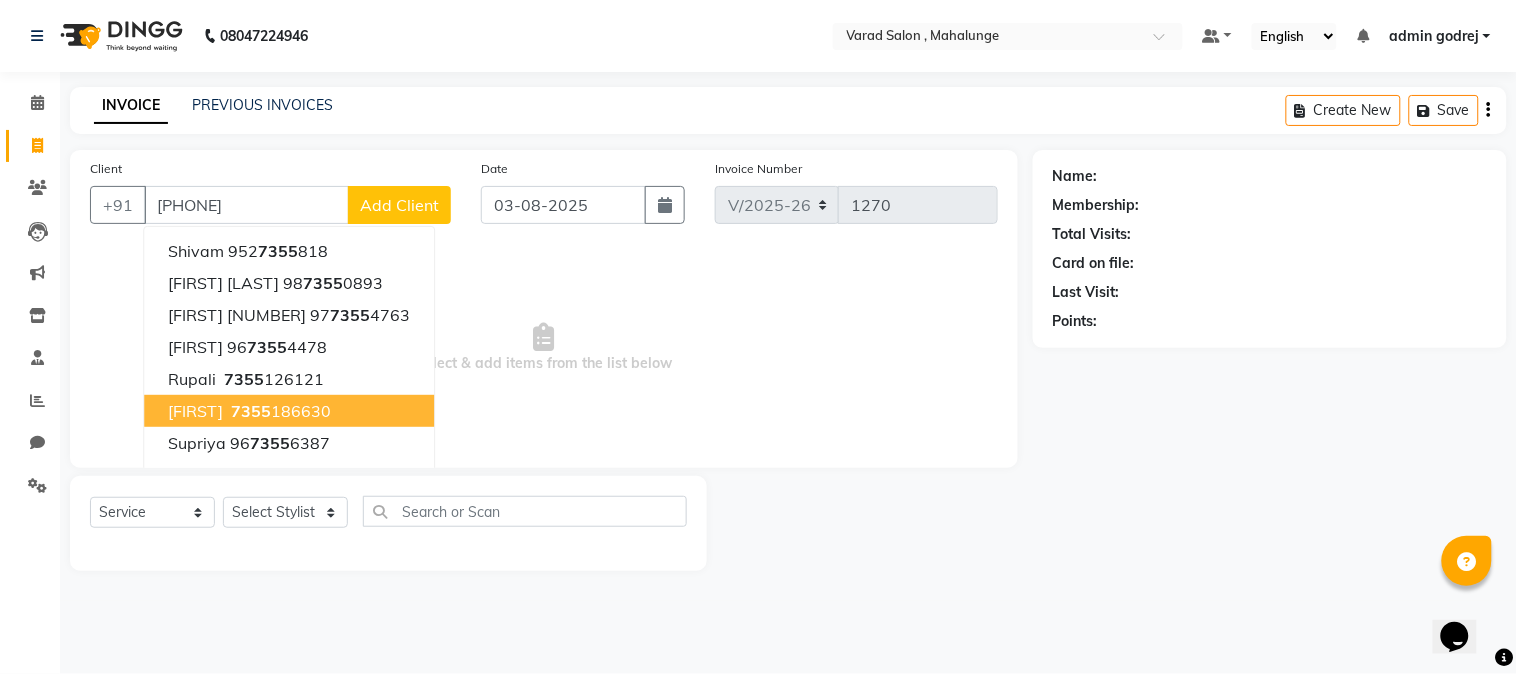 type on "[PHONE]" 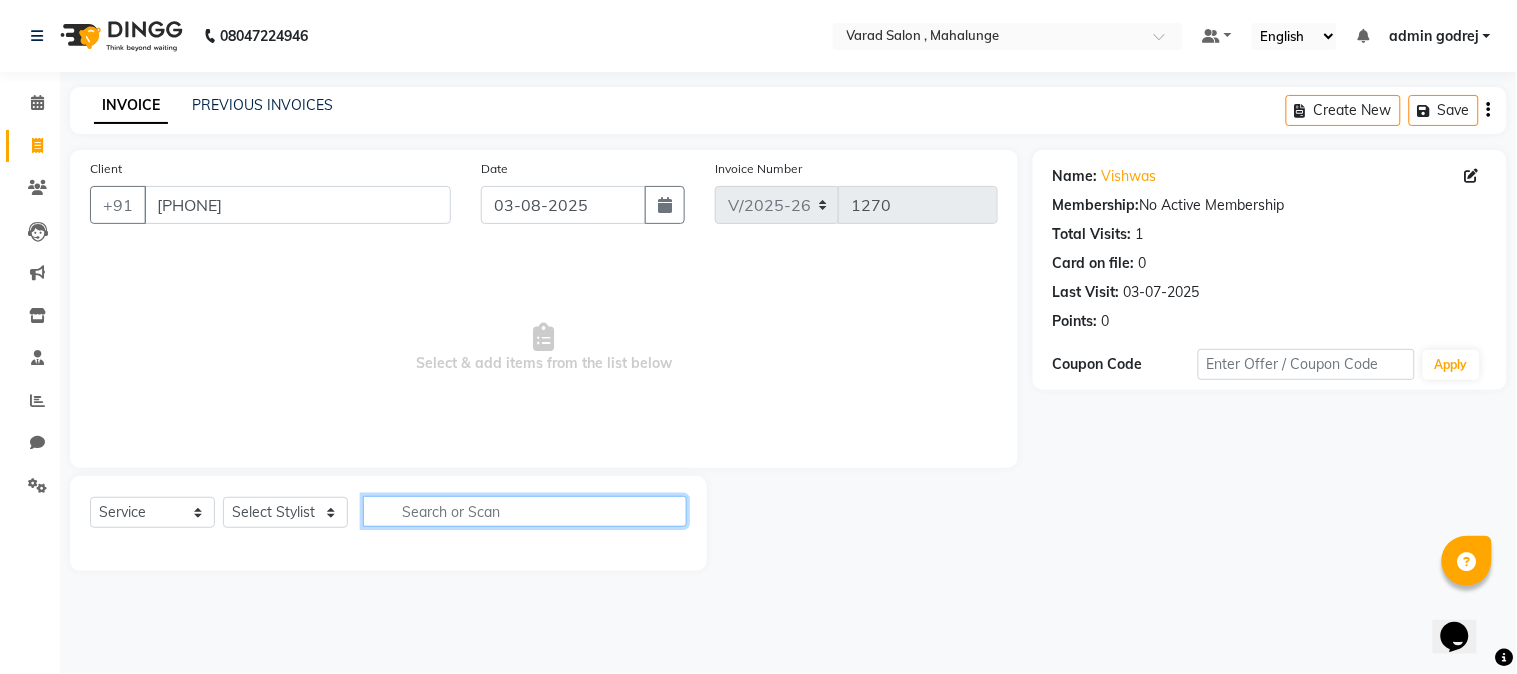 click 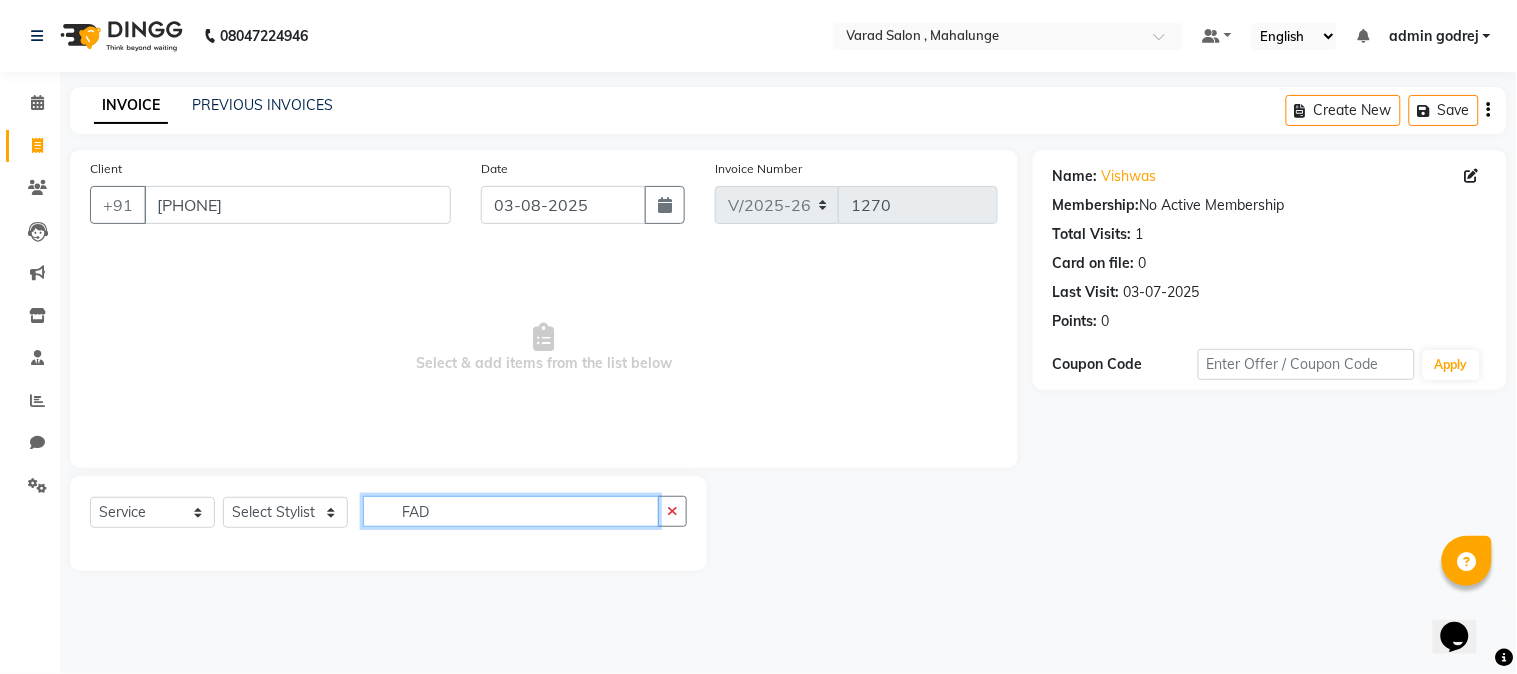 type on "FAD" 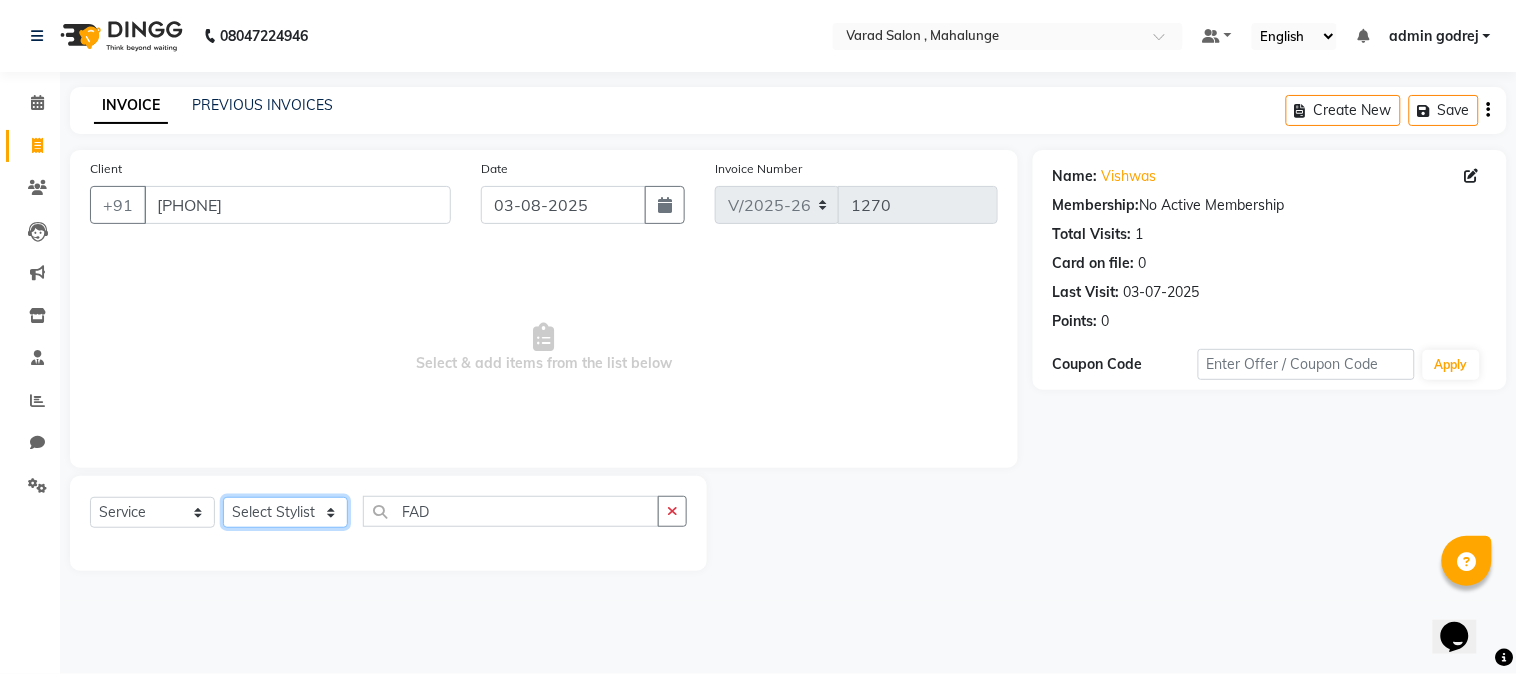 click on "Select Stylist admin godrej Dipak subhash ambhore krushna pandit megha mahajan priya kamble Rishi Gayke Rishikesh  sanket gaikwad shubham lingayat vijay bidve" 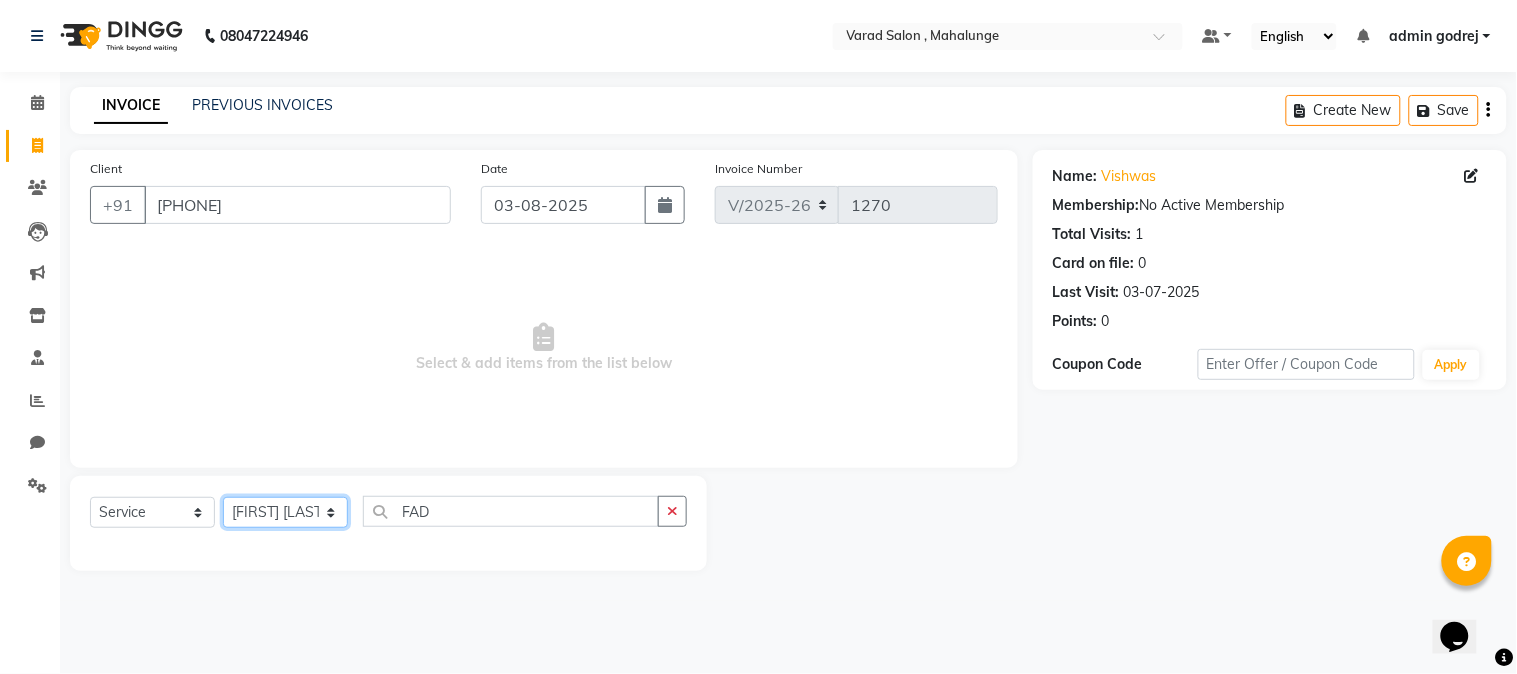 click on "Select Stylist admin godrej Dipak subhash ambhore krushna pandit megha mahajan priya kamble Rishi Gayke Rishikesh  sanket gaikwad shubham lingayat vijay bidve" 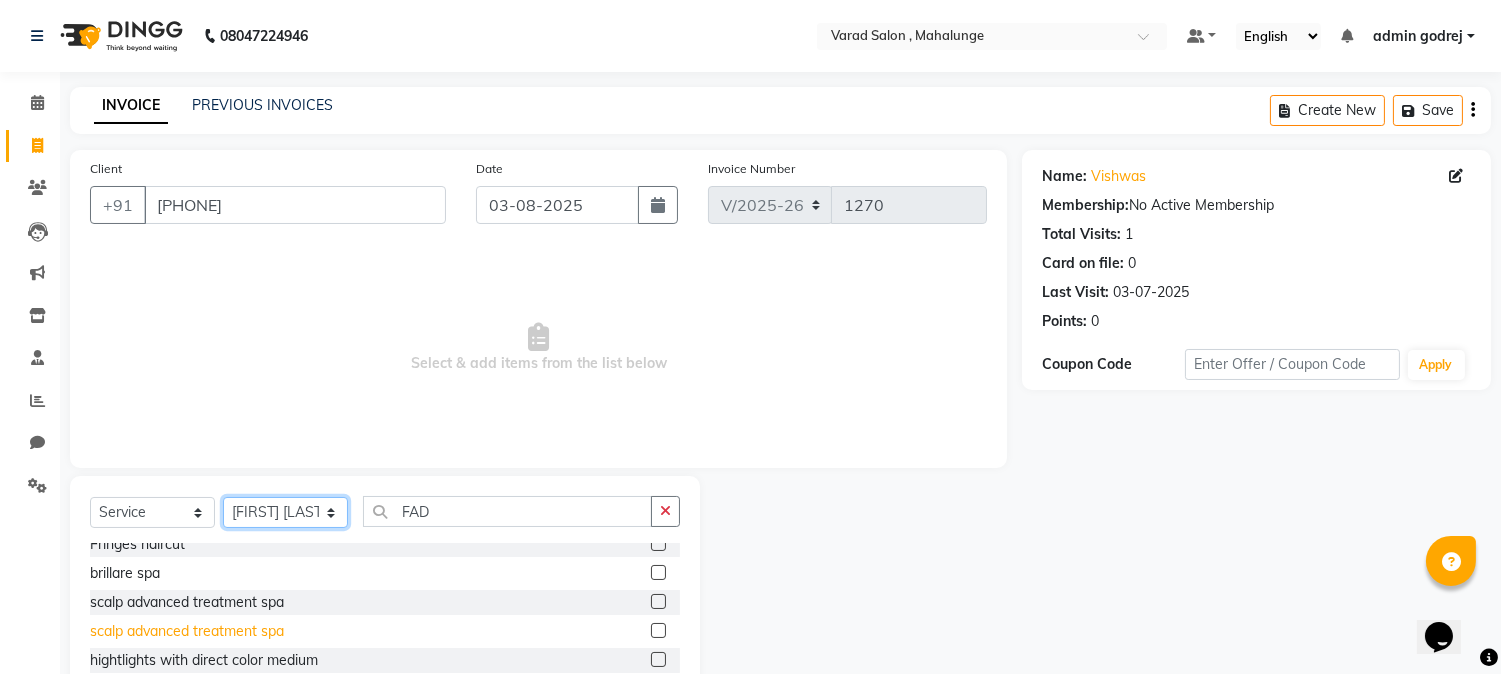 scroll, scrollTop: 0, scrollLeft: 0, axis: both 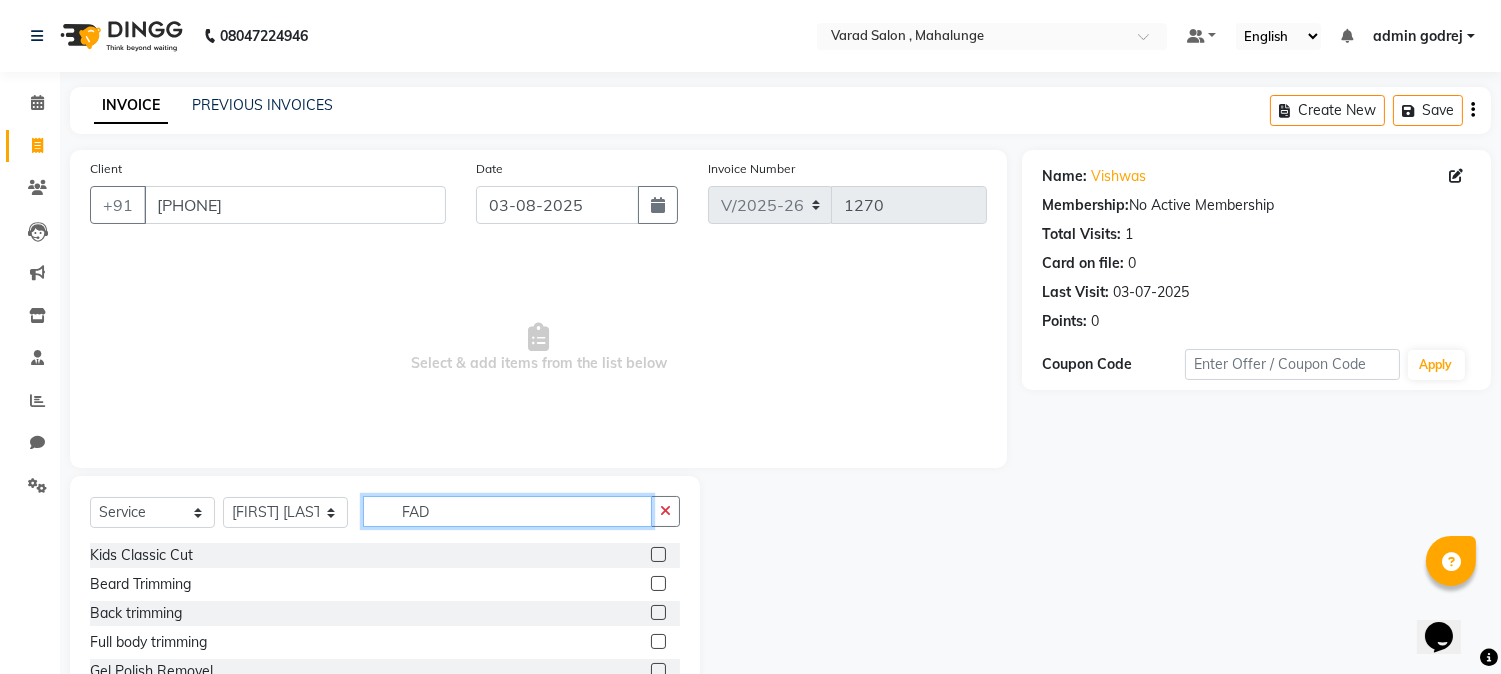 click on "FAD" 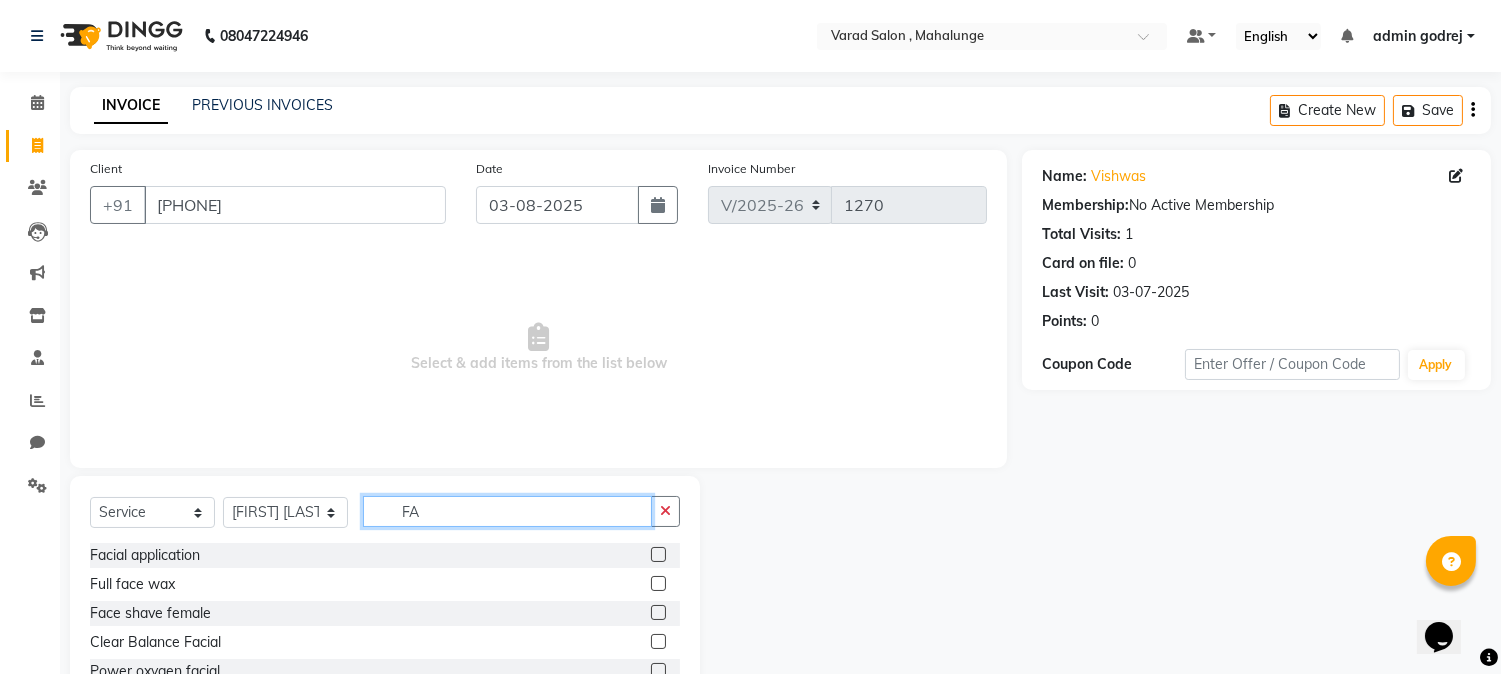 type on "FAD" 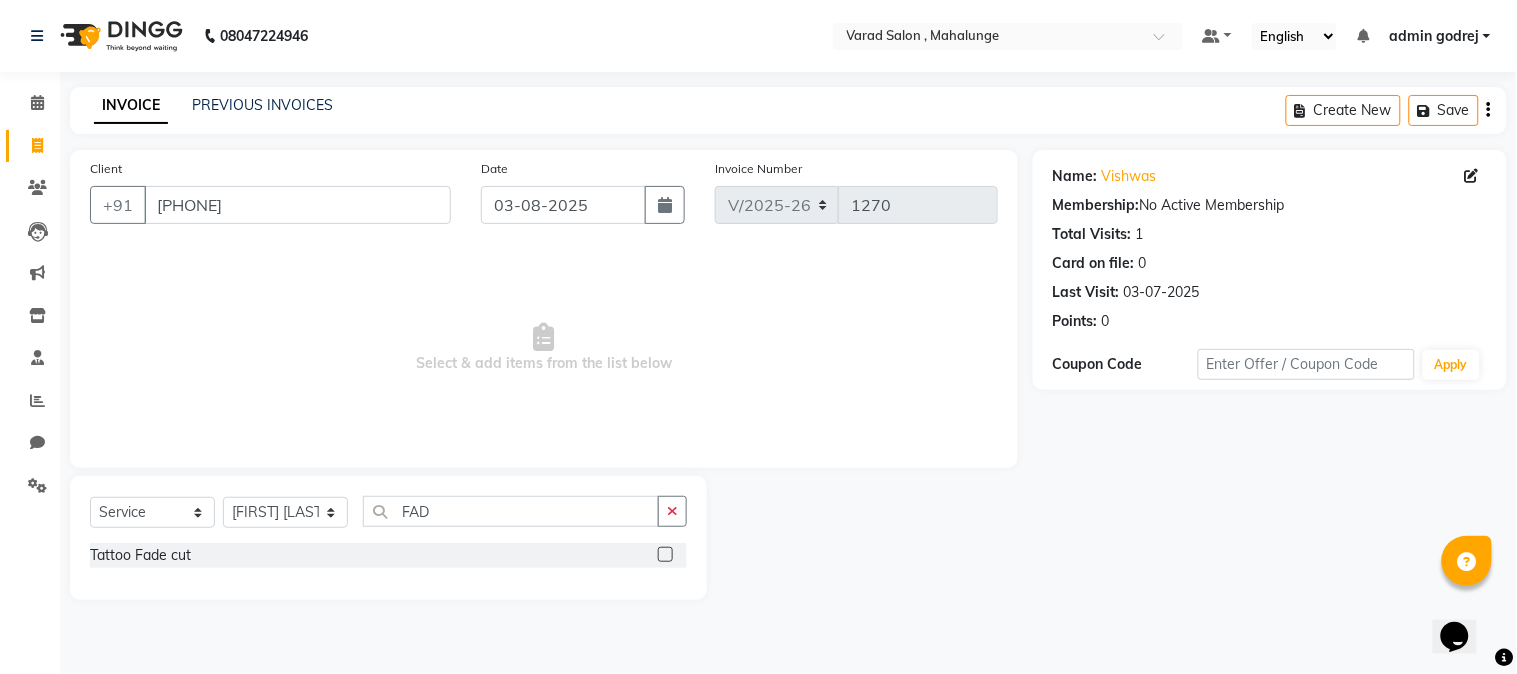 click 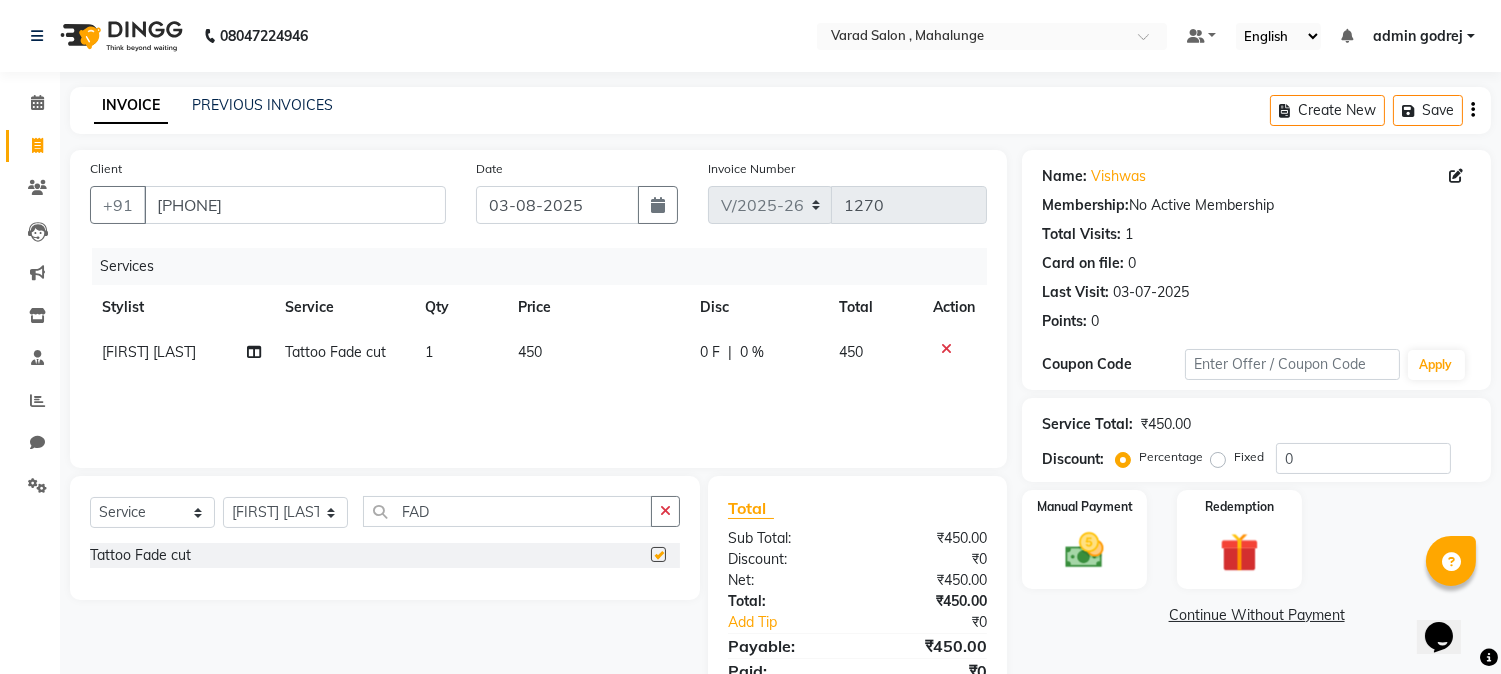 checkbox on "false" 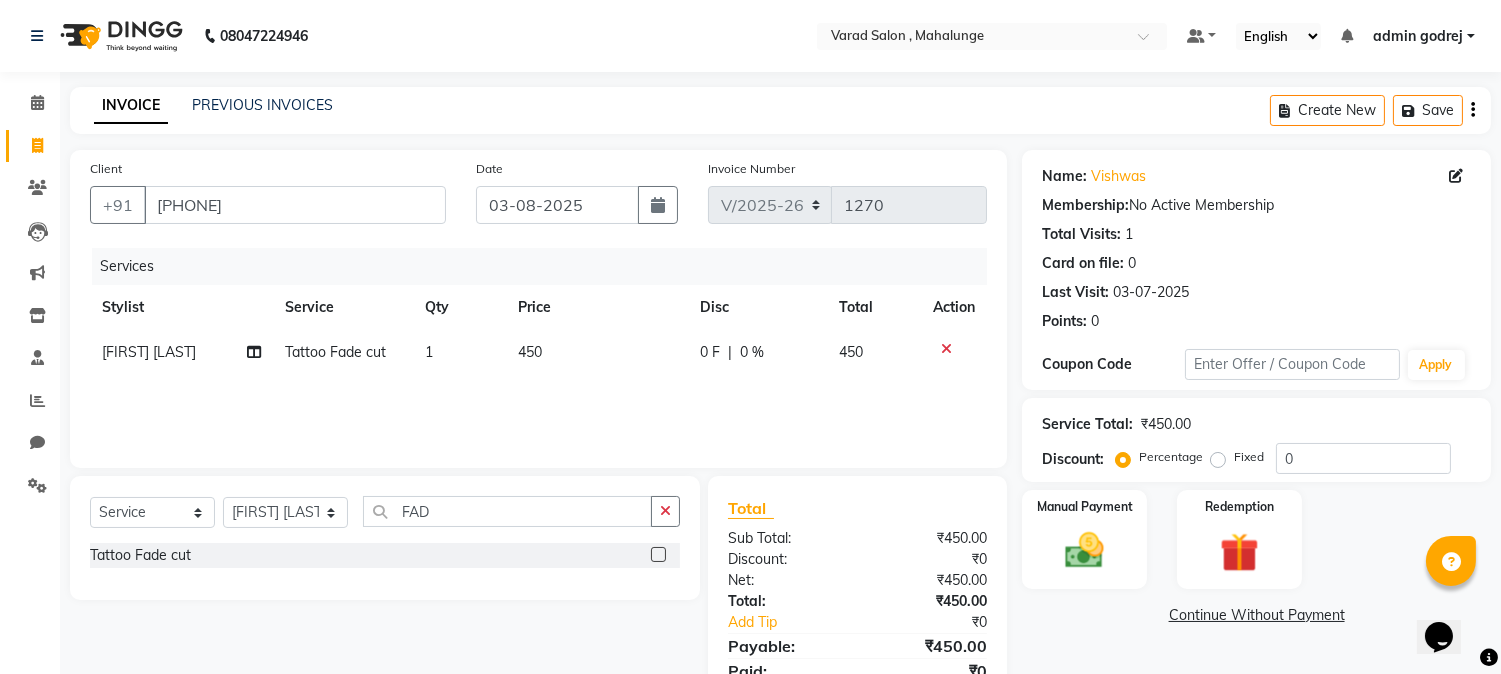 click on "0 F" 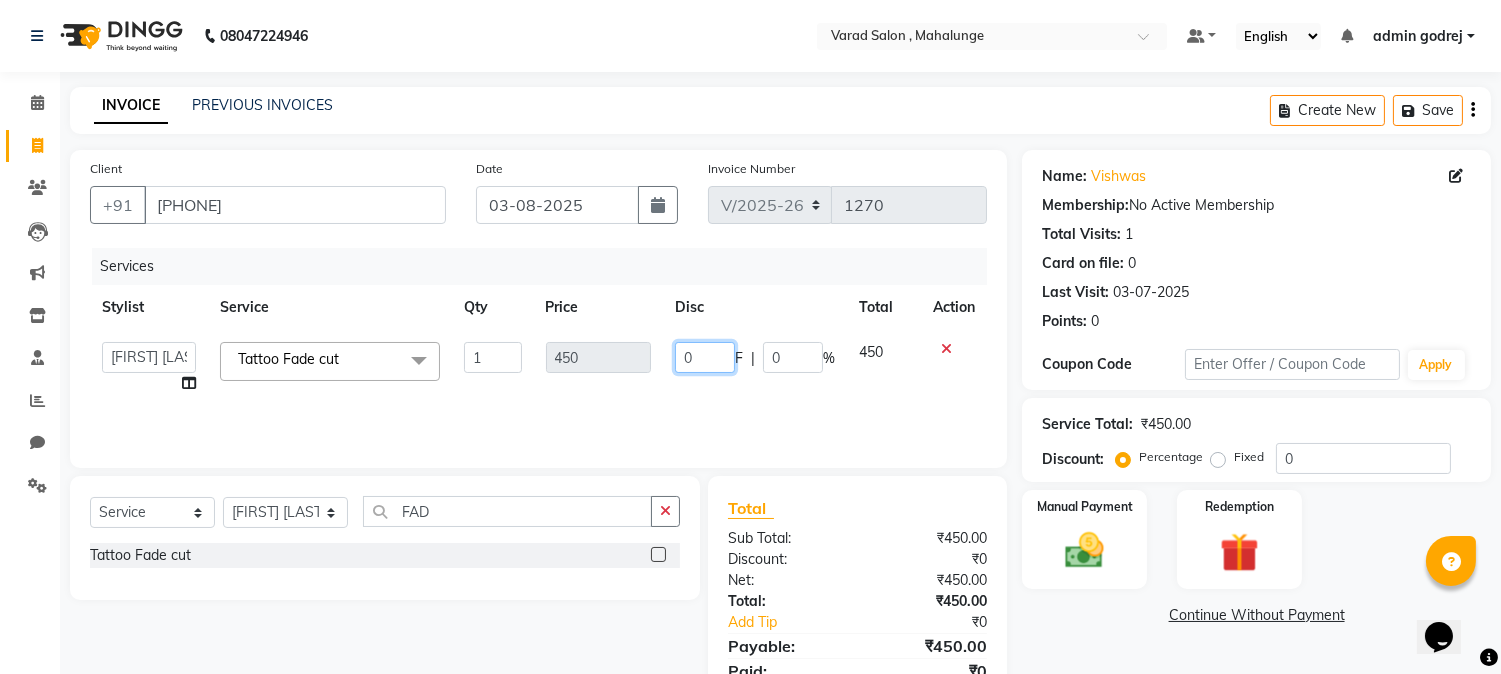 click on "0" 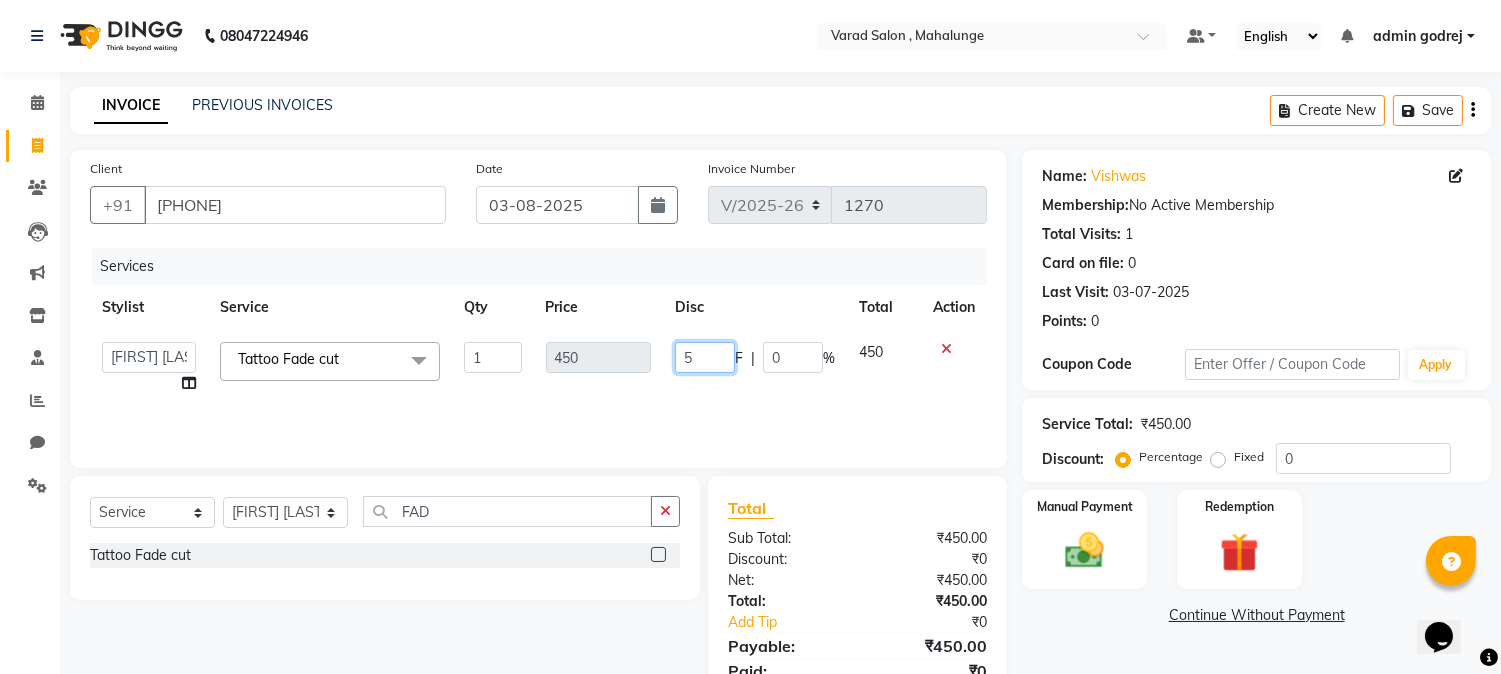 type on "50" 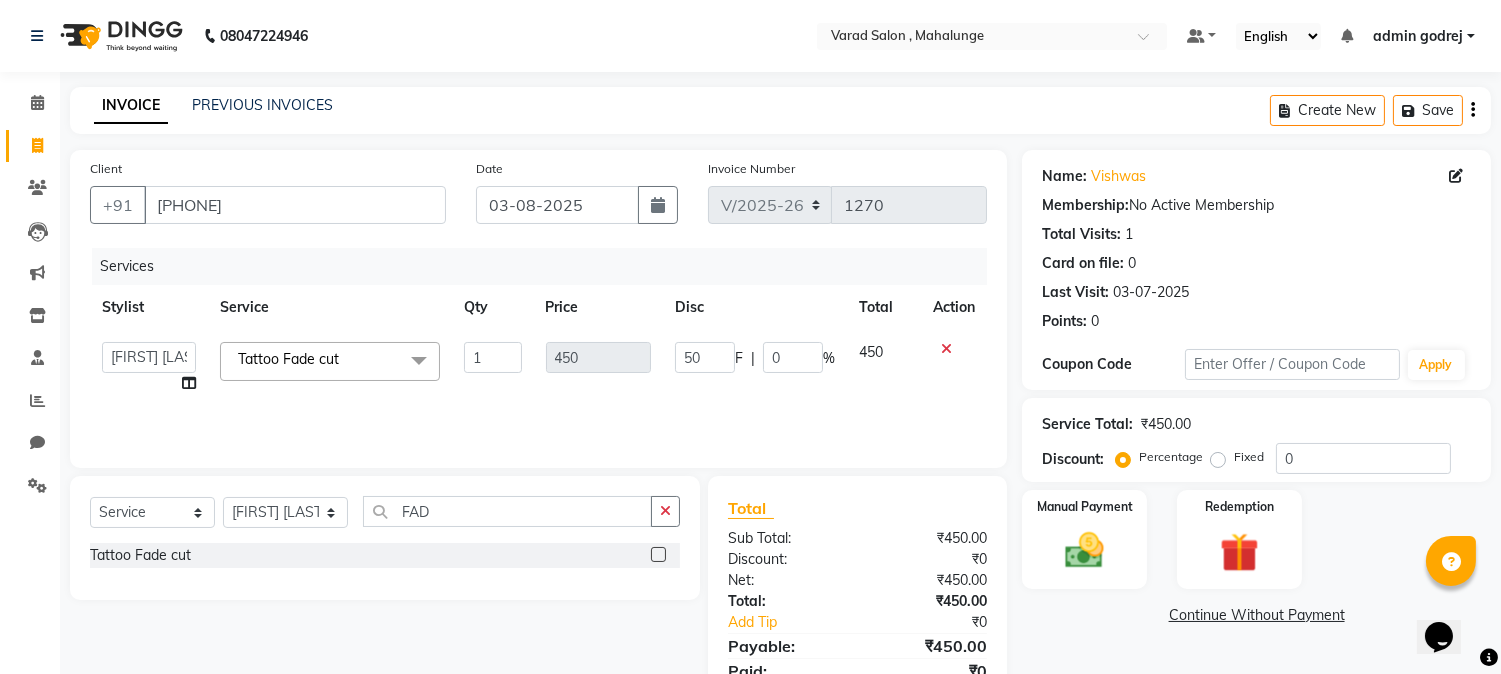 click on "Services Stylist Service Qty Price Disc Total Action  admin godrej   Dipak subhash ambhore   krushna pandit   megha mahajan   priya kamble   Rishi Gayke   Rishikesh    sanket gaikwad   shubham lingayat   vijay bidve  Tattoo Fade cut  x Kids Classic Cut Beard Trimming Back trimming Full body trimming Gel Polish Removel Gel Extenstion Remove; Fringes haircut  brillare spa scalp advanced treatment spa scalp advanced treatment spa hightlights with direct color medium hightslights with drct color short hightslights with drct color short moroccan oil head massage 30 min Facial application  hair sealer 3 4TH legs rica Nail Art per tips H&F manicure AVL Advance Manicure AVL Luxury Pedicure H&F pedicure AVL luxury Manicure AVL Advance Pedicure Bombini Ice Cream pedicure Nail cutting & filing GEL POLISH French nail polish Nail polish Removal (per tips) French (per tip) Application (per tip) French (10 tips) Saree Drapping  Extra for curl Make up Grooming  Men styling Men Hair Iron  hair spray only Saree Draping Acnex" 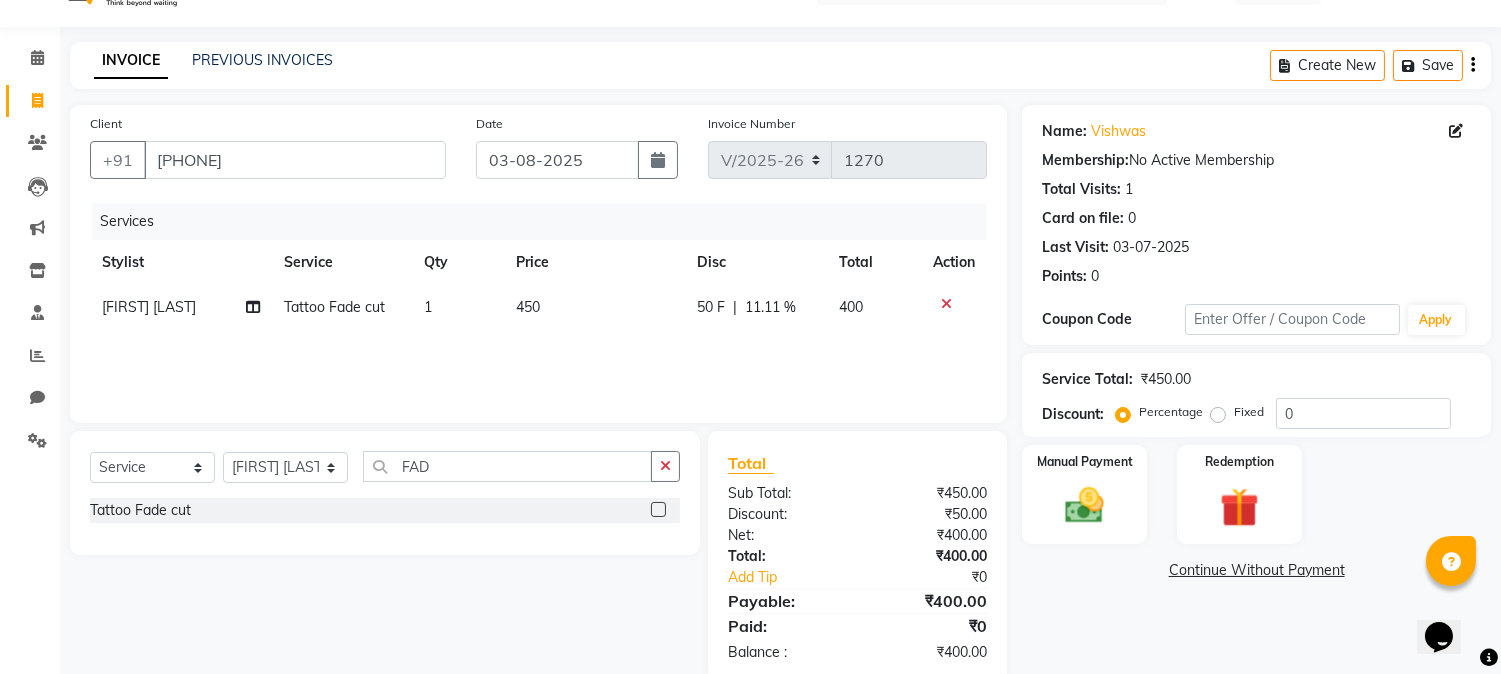 scroll, scrollTop: 84, scrollLeft: 0, axis: vertical 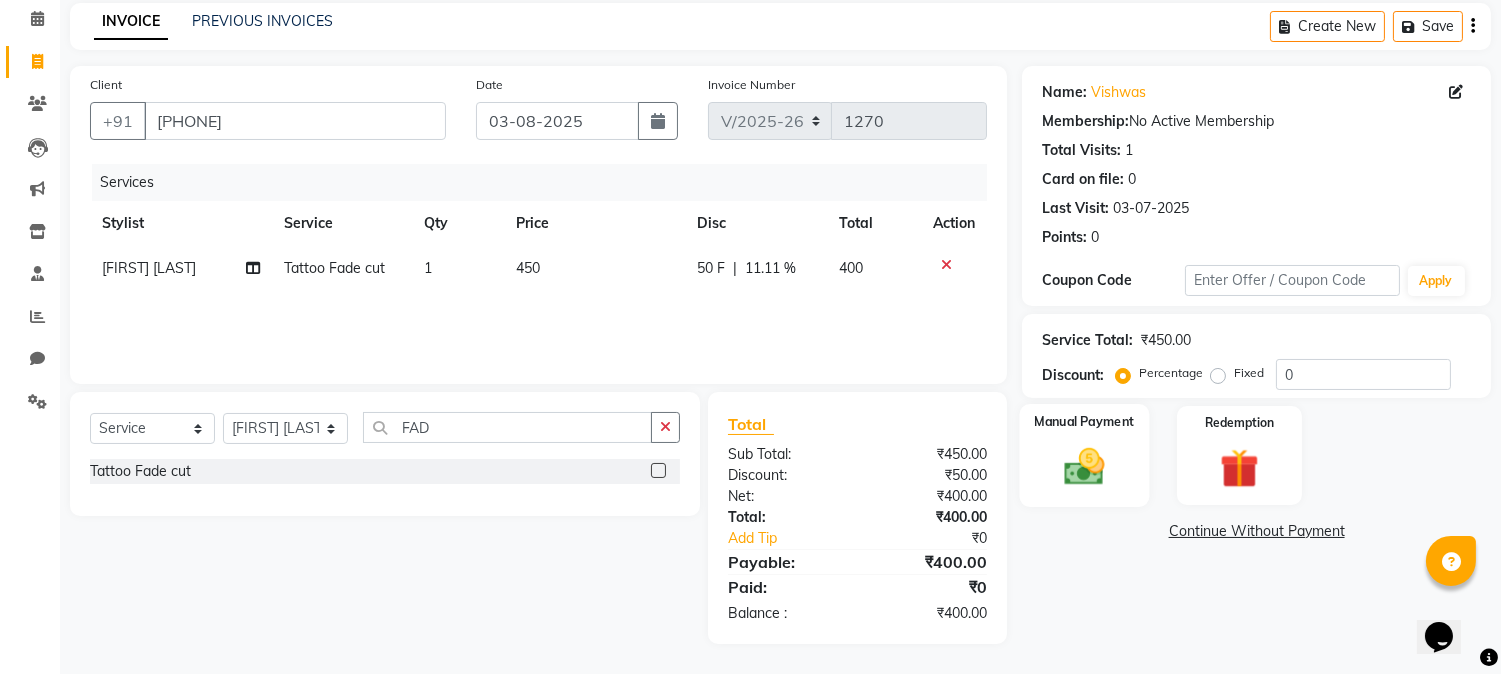 click 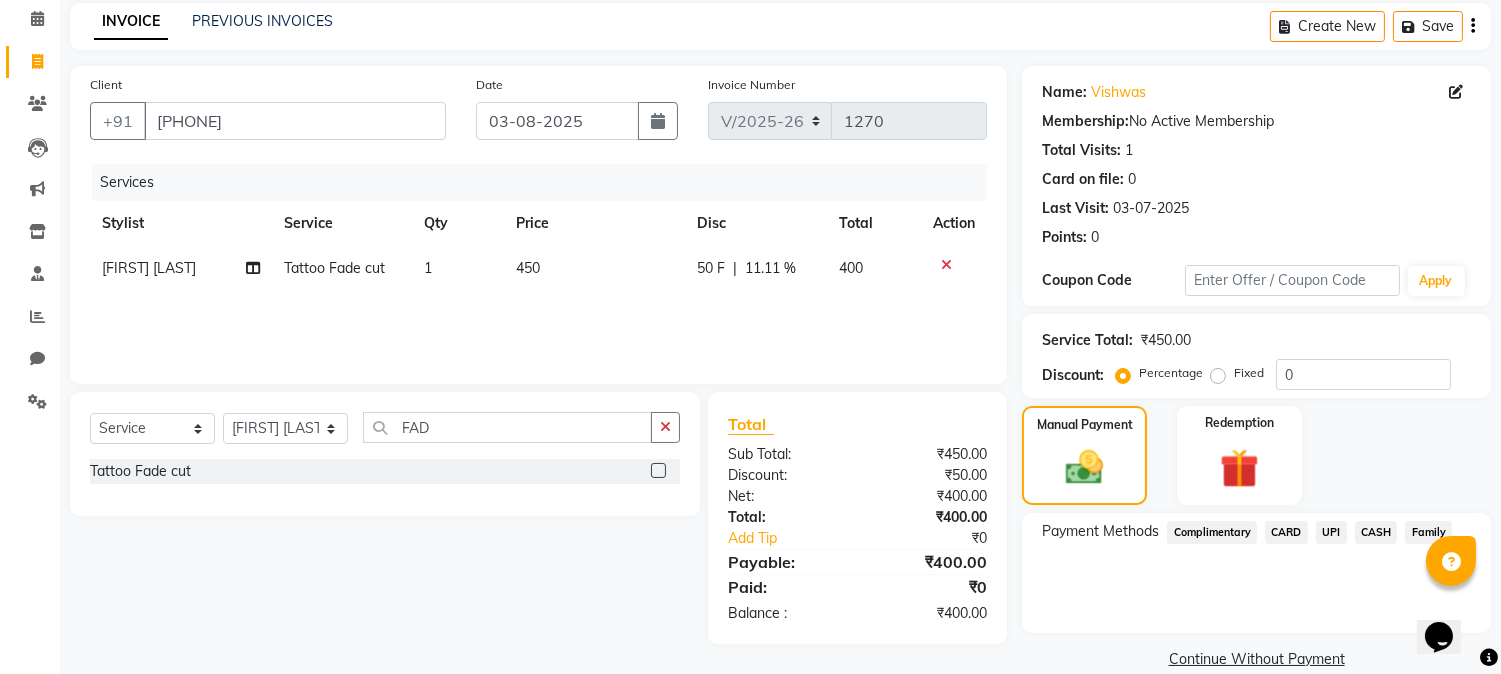 click on "Payment Methods  Complimentary   CARD   UPI   CASH   Family" 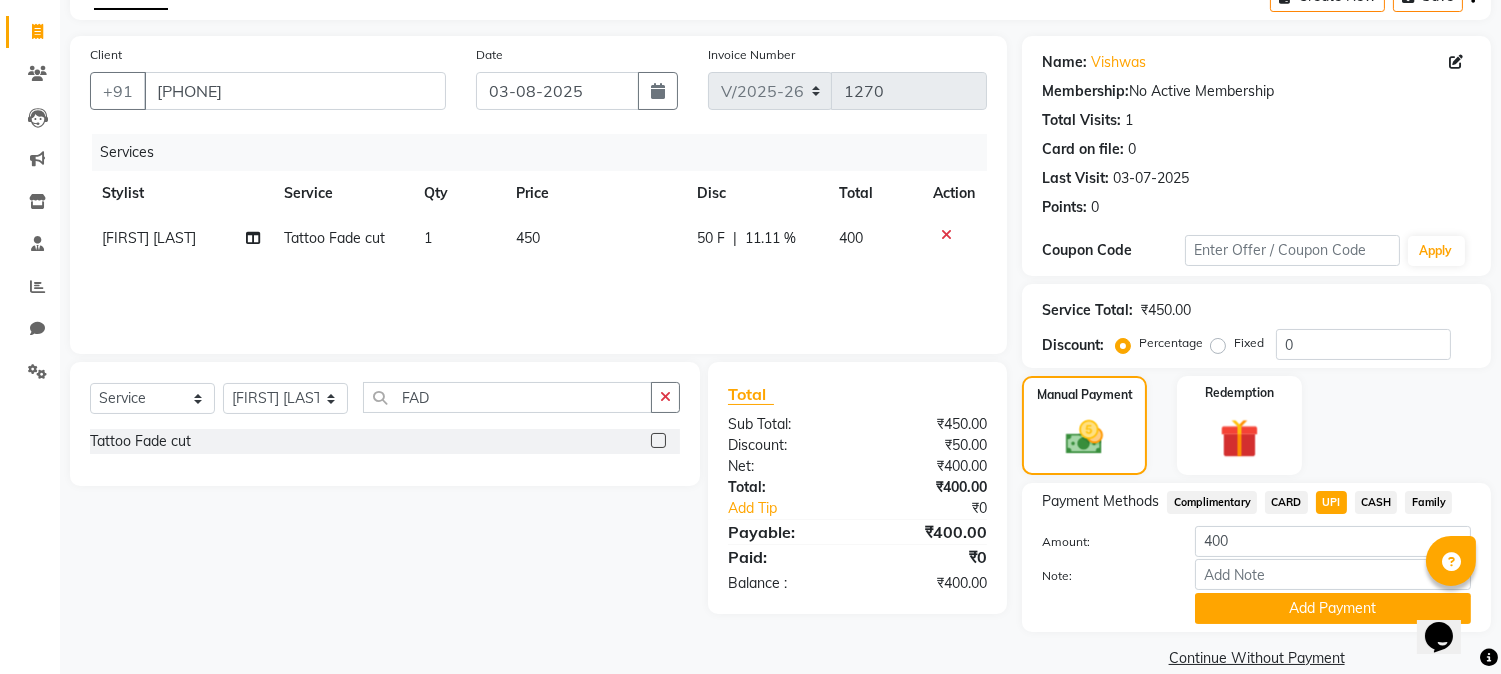 scroll, scrollTop: 142, scrollLeft: 0, axis: vertical 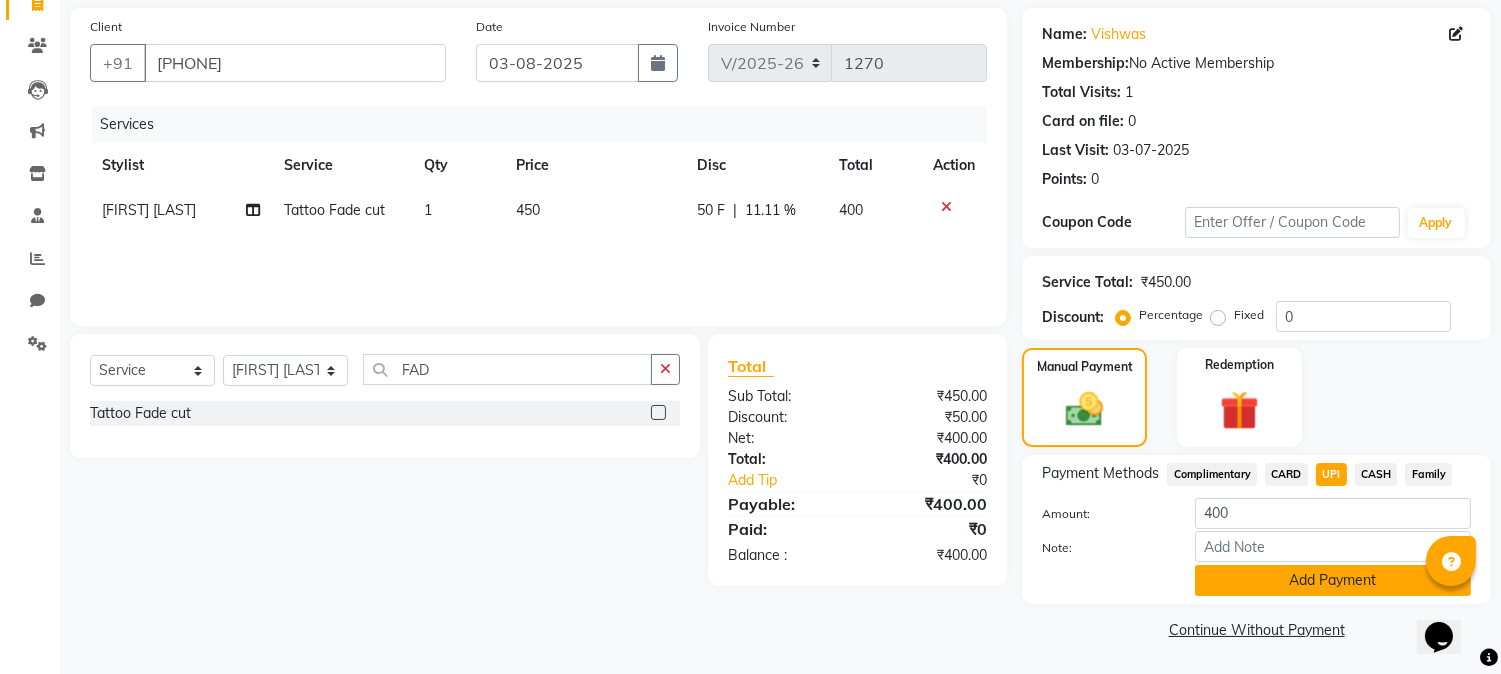 click on "Add Payment" 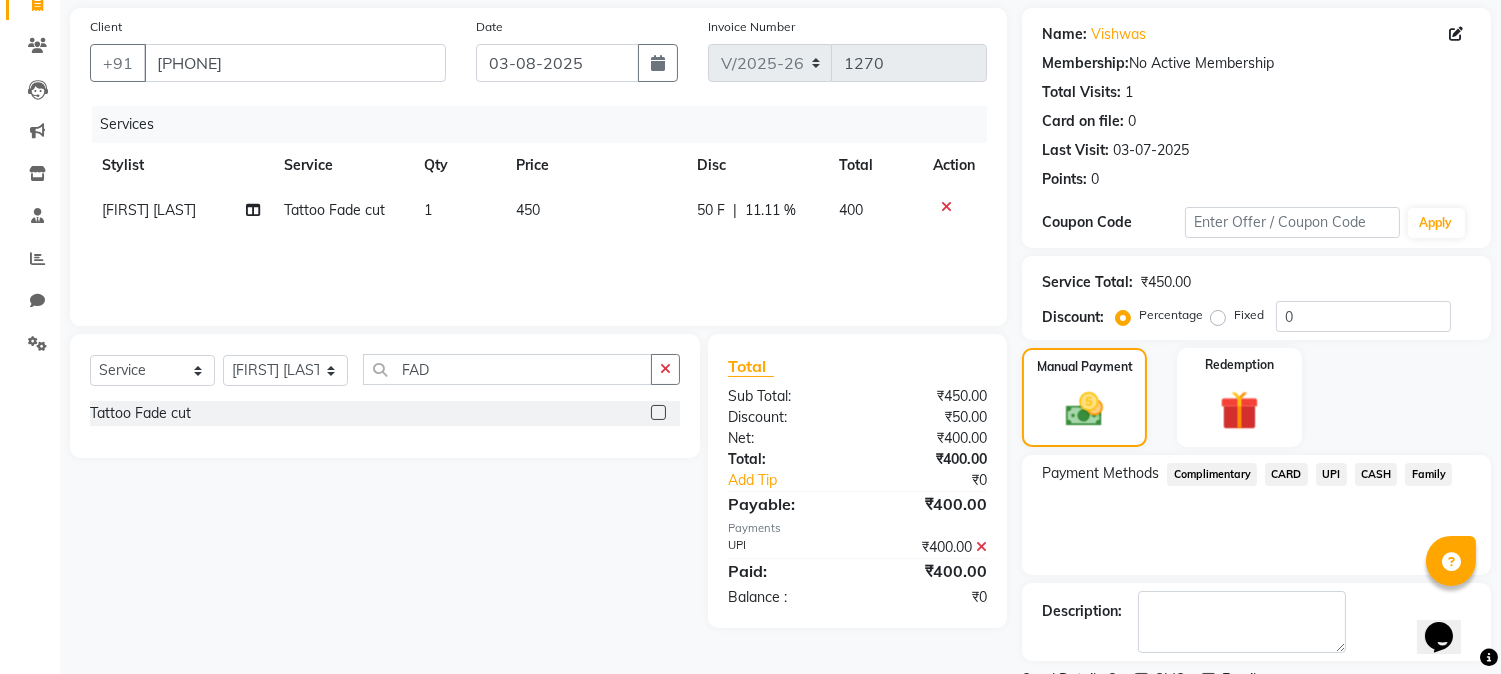 scroll, scrollTop: 225, scrollLeft: 0, axis: vertical 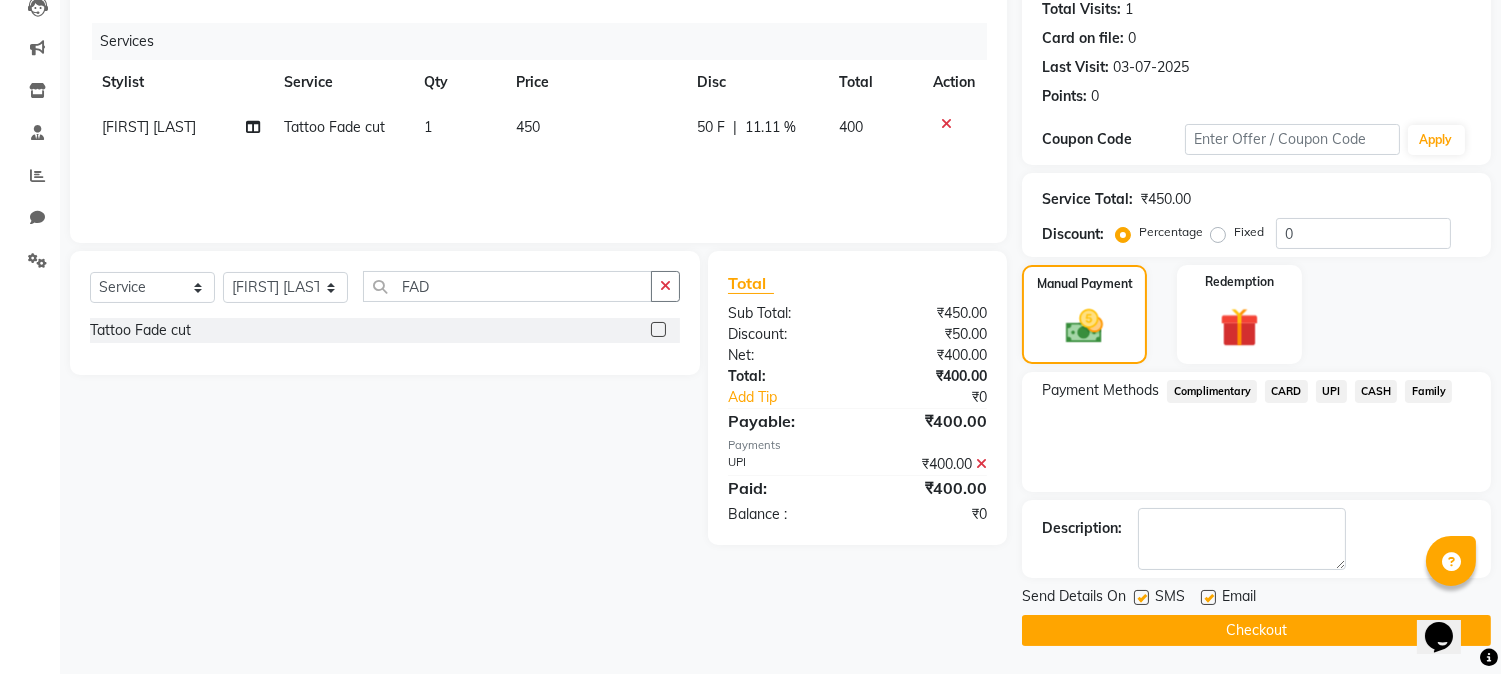 click on "Checkout" 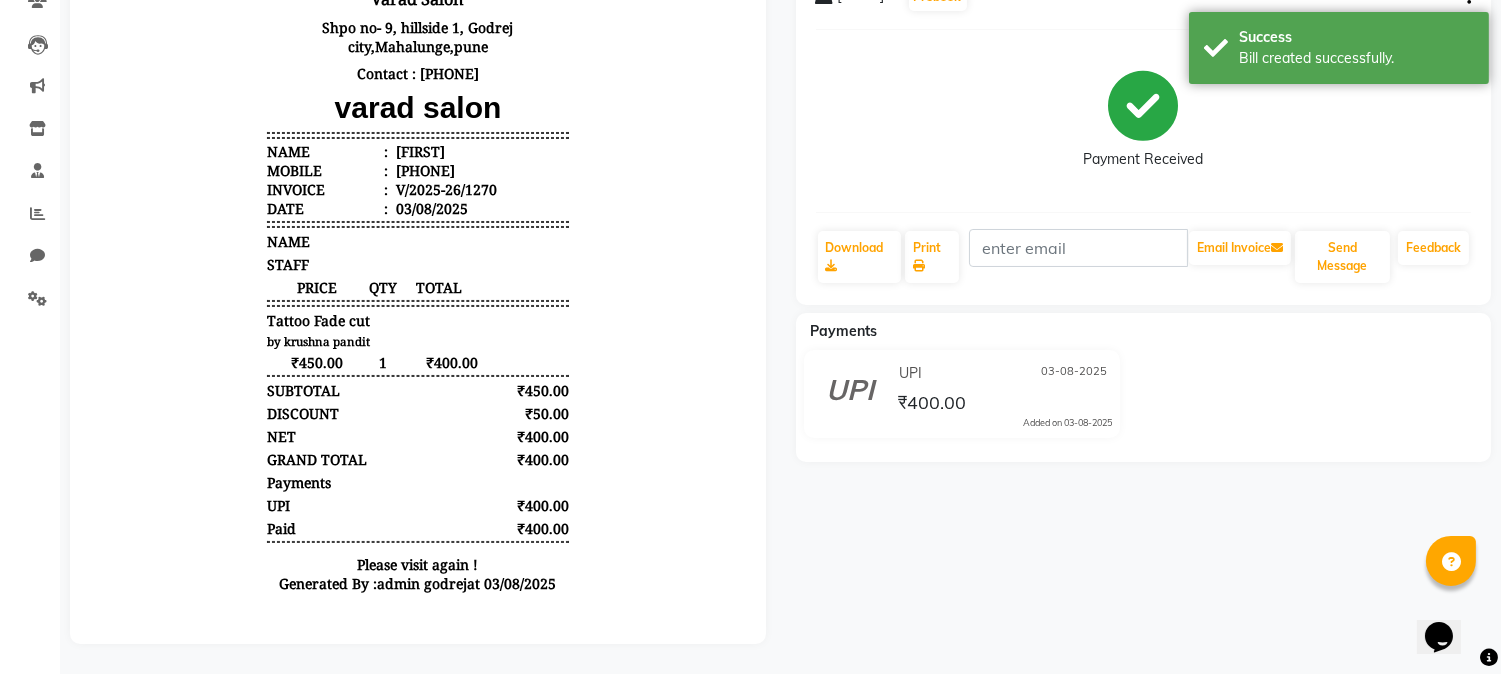 scroll, scrollTop: 16, scrollLeft: 0, axis: vertical 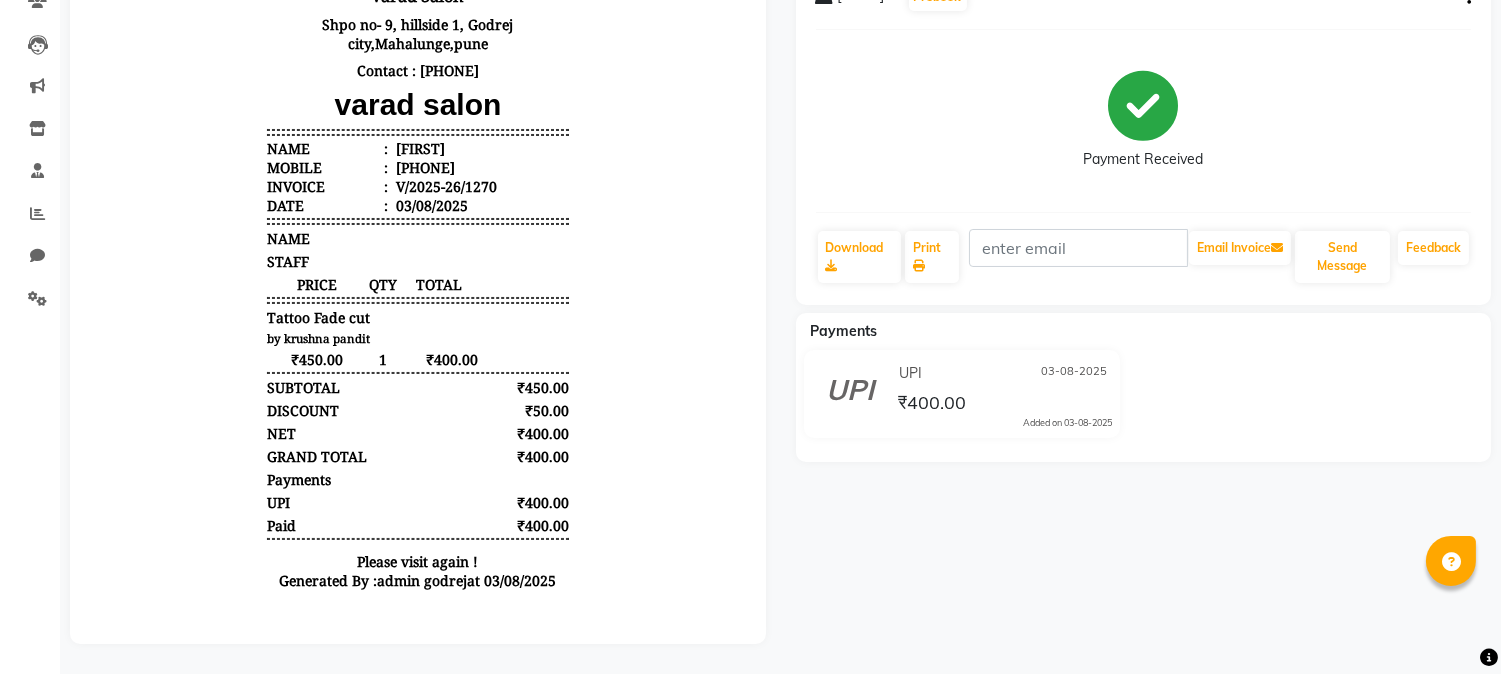 click on "[NUMBER] [STREET], [CITY], [CITY]
Contact : [PHONE]
[BRAND]
Name  :
[FIRST]
Mobile :
[PHONE]
Invoice  :
V/[YEAR]-[YEAR]/[NUMBER]
Date  :
[DATE]
[NUMBER]" at bounding box center (418, 291) 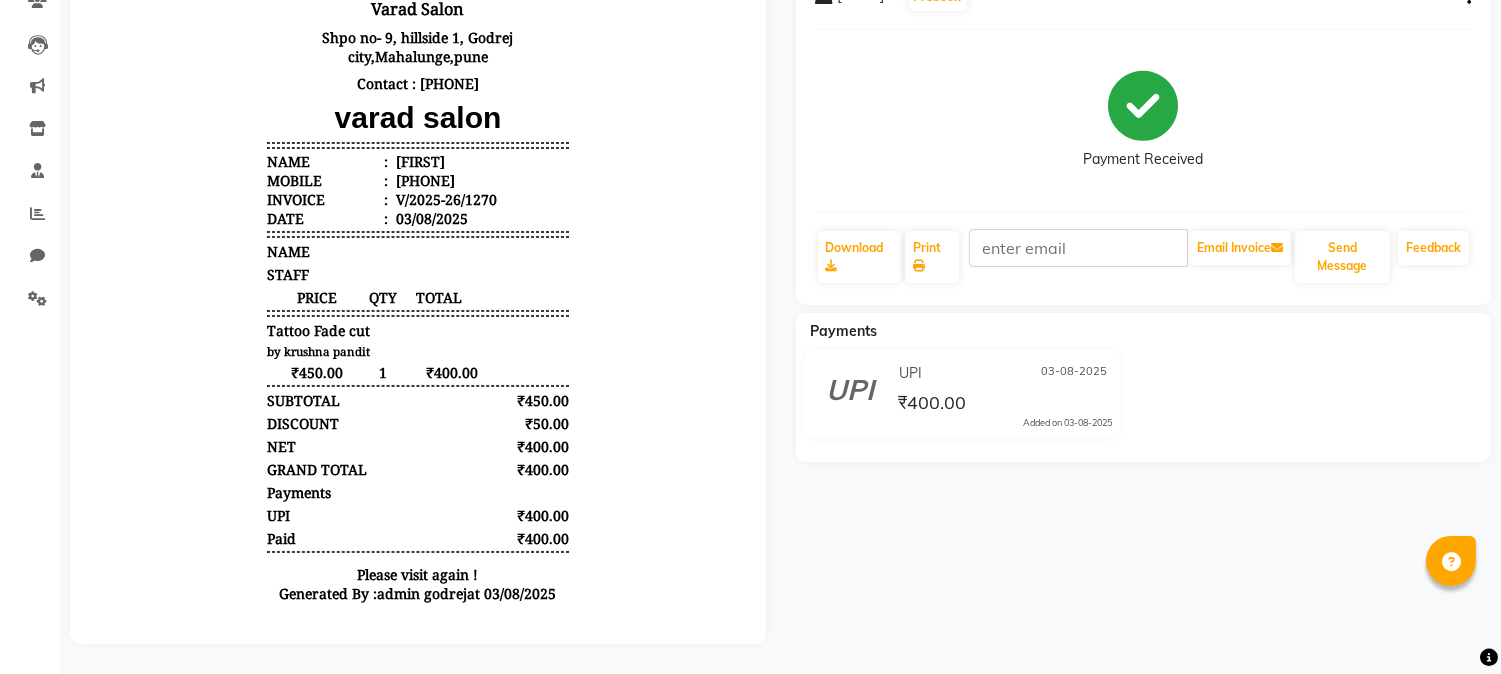 scroll, scrollTop: 0, scrollLeft: 0, axis: both 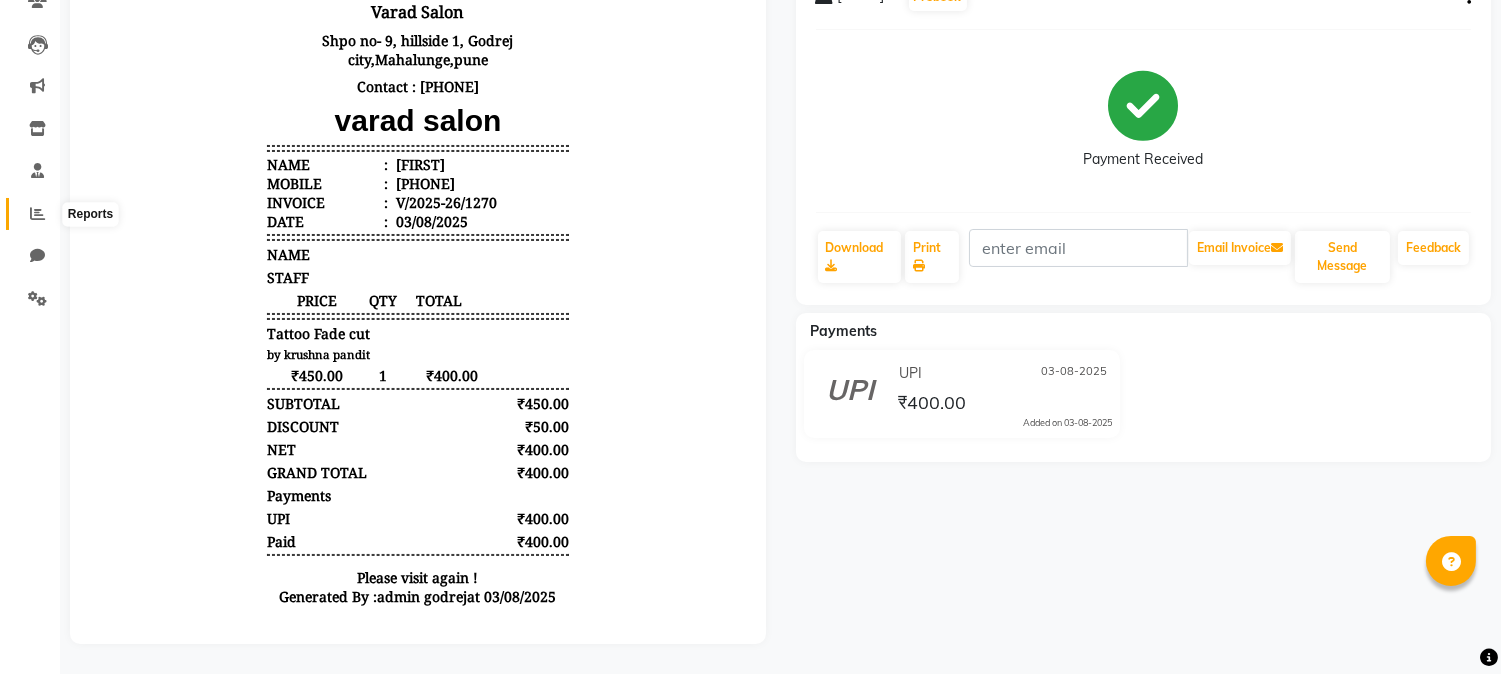 click 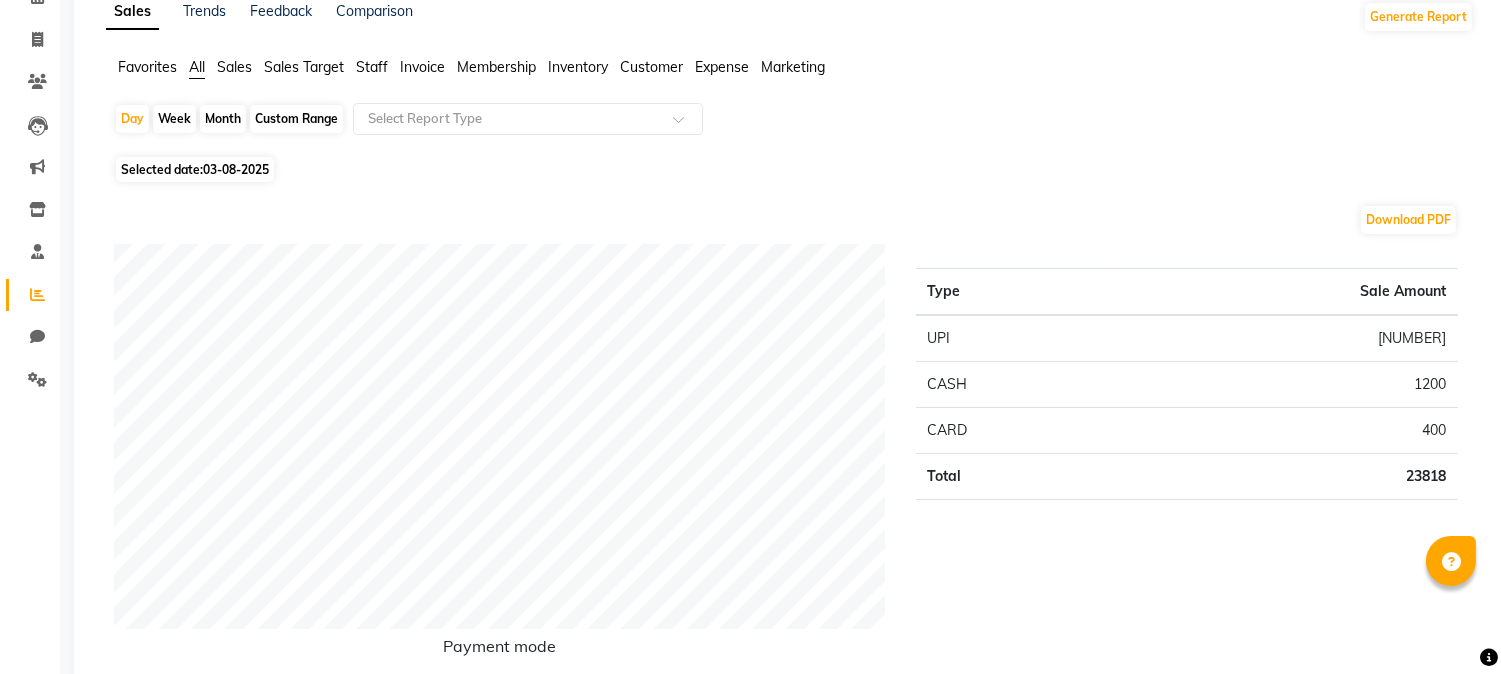 scroll, scrollTop: 0, scrollLeft: 0, axis: both 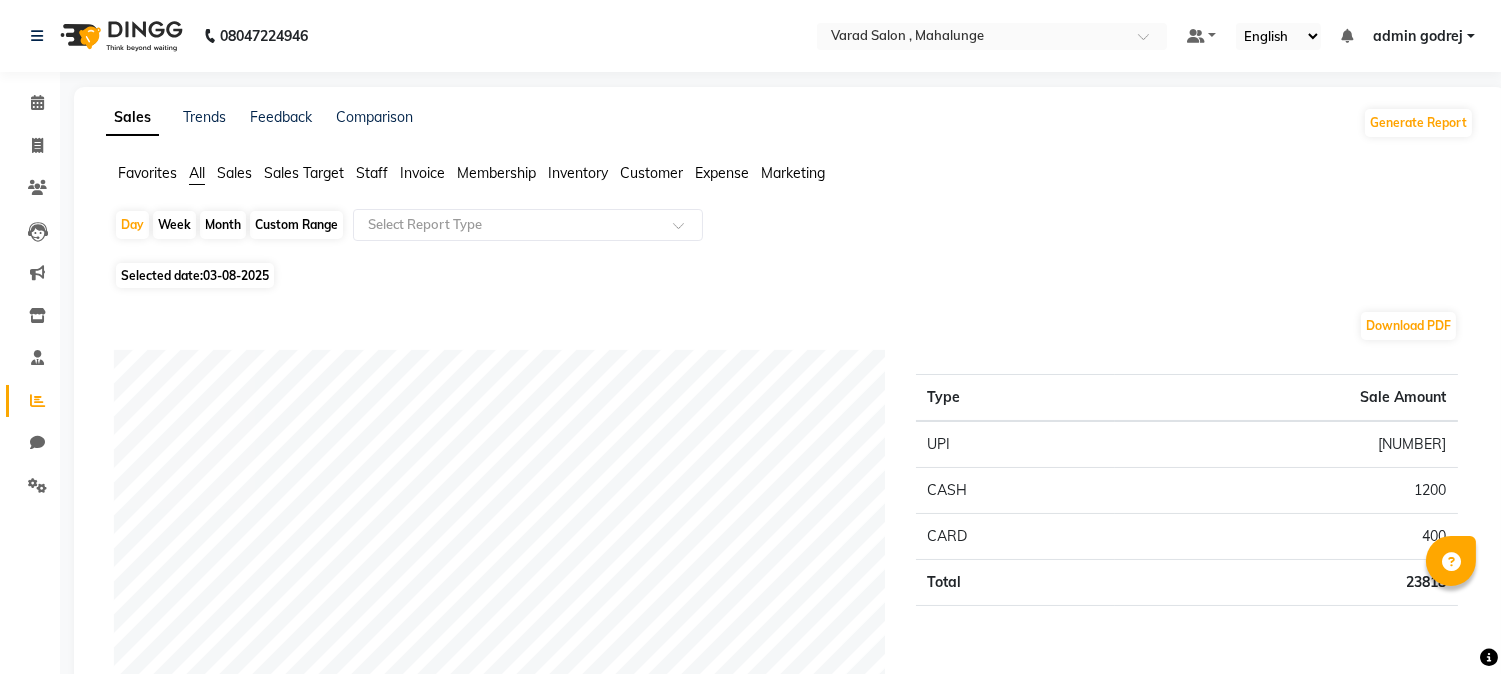 click on "Month" 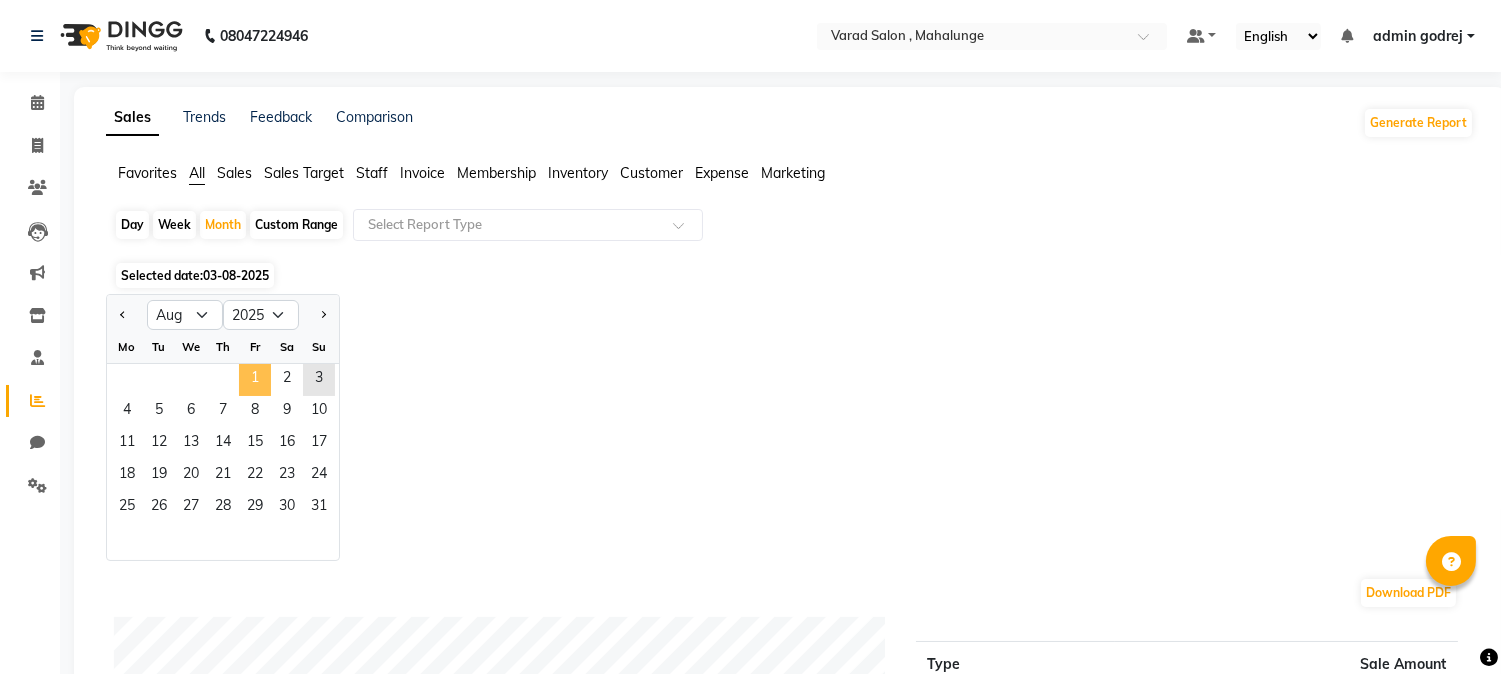 click on "1" 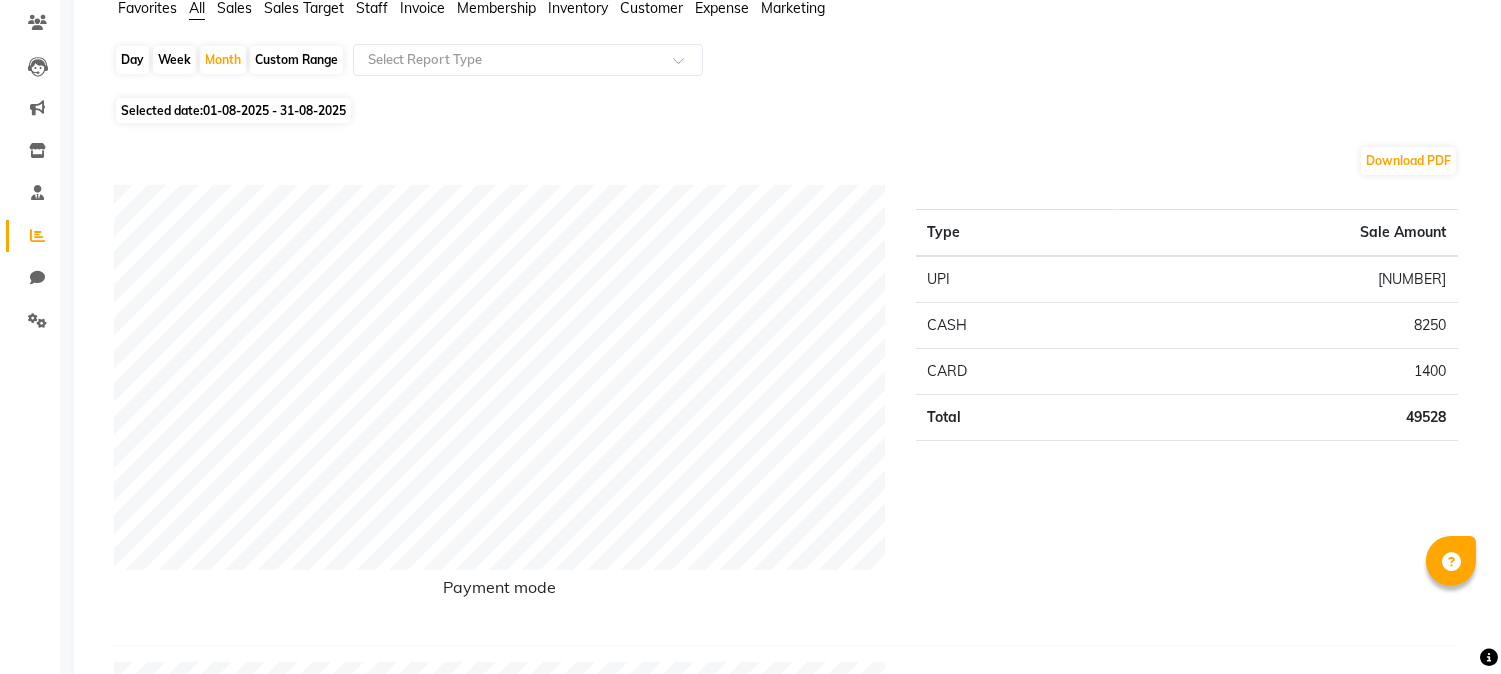 scroll, scrollTop: 111, scrollLeft: 0, axis: vertical 